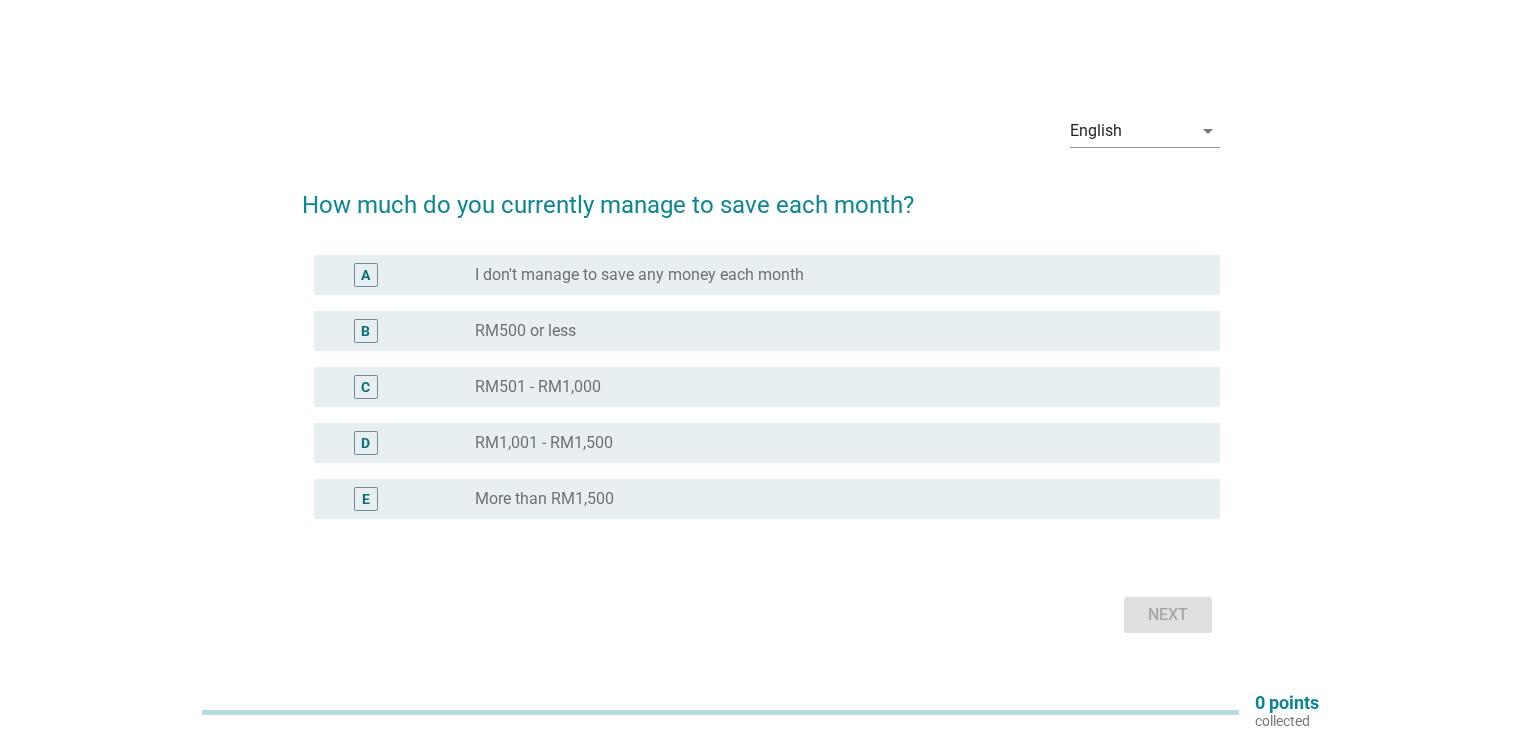 scroll, scrollTop: 0, scrollLeft: 0, axis: both 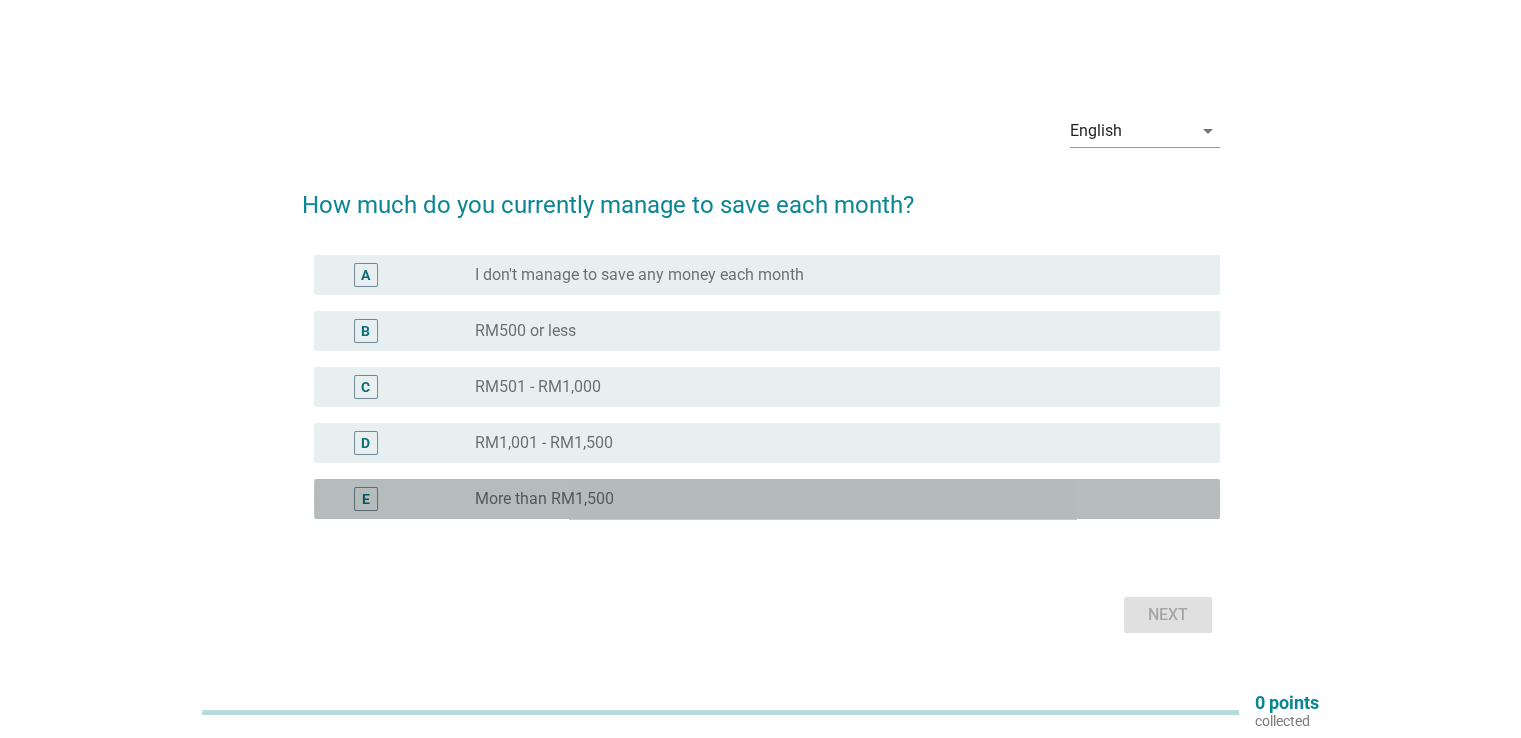 click on "E" at bounding box center [366, 499] 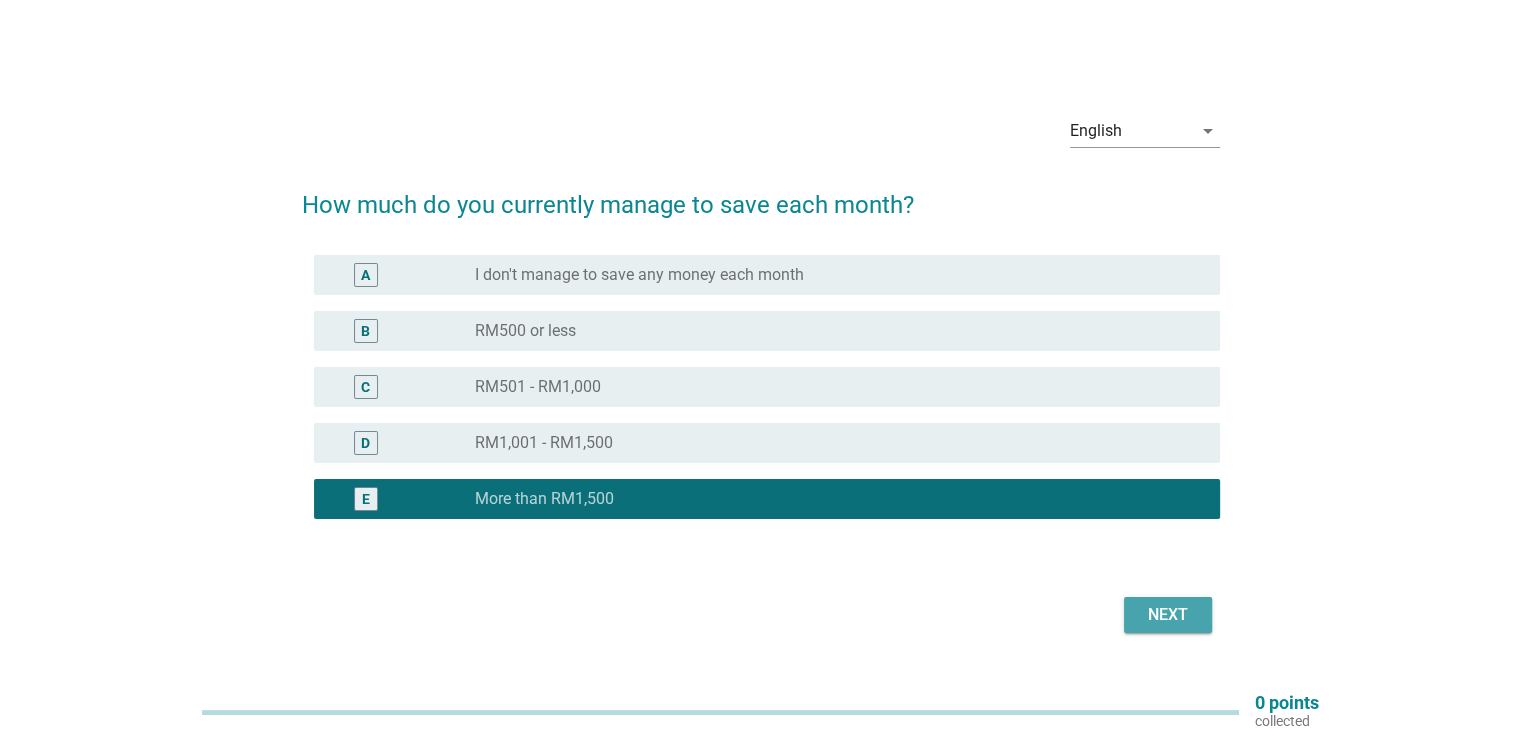 click on "Next" at bounding box center (1168, 615) 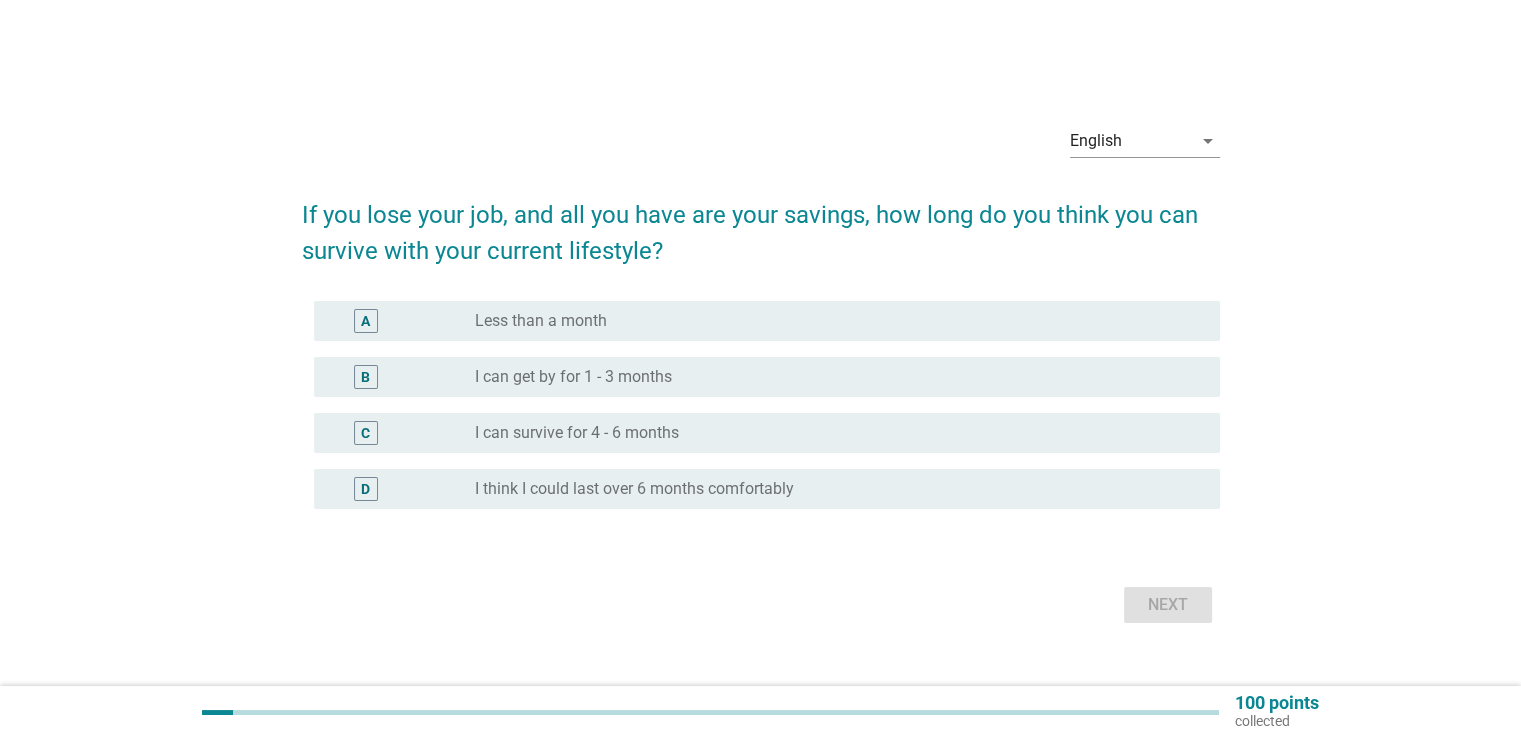 click on "I think I could last over 6 months comfortably" at bounding box center (634, 489) 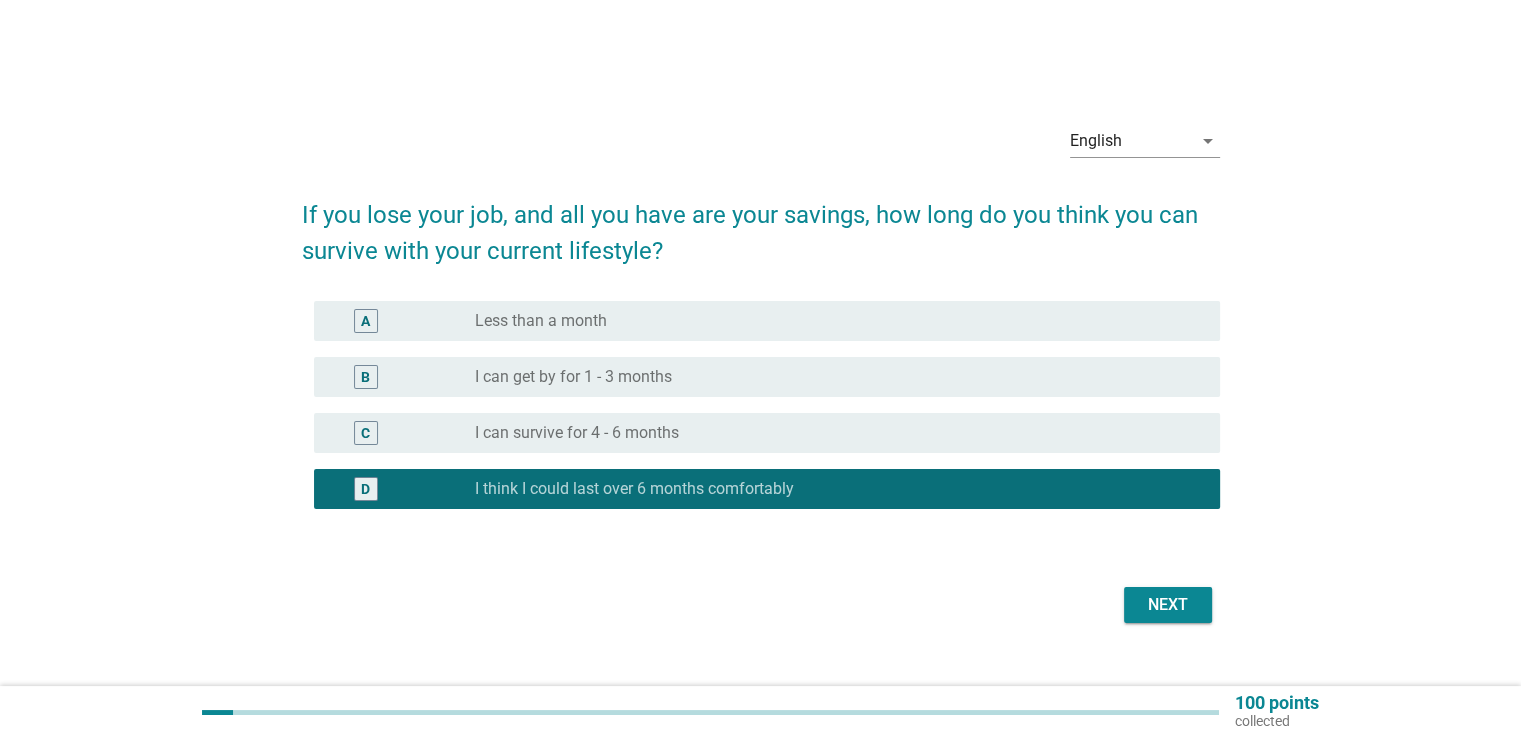 click on "Next" at bounding box center [1168, 605] 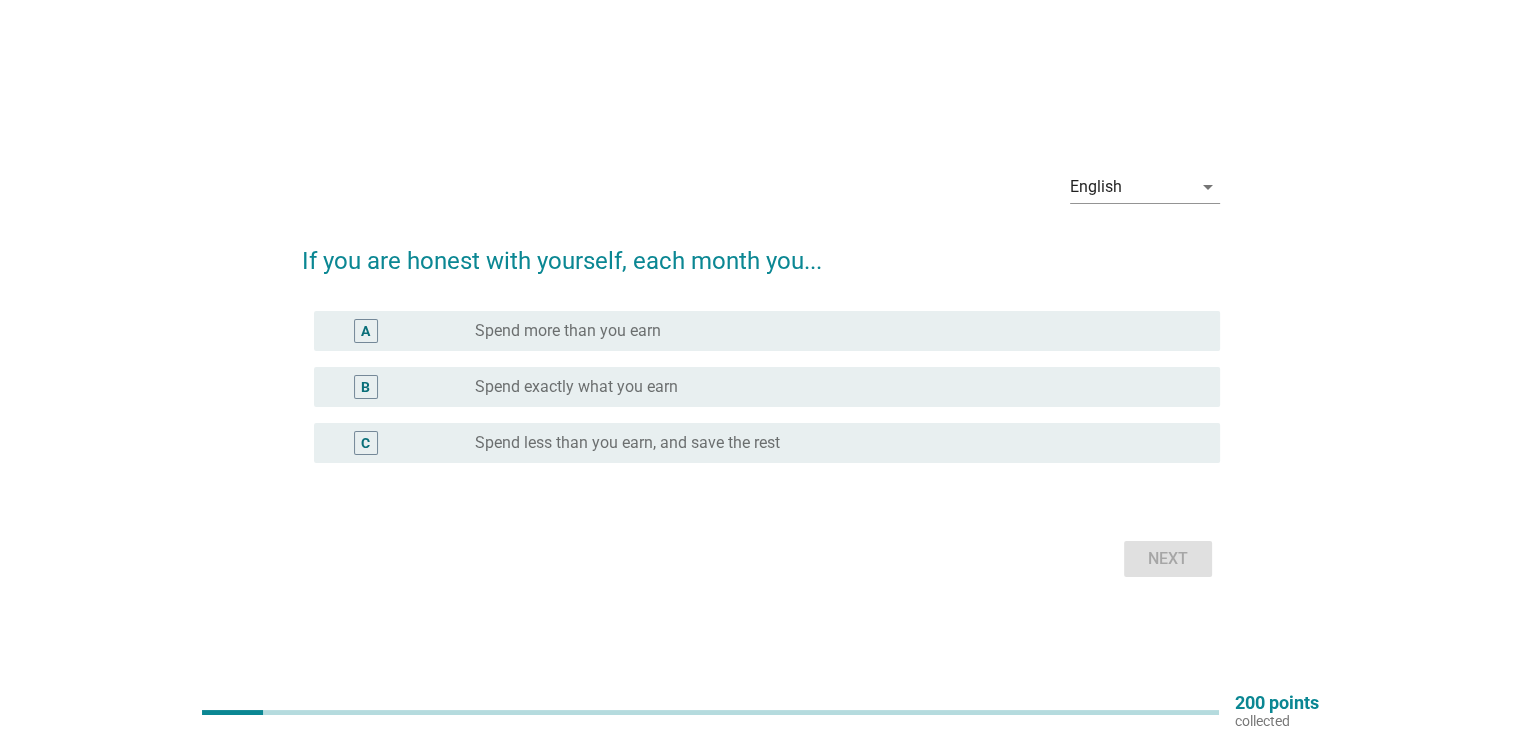 click on "Spend less than you earn, and save the rest" at bounding box center (627, 443) 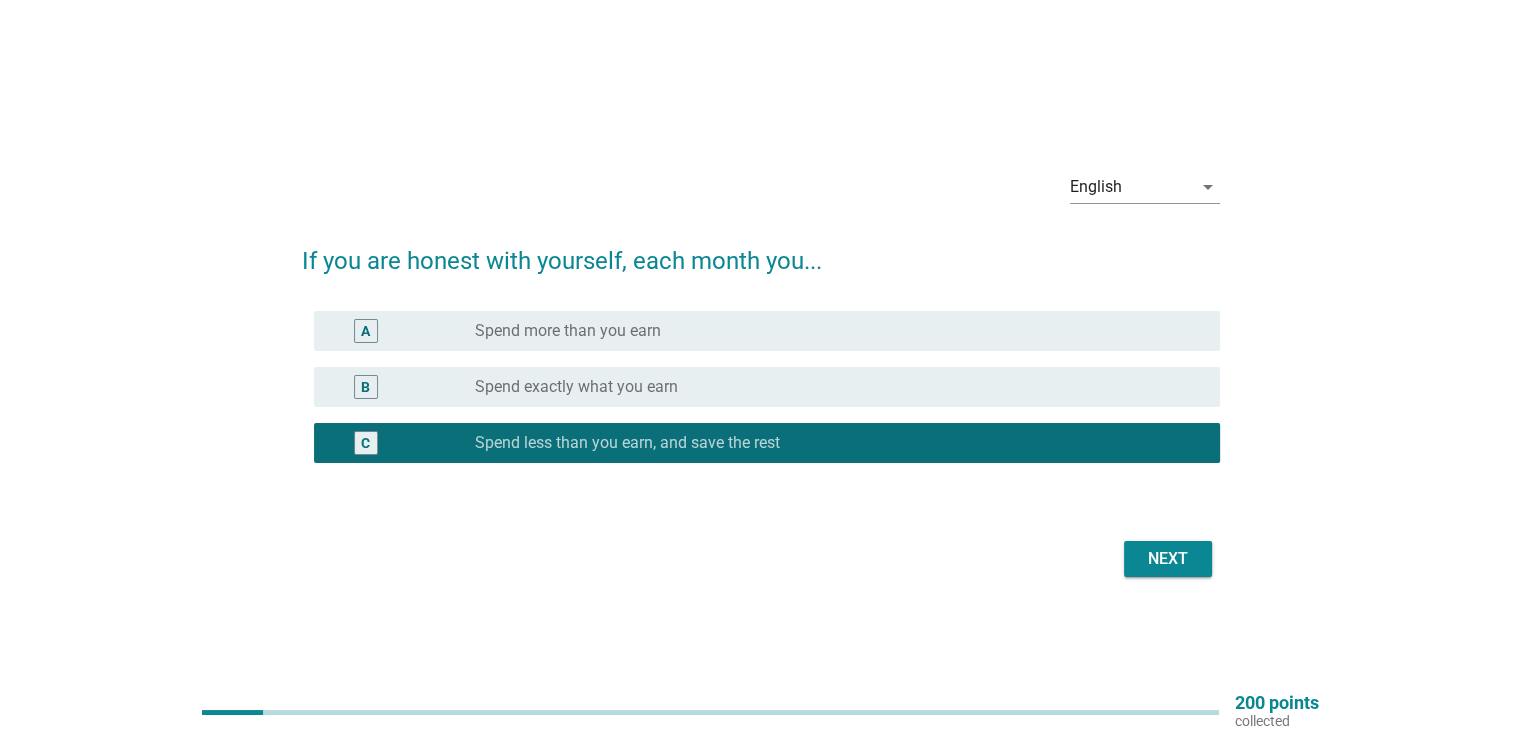 click on "Next" at bounding box center [1168, 559] 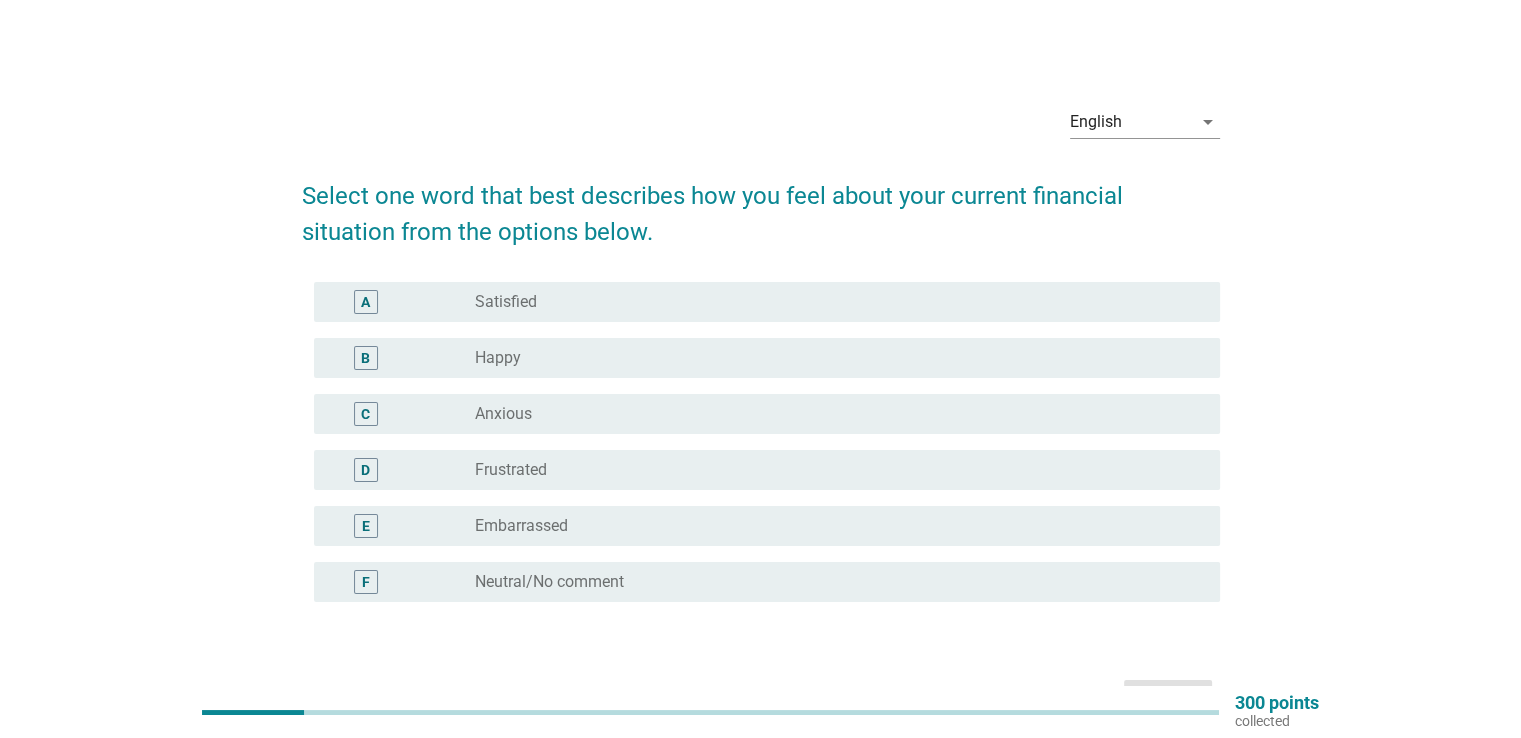 click on "radio_button_unchecked Happy" at bounding box center [831, 358] 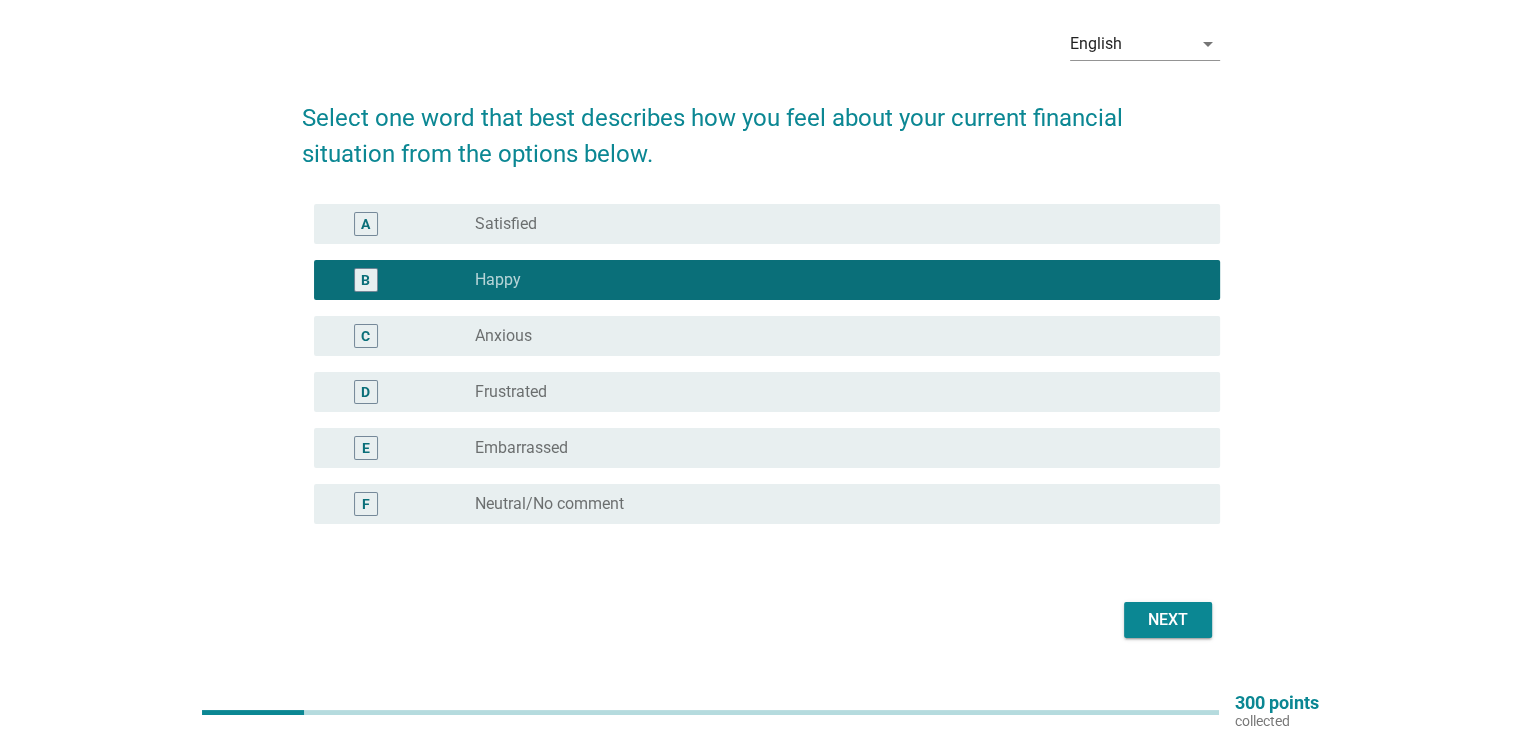 scroll, scrollTop: 100, scrollLeft: 0, axis: vertical 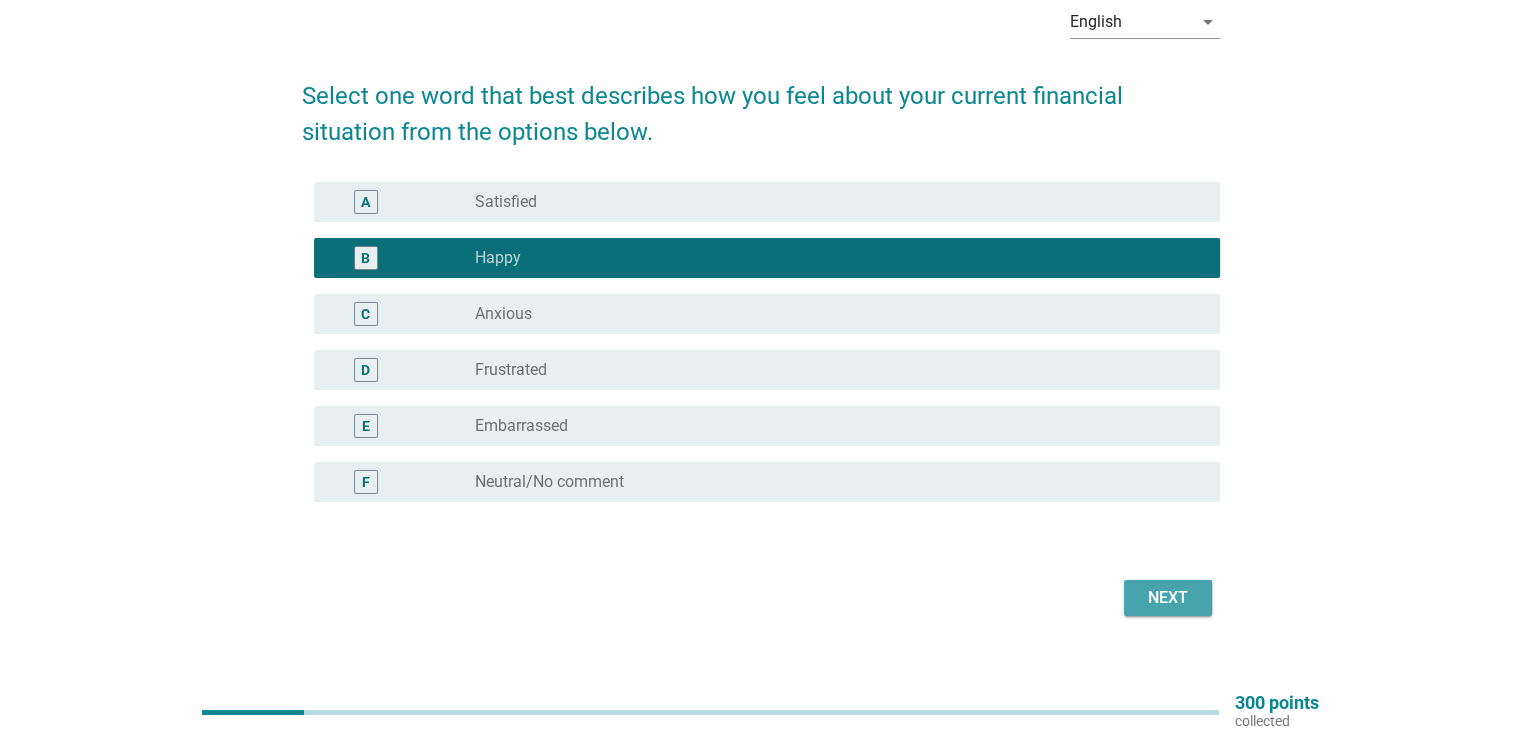 click on "Next" at bounding box center (1168, 598) 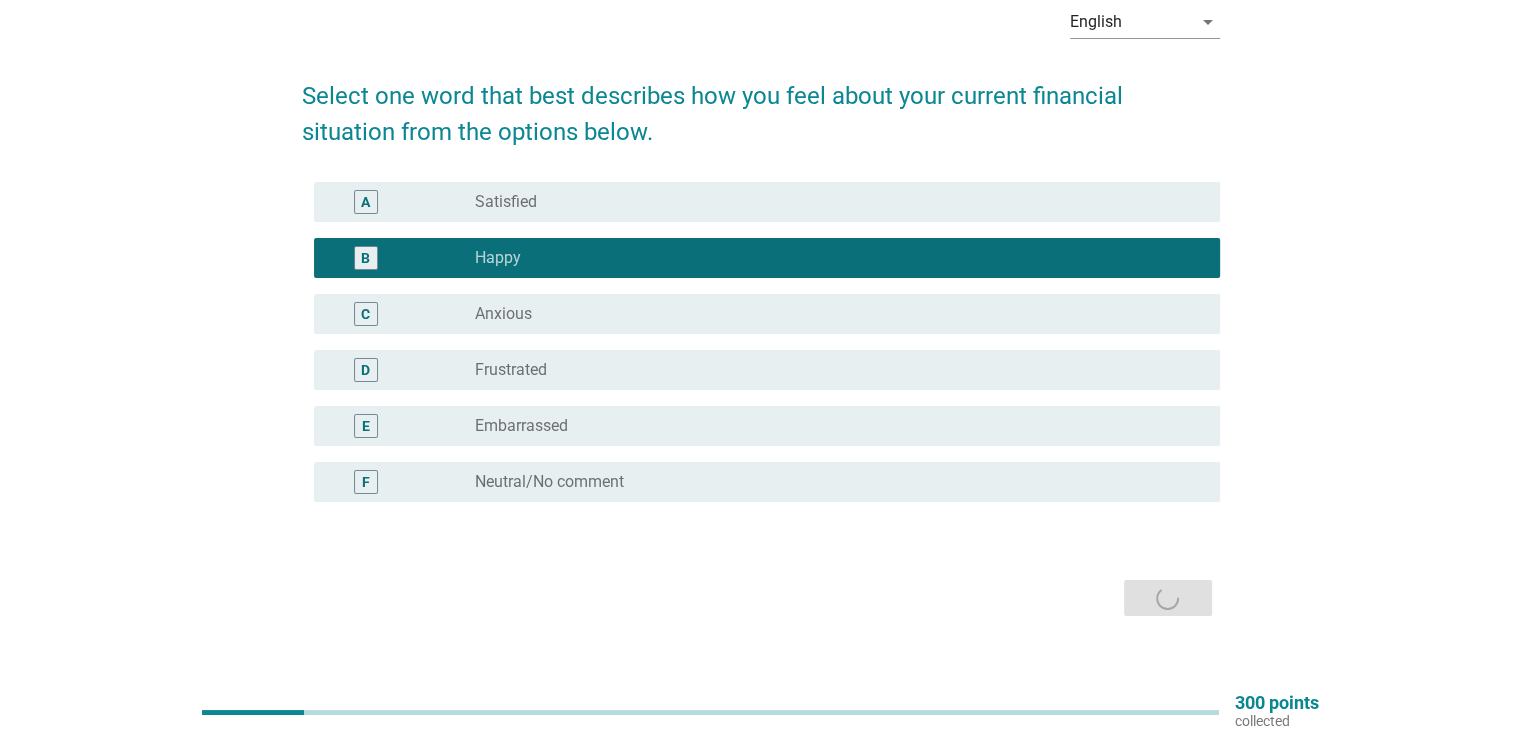 scroll, scrollTop: 0, scrollLeft: 0, axis: both 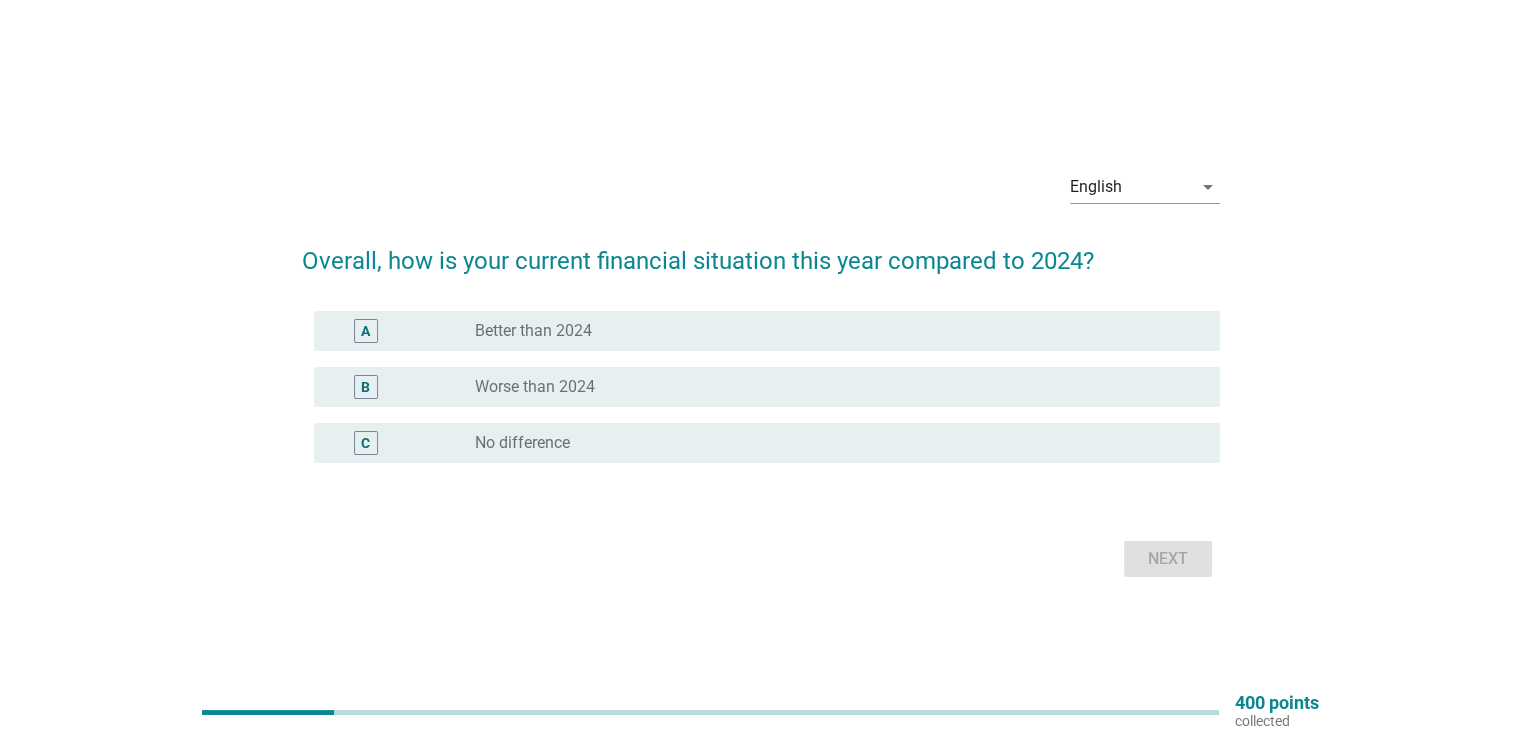 click on "radio_button_unchecked Better than 2024" at bounding box center [831, 331] 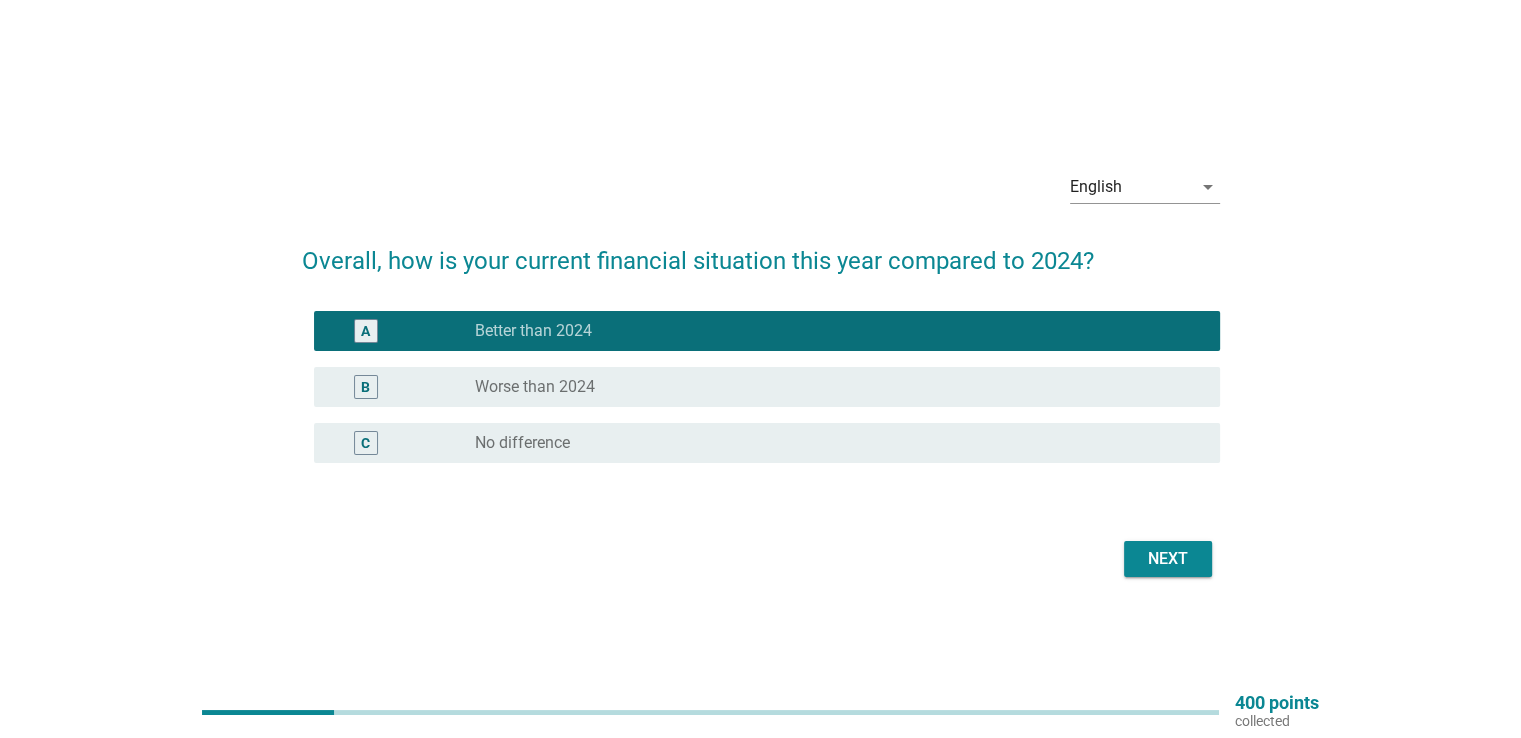 click on "Next" at bounding box center [1168, 559] 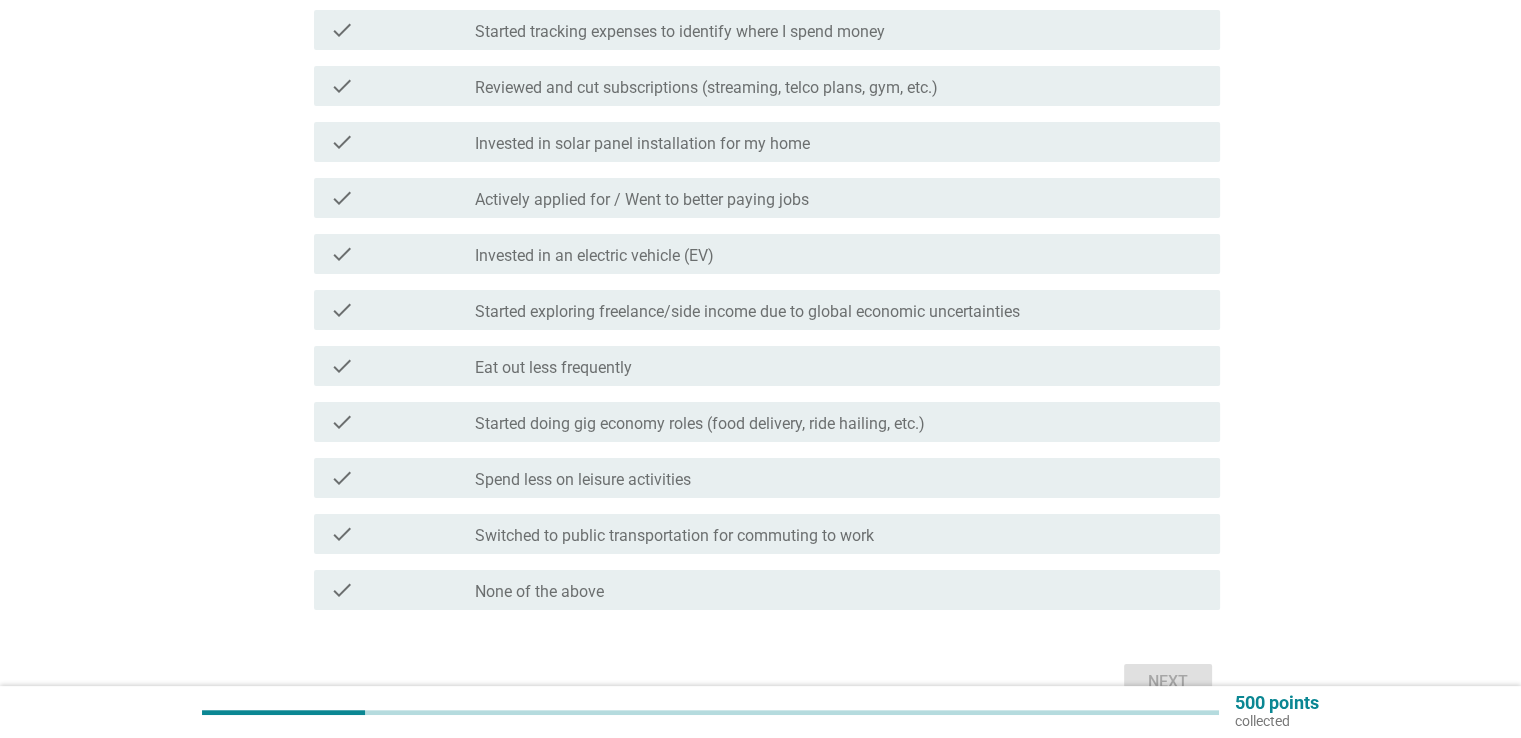 scroll, scrollTop: 300, scrollLeft: 0, axis: vertical 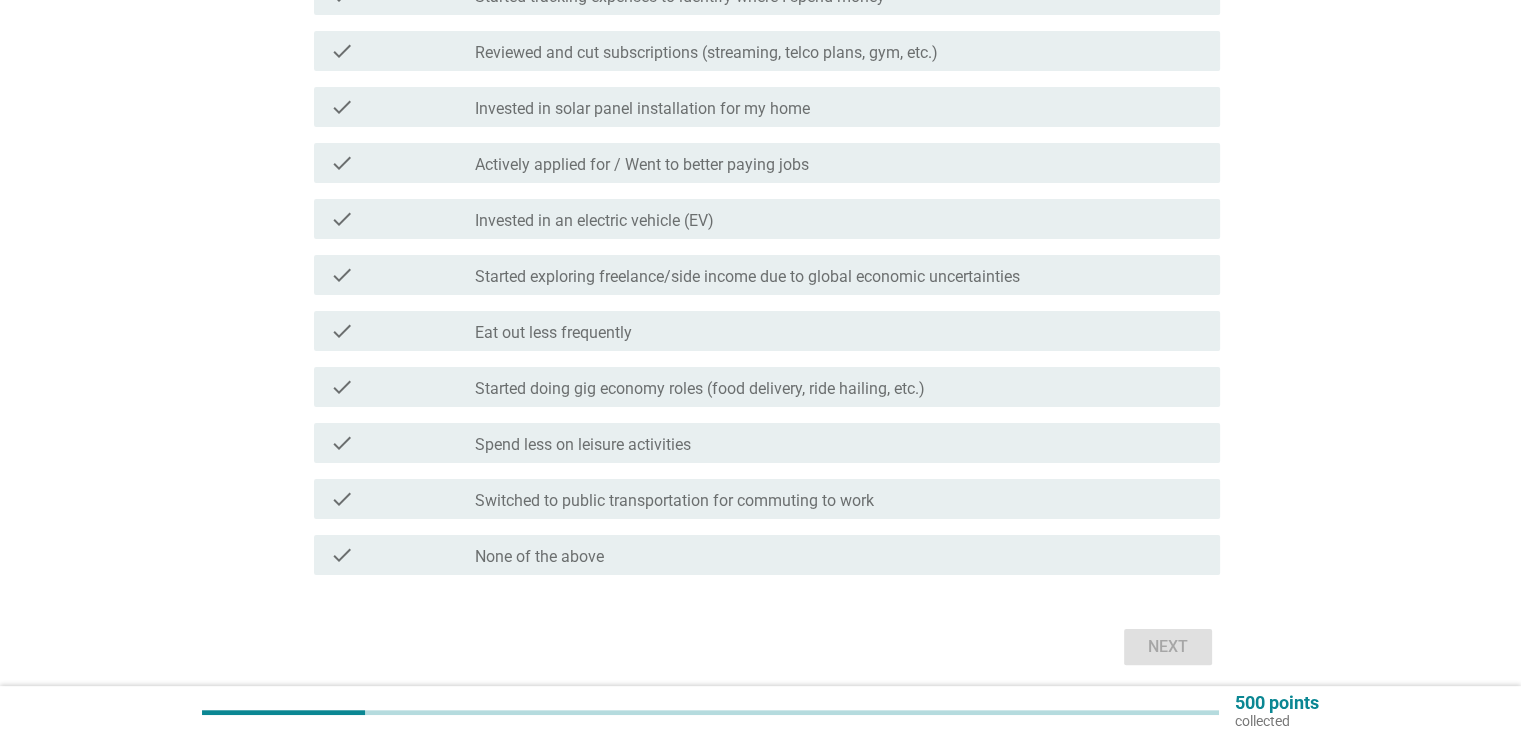 click on "check_box_outline_blank None of the above" at bounding box center [839, 555] 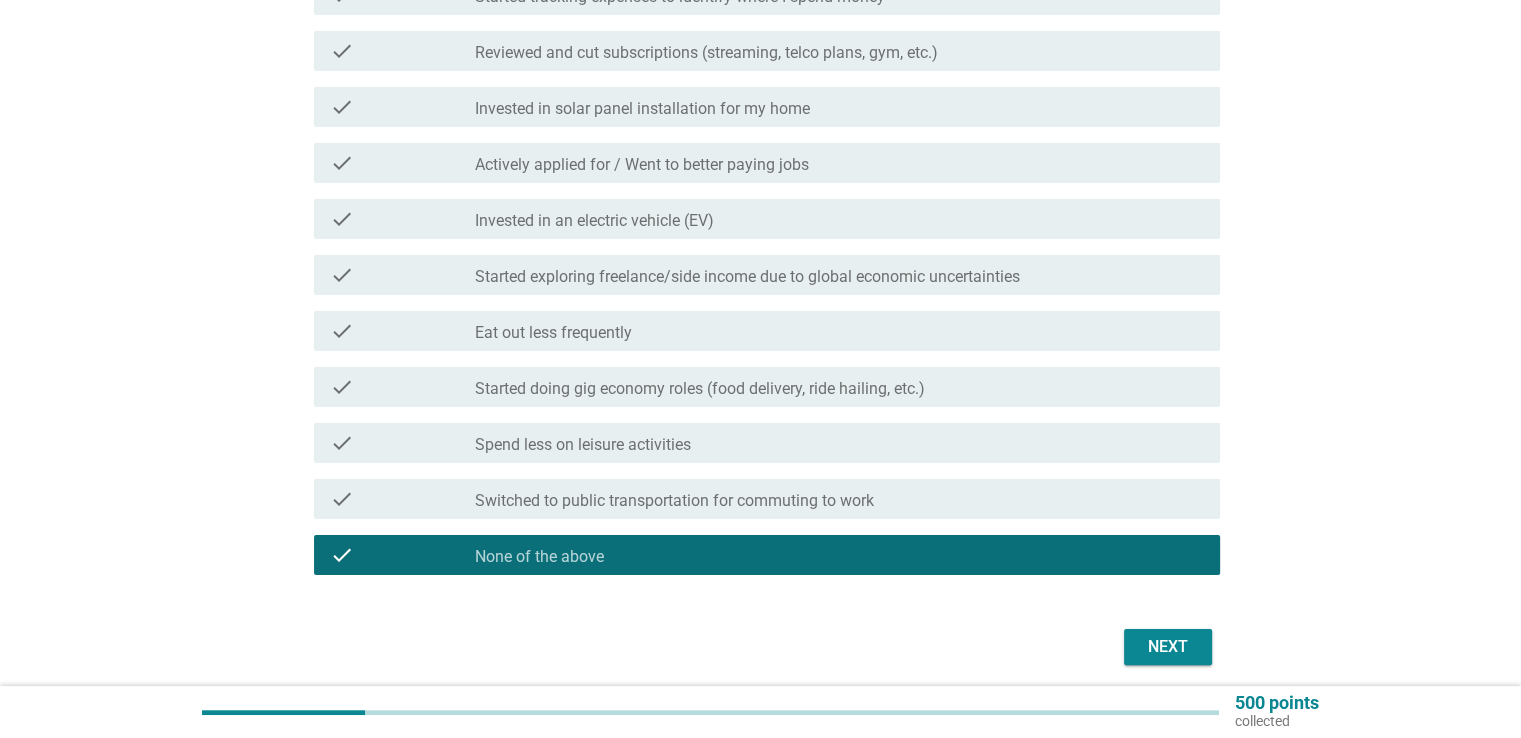 click on "Next" at bounding box center (1168, 647) 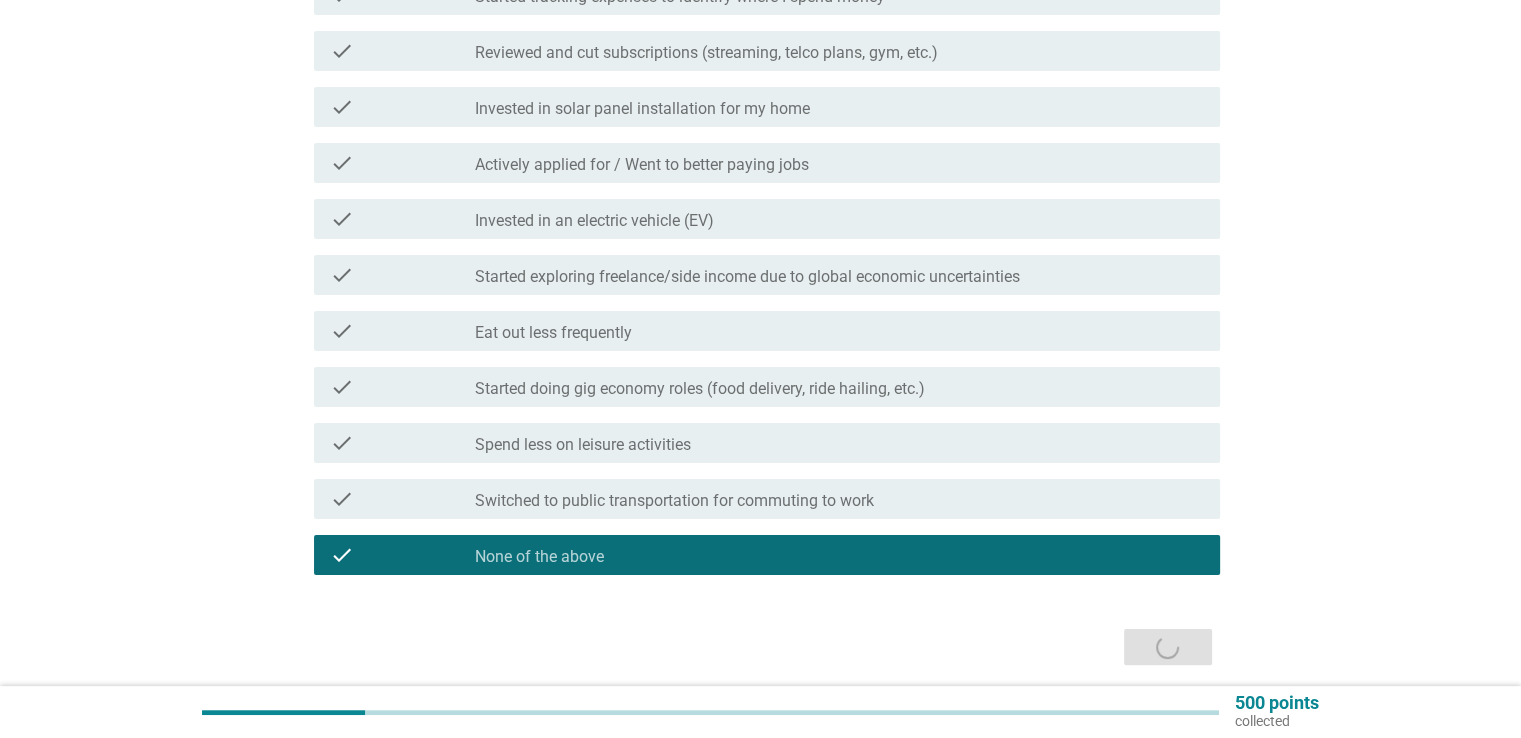 scroll, scrollTop: 0, scrollLeft: 0, axis: both 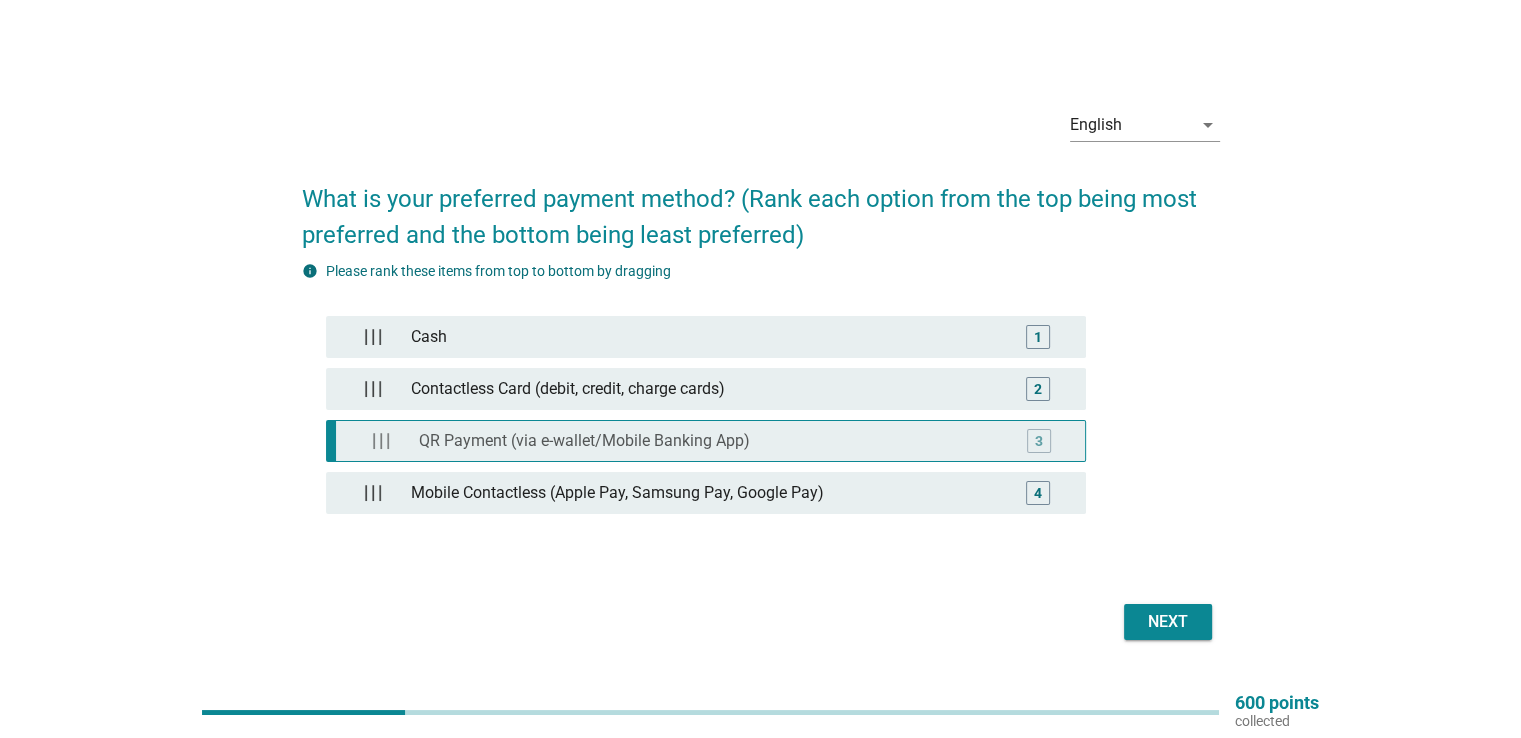 type 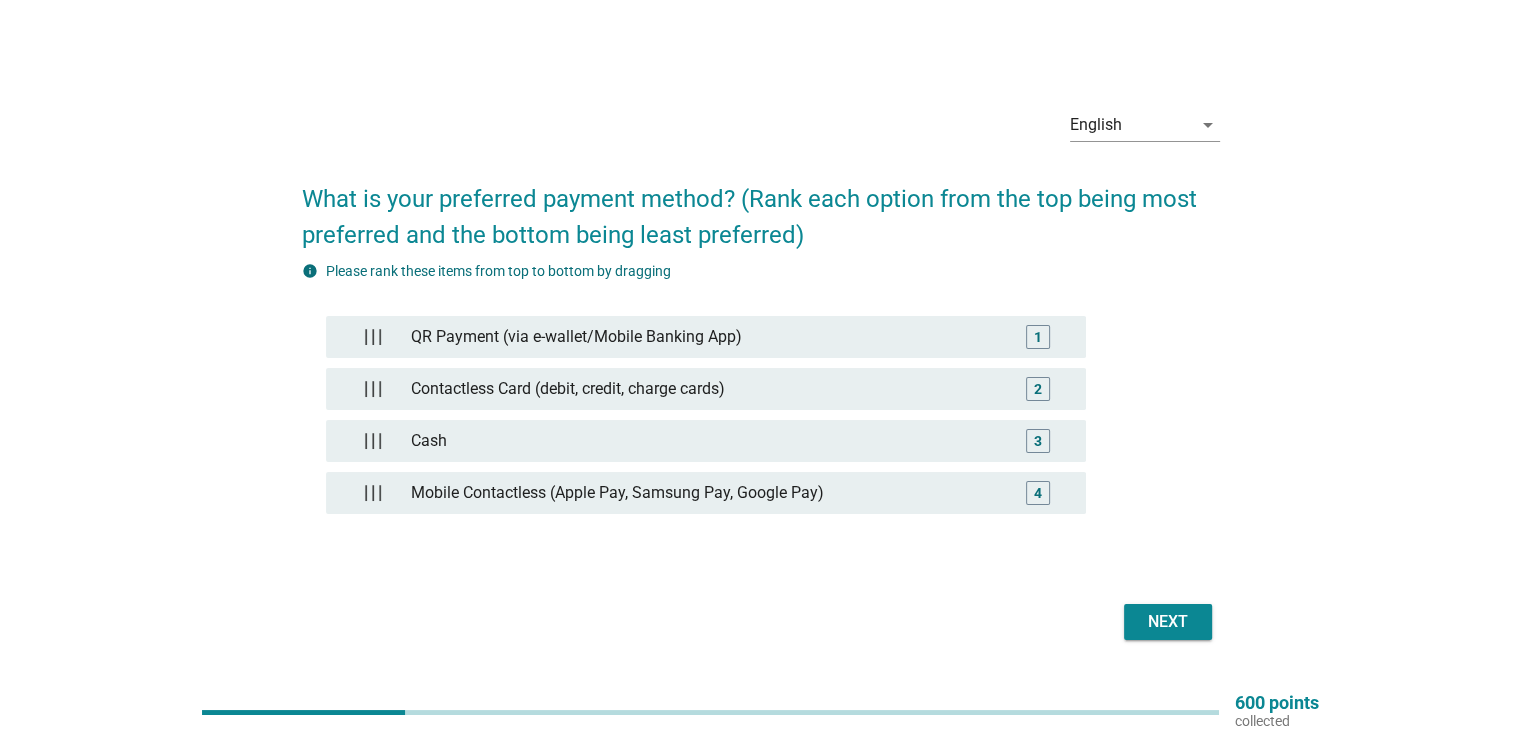click on "Next" at bounding box center [1168, 622] 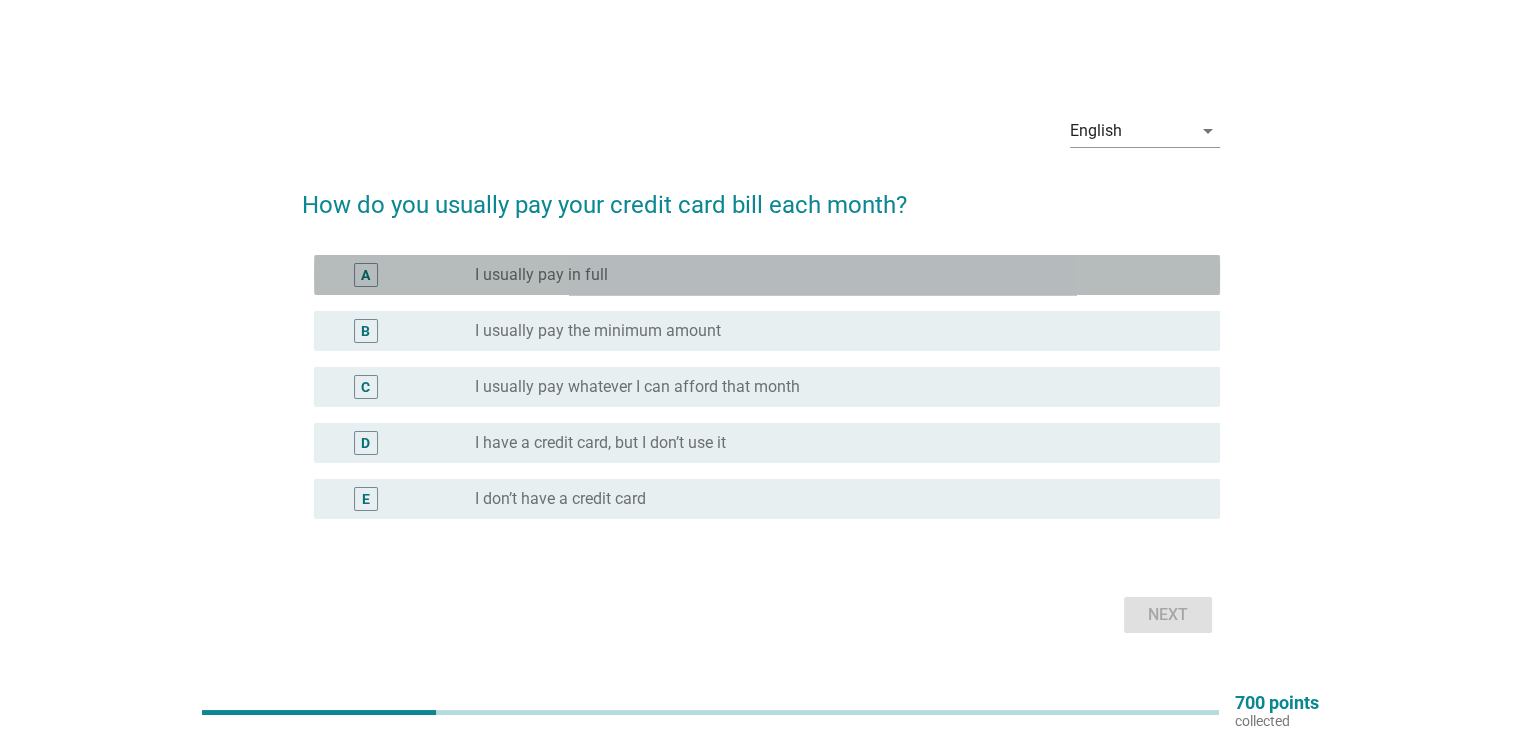 click on "radio_button_unchecked I usually pay in full" at bounding box center (831, 275) 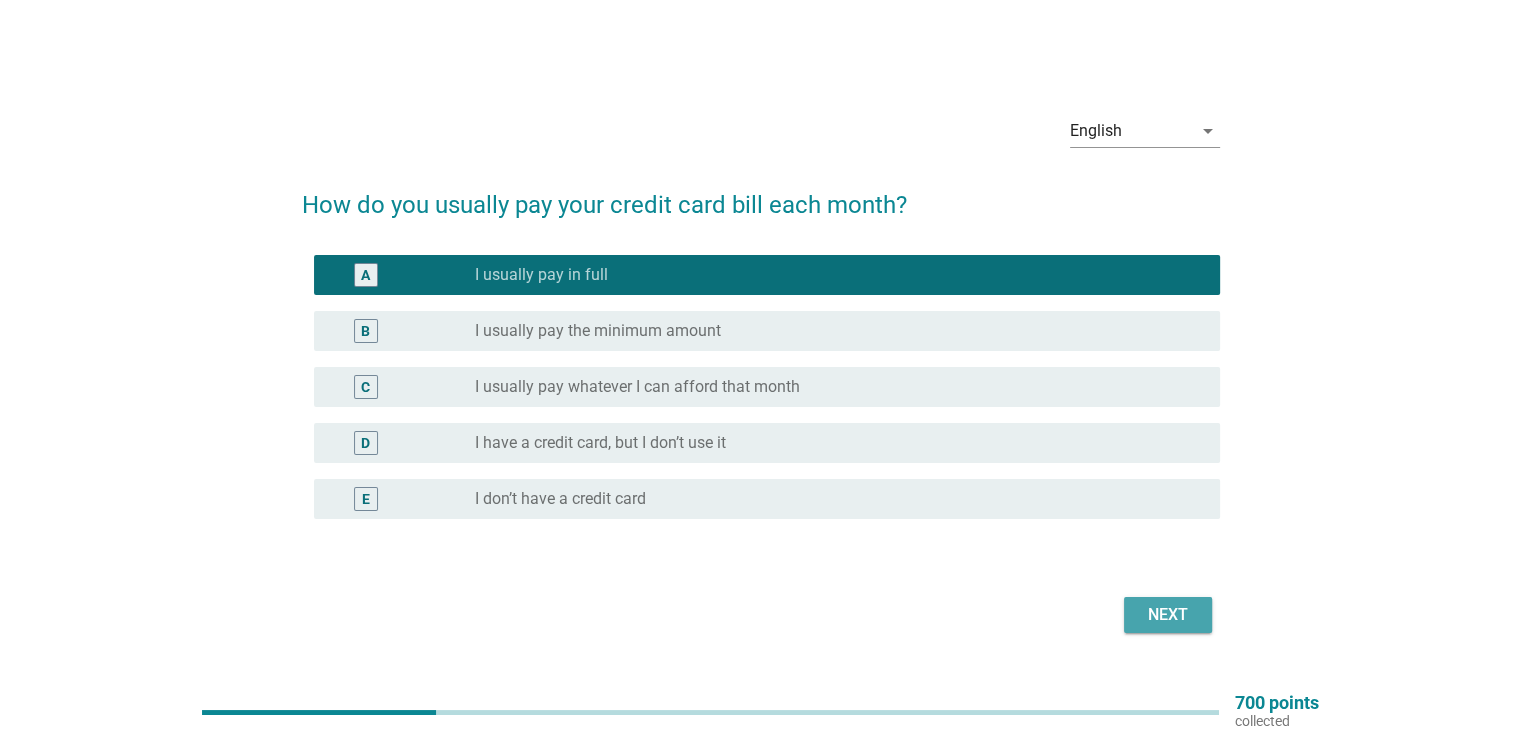 click on "Next" at bounding box center [1168, 615] 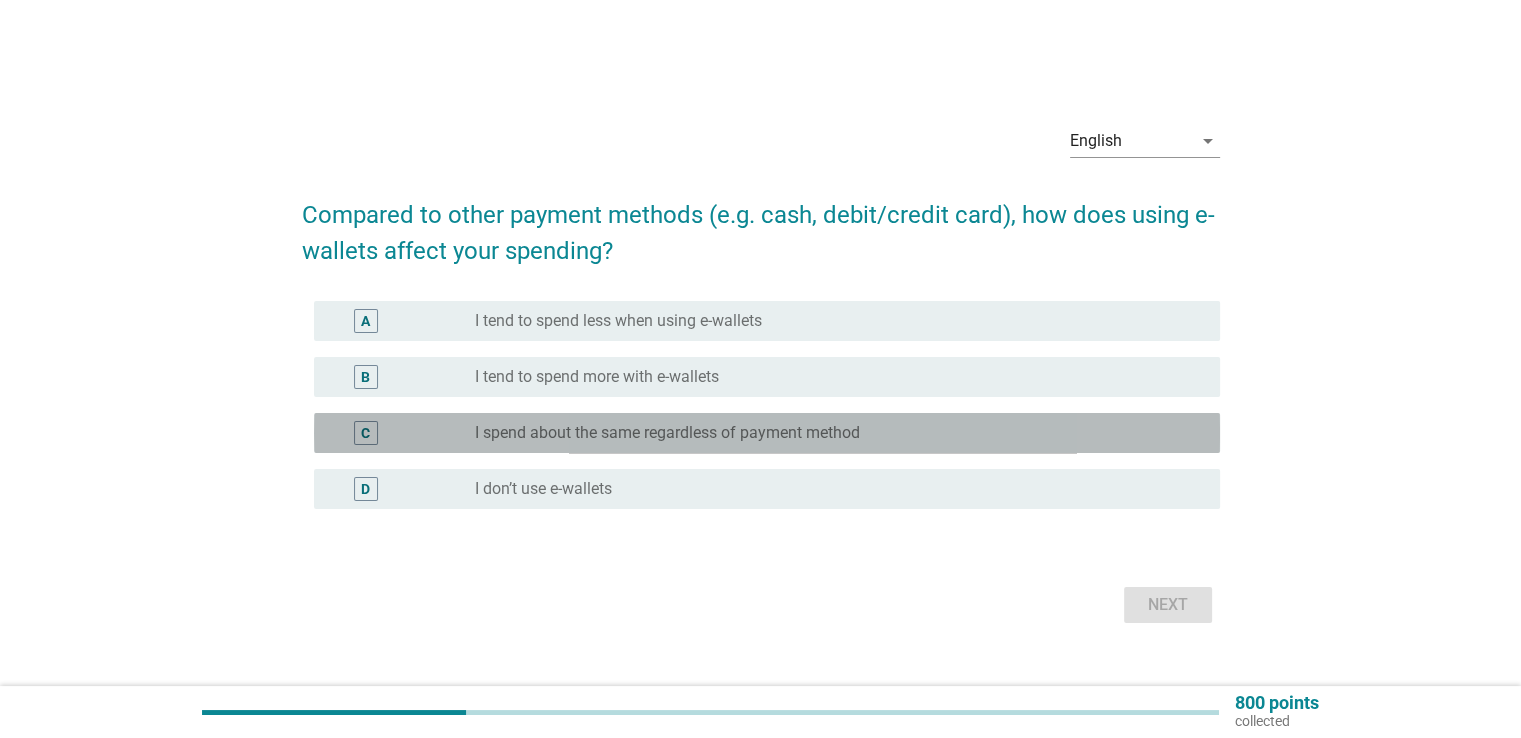 click on "radio_button_unchecked I spend about the same regardless of payment method" at bounding box center (831, 433) 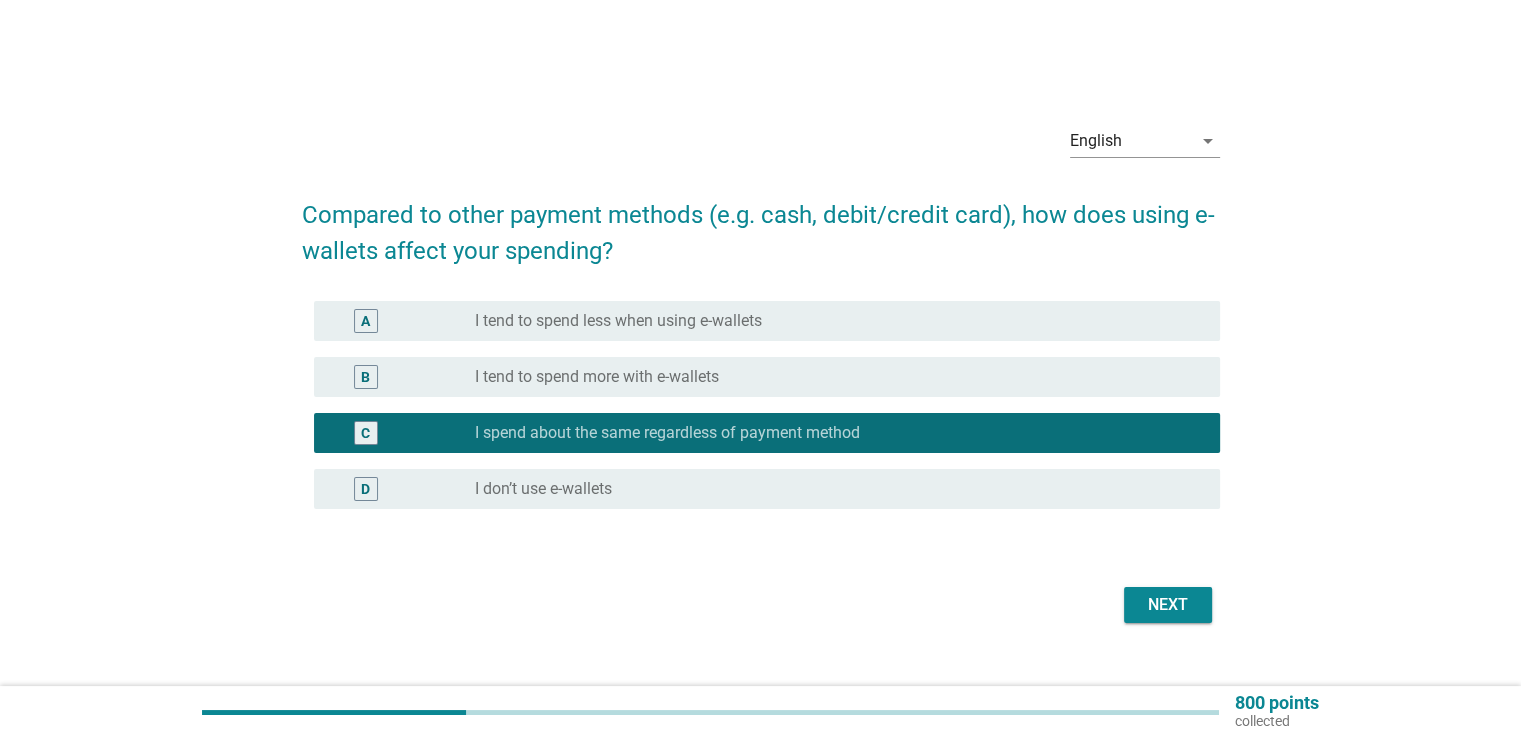 click on "Next" at bounding box center (1168, 605) 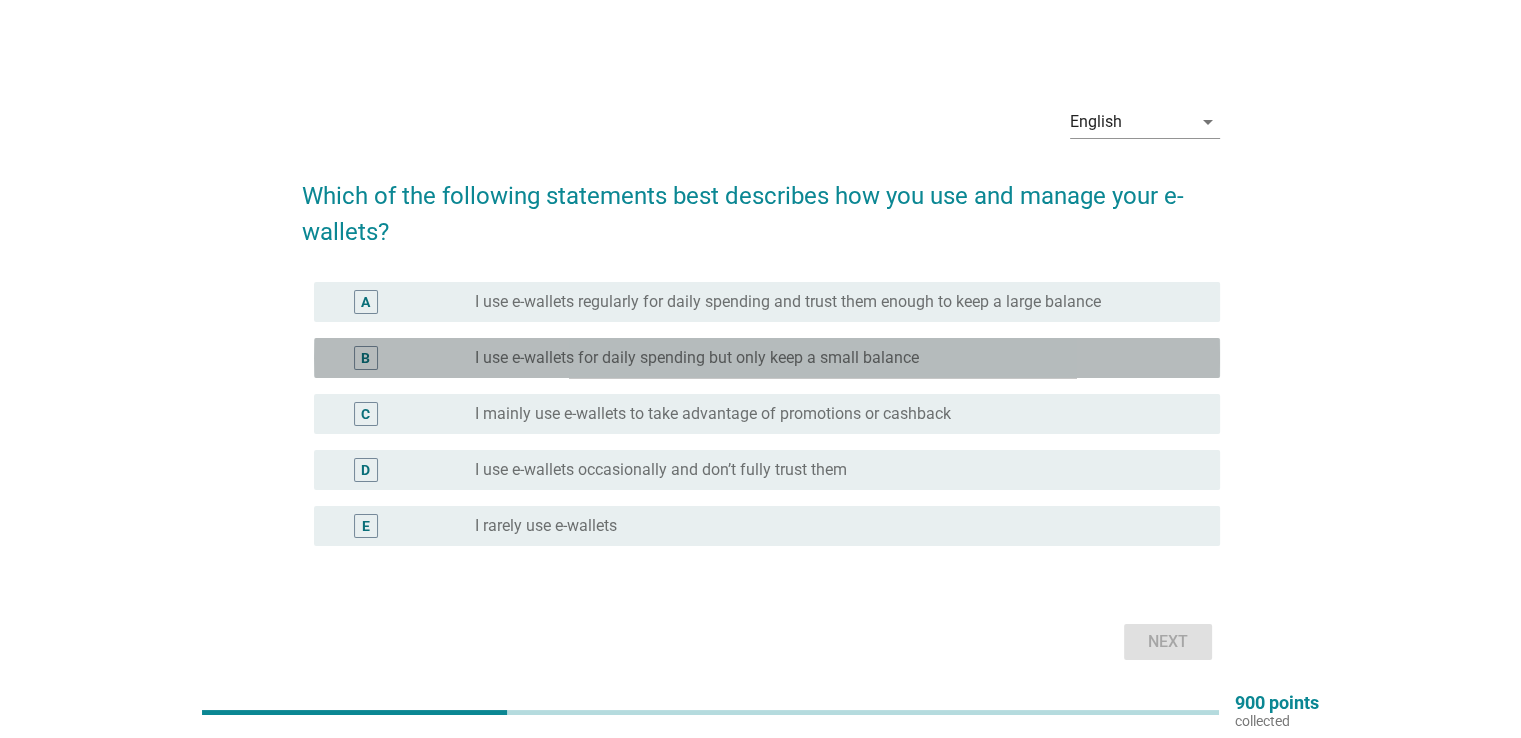 click on "I use e-wallets for daily spending but only keep a small balance" at bounding box center [697, 358] 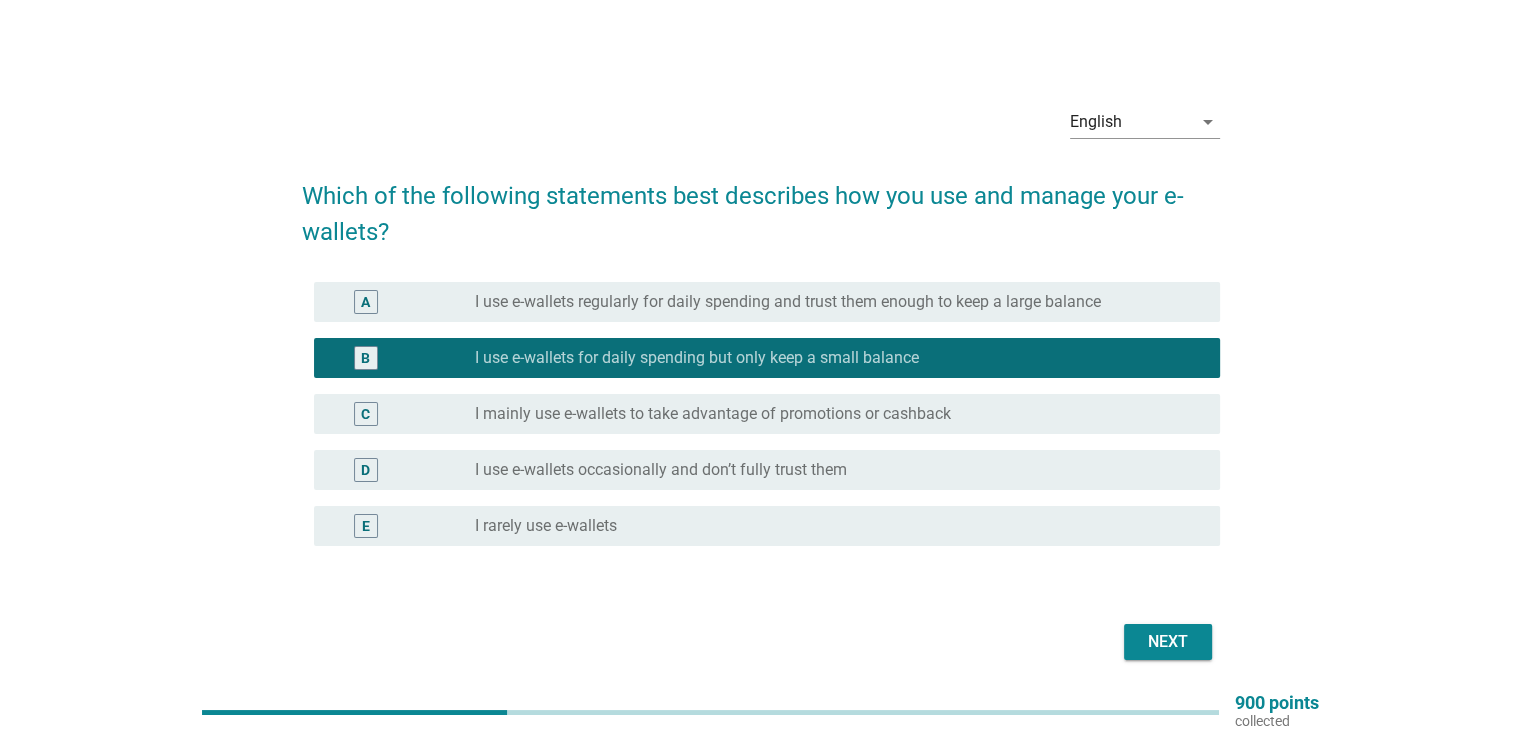 click on "Next" at bounding box center (1168, 642) 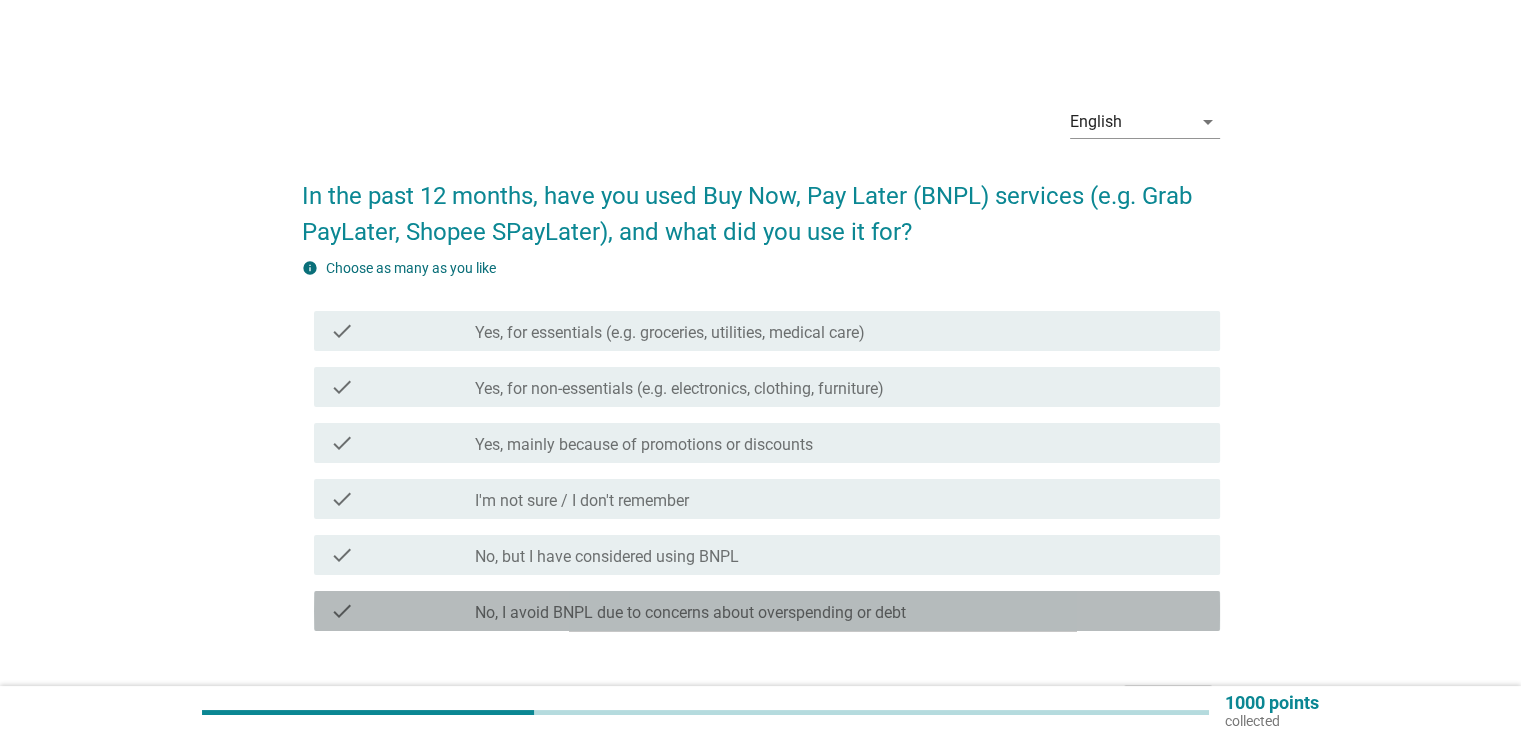 click on "No, I avoid BNPL due to concerns about overspending or debt" at bounding box center [690, 613] 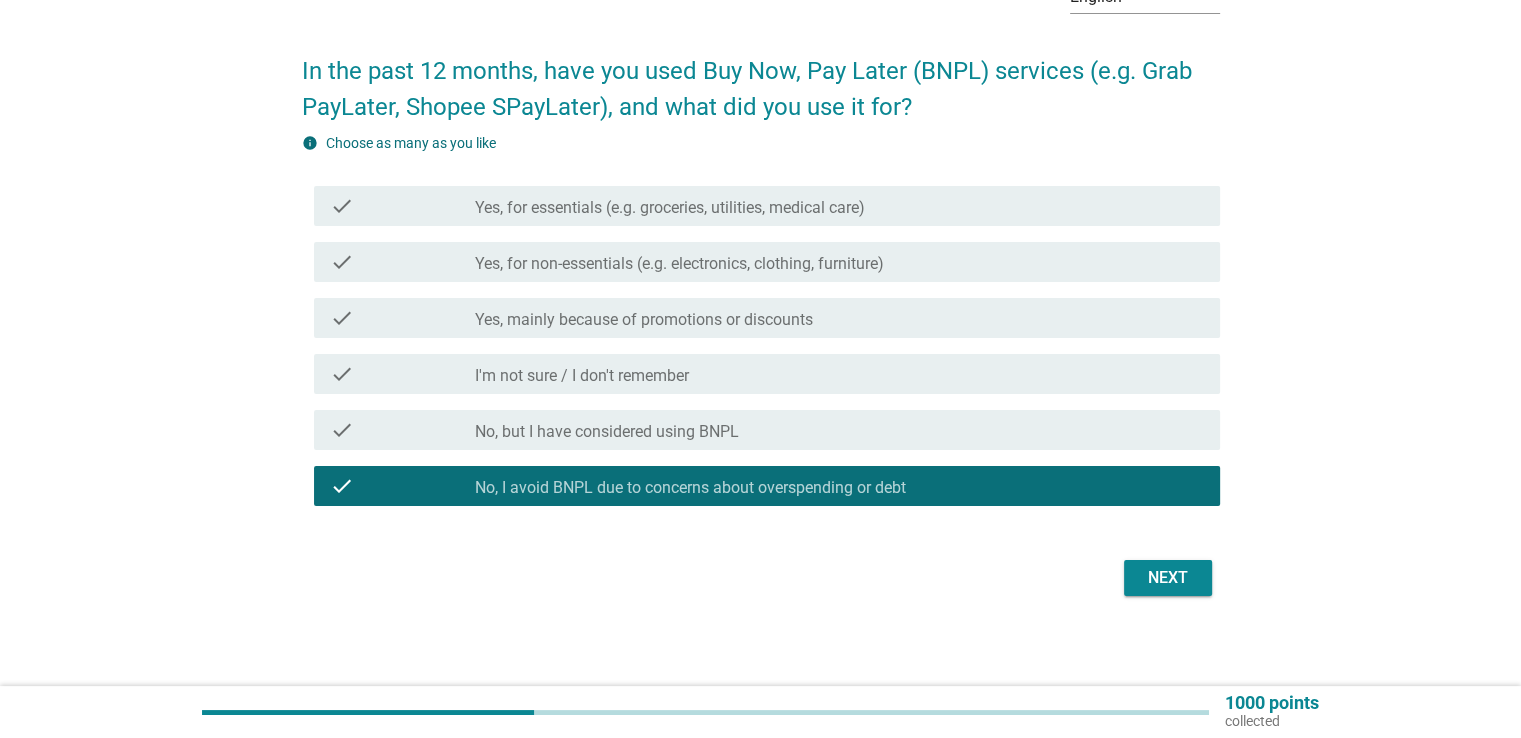 scroll, scrollTop: 131, scrollLeft: 0, axis: vertical 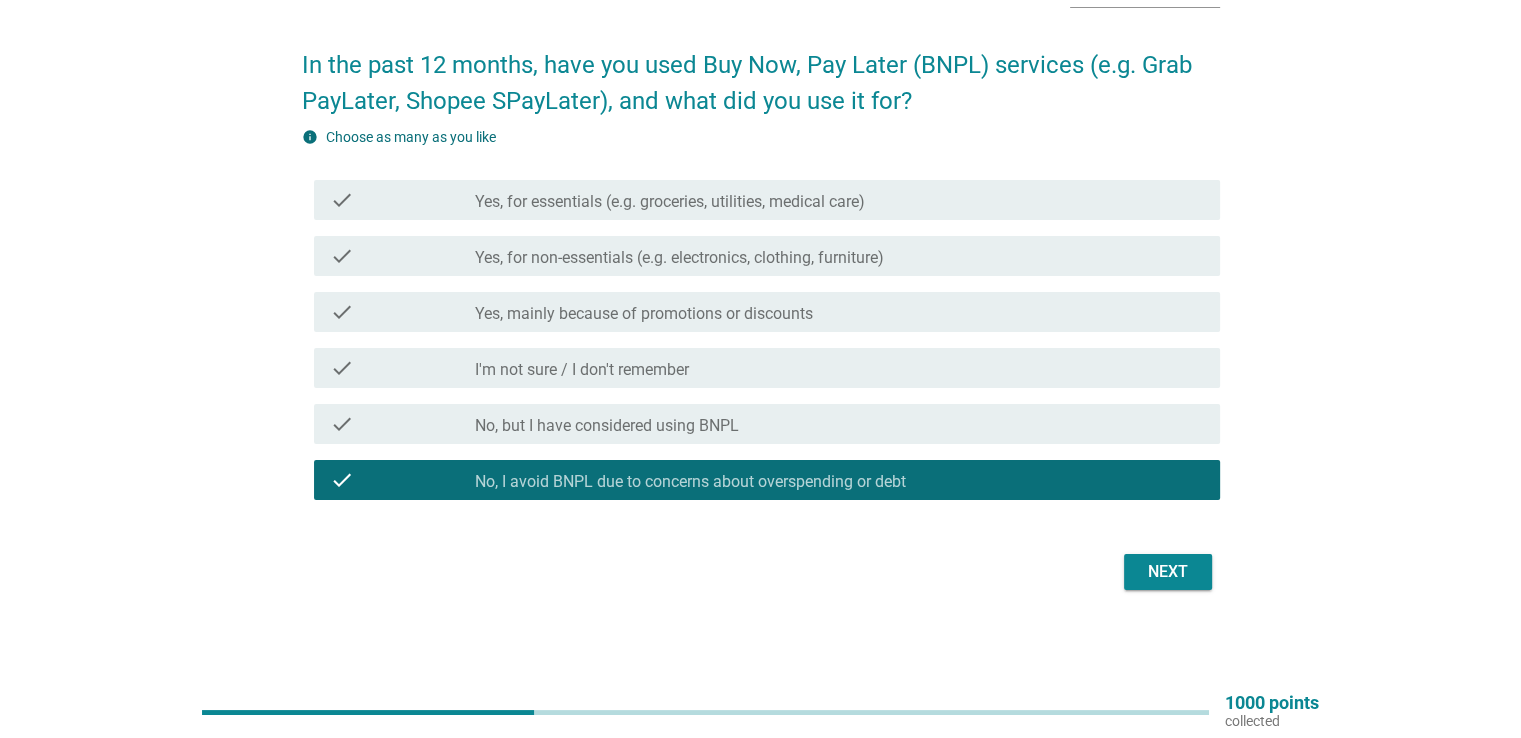 click on "Next" at bounding box center [1168, 572] 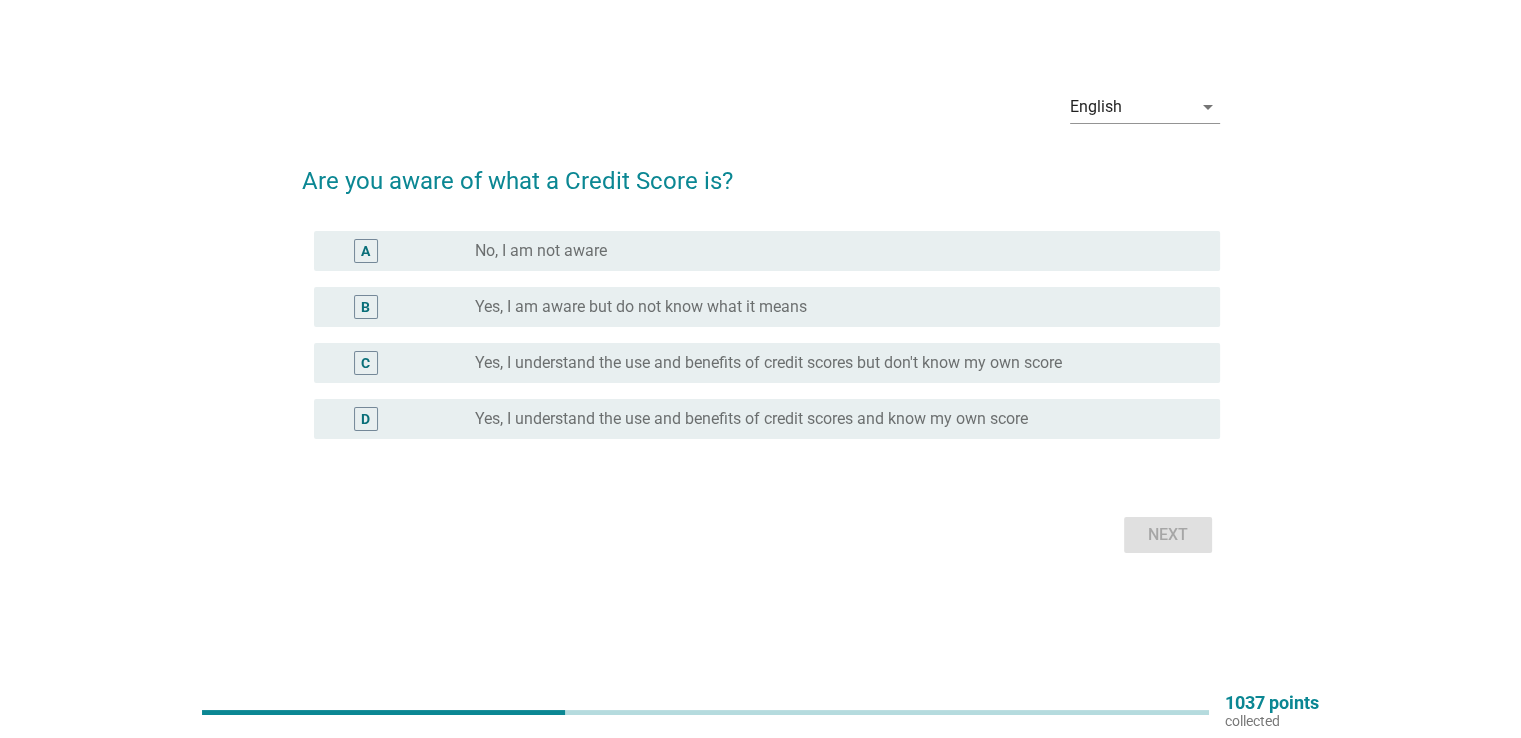 scroll, scrollTop: 0, scrollLeft: 0, axis: both 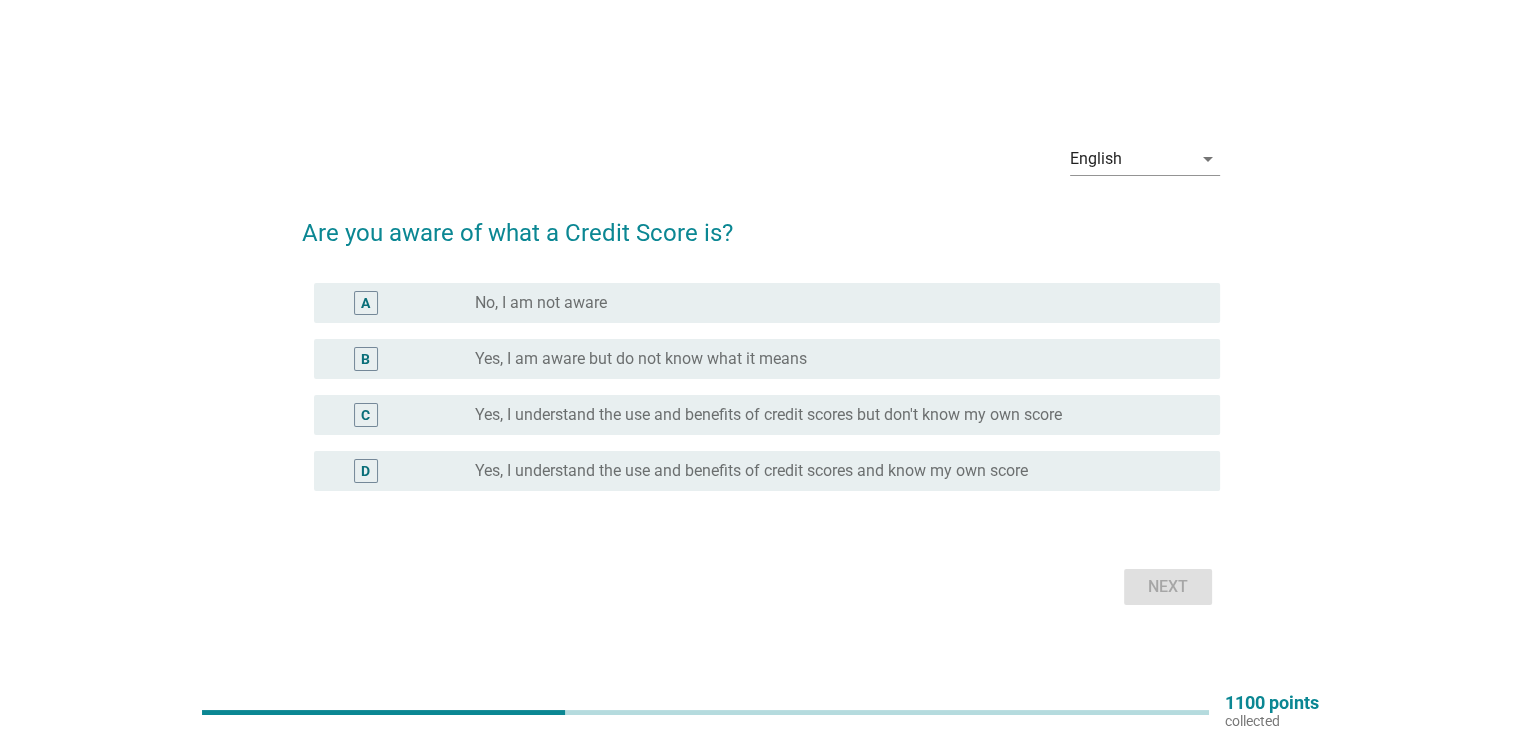 click on "Yes, I understand the use and benefits of credit scores and know my own score" at bounding box center [751, 471] 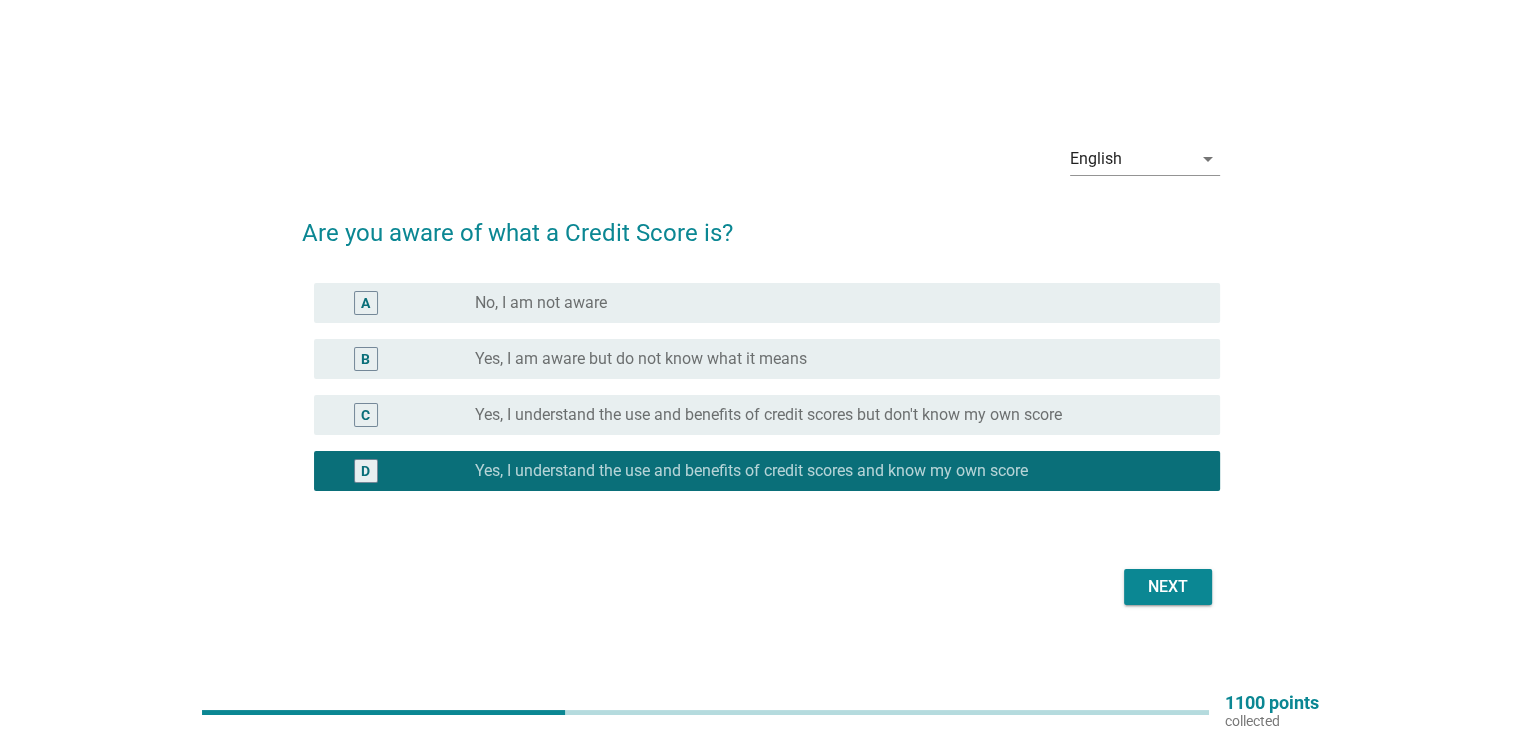 click on "Next" at bounding box center (1168, 587) 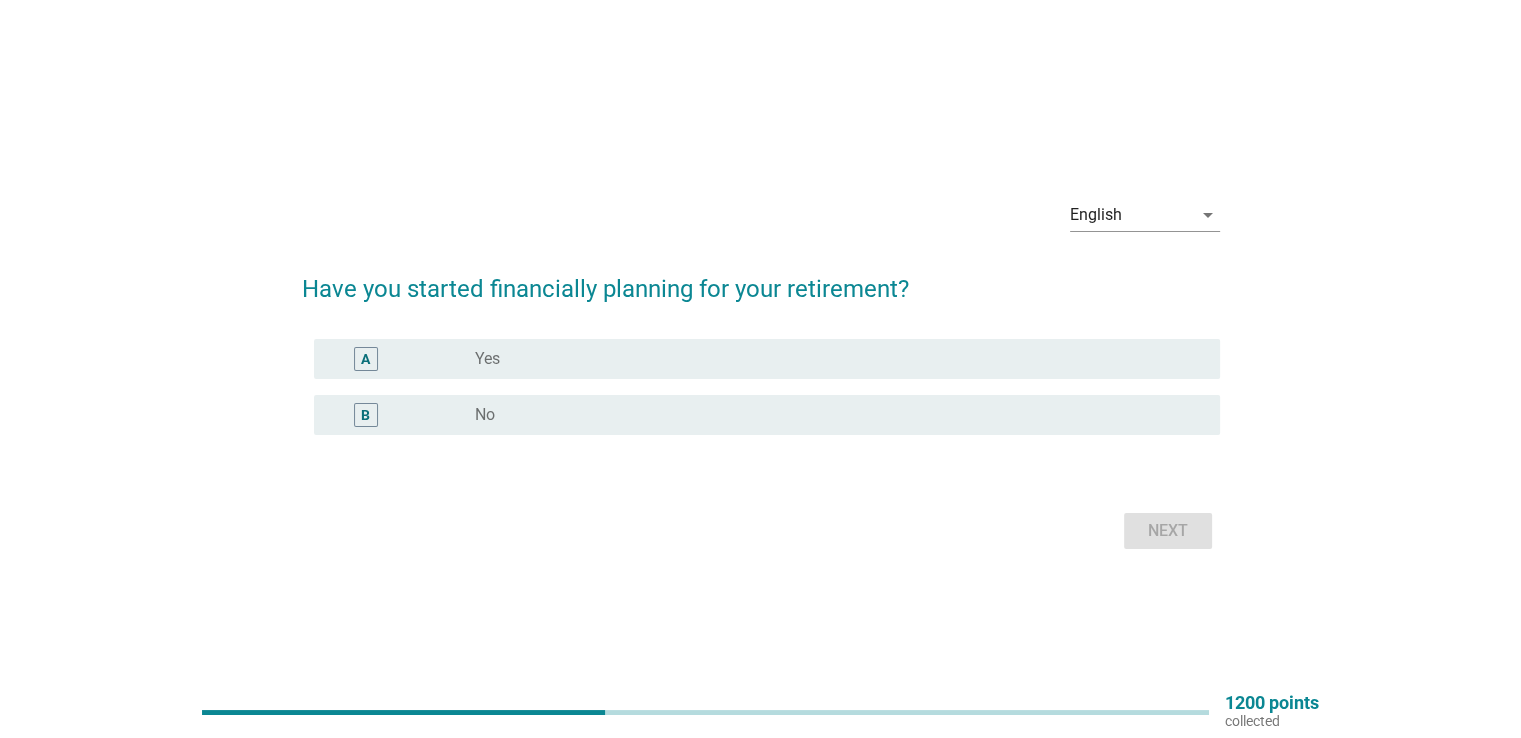 click on "radio_button_unchecked Yes" at bounding box center (831, 359) 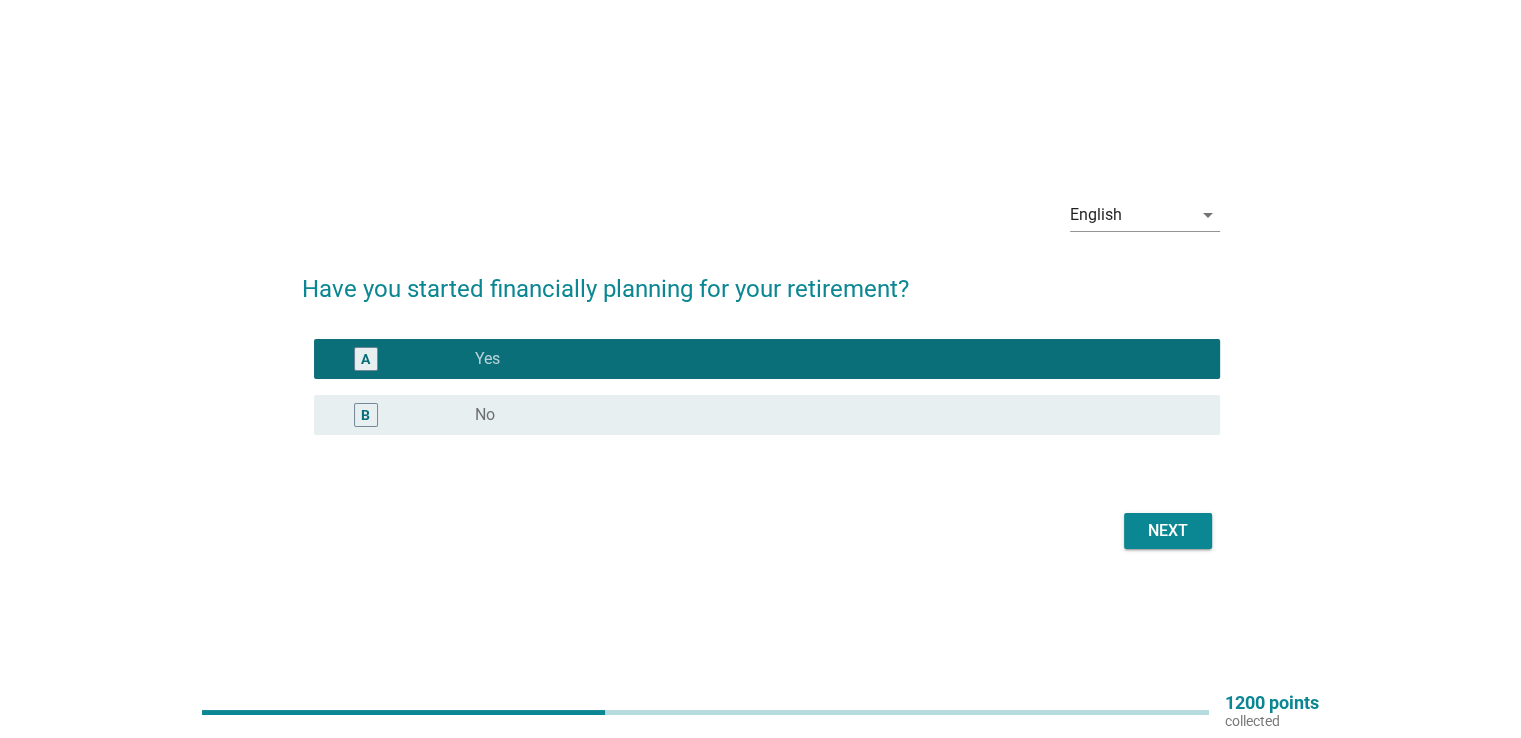click on "Next" at bounding box center [1168, 531] 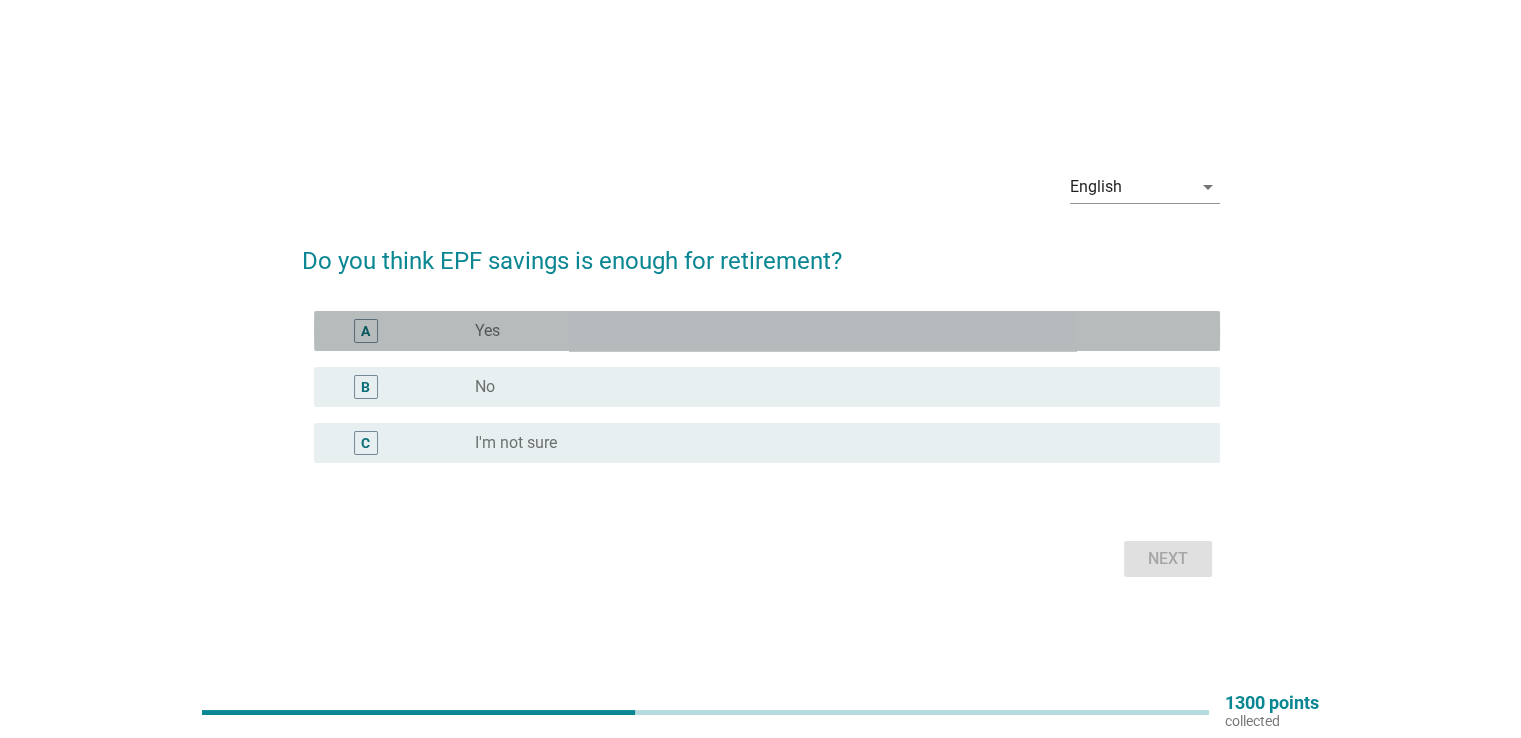 click on "radio_button_unchecked Yes" at bounding box center (831, 331) 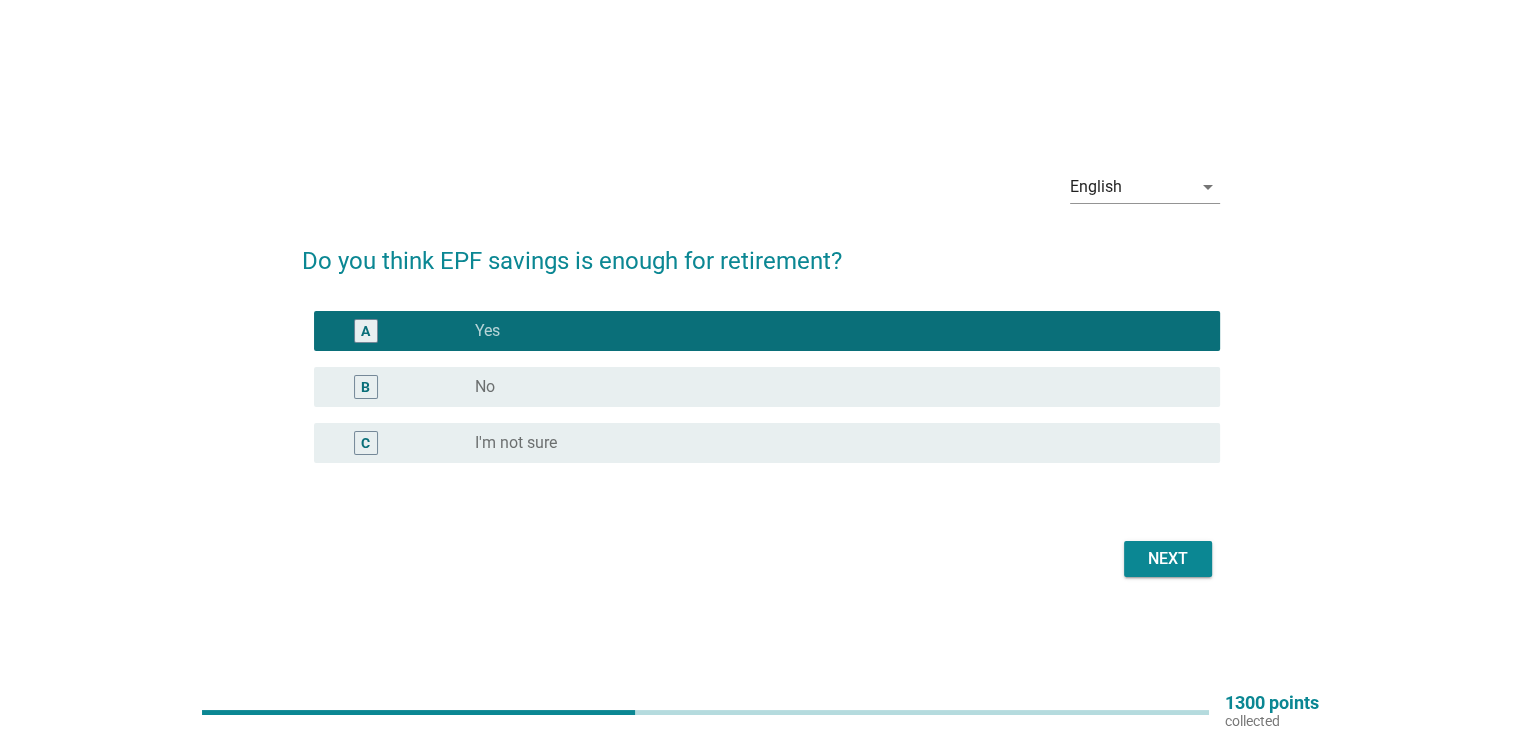 click on "Next" at bounding box center (1168, 559) 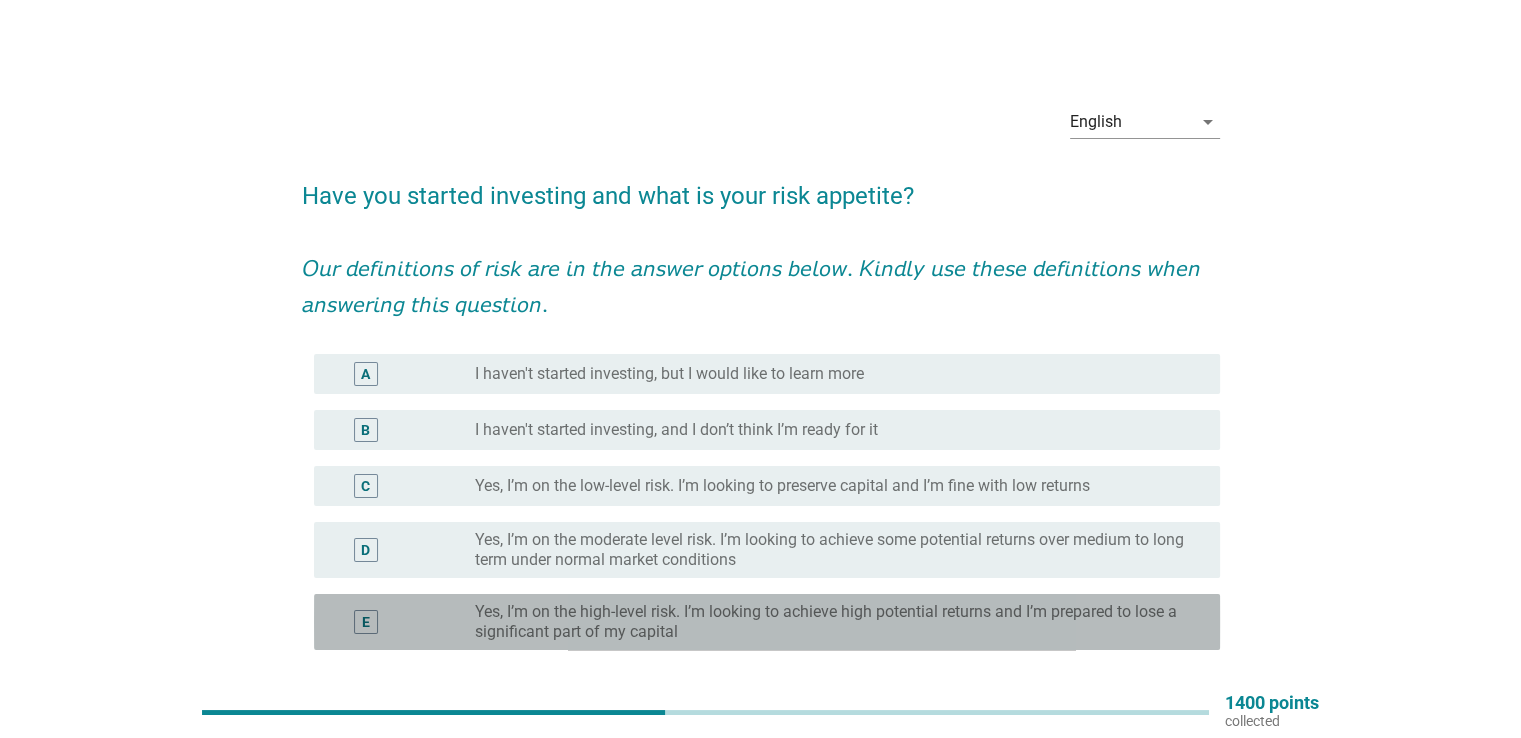 click on "Yes, I’m on the high-level risk. I’m looking to achieve high potential returns and I’m prepared to lose a significant part of my capital" at bounding box center (831, 622) 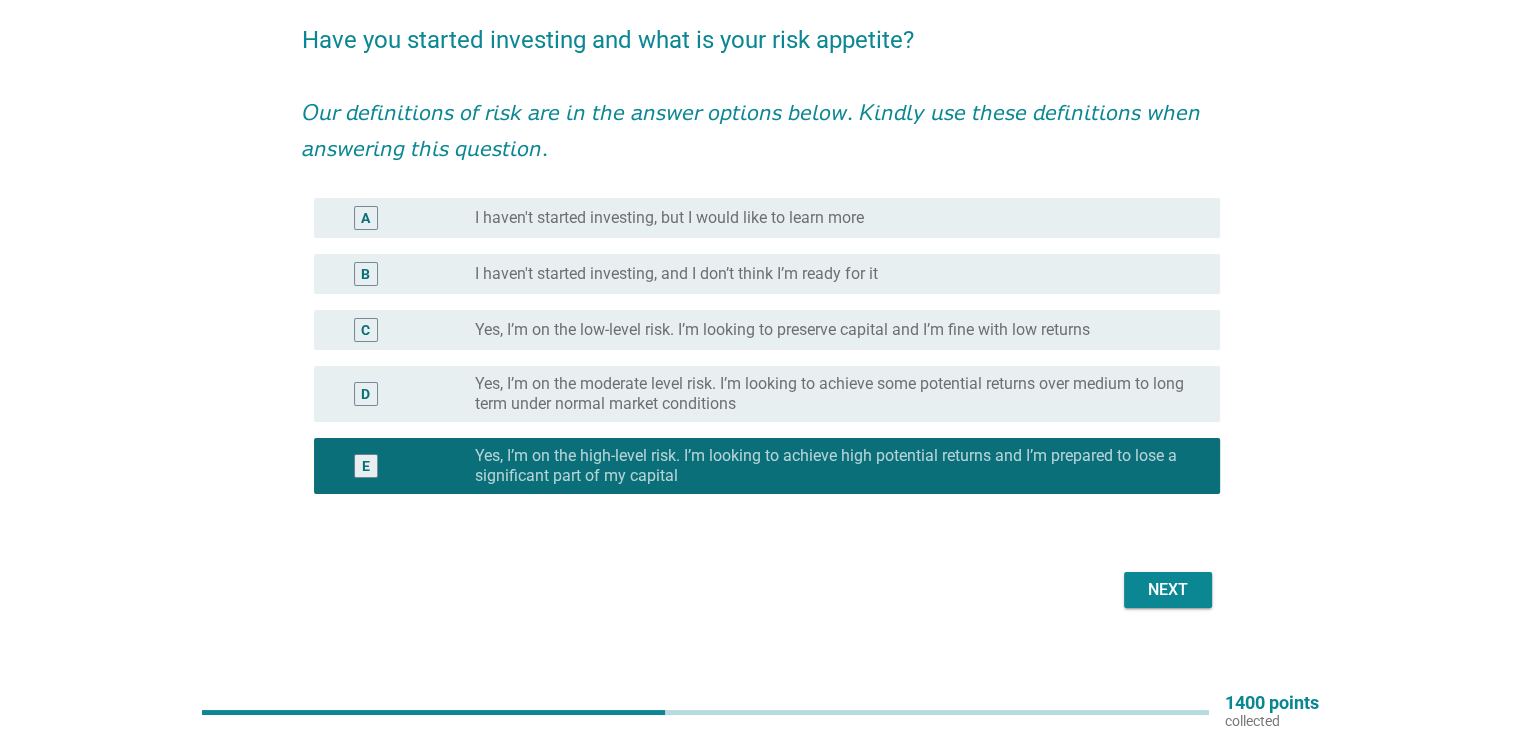 scroll, scrollTop: 174, scrollLeft: 0, axis: vertical 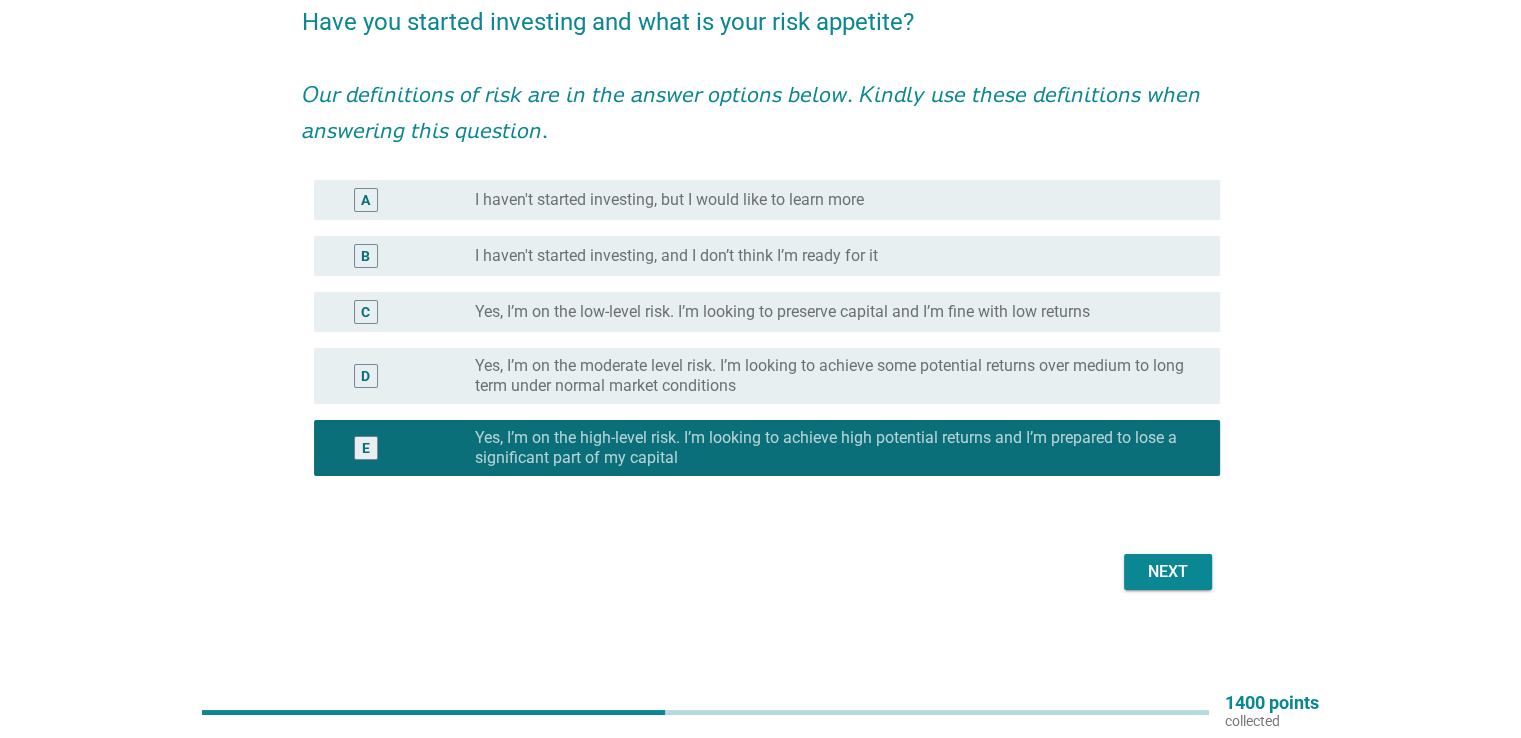 click on "Next" at bounding box center [1168, 572] 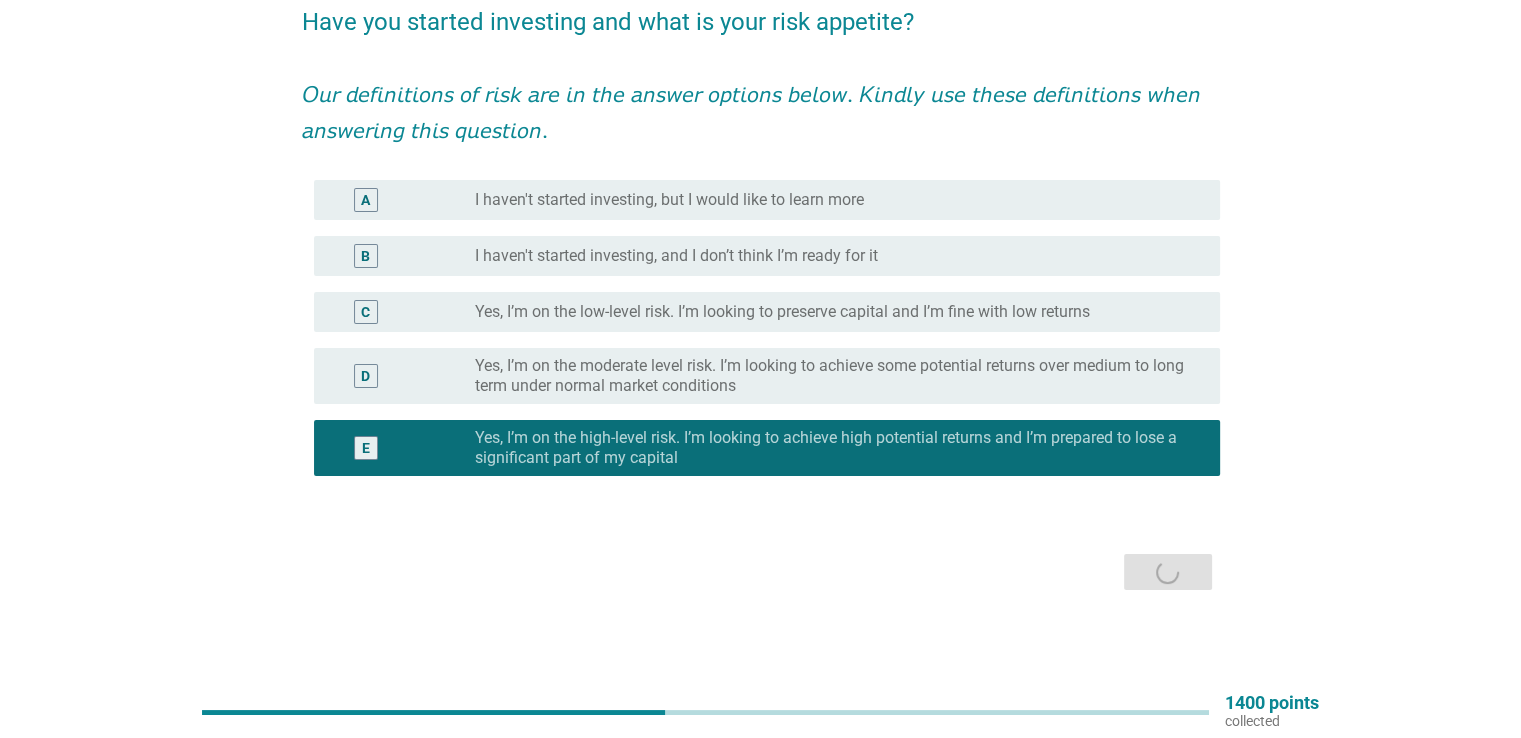 scroll, scrollTop: 0, scrollLeft: 0, axis: both 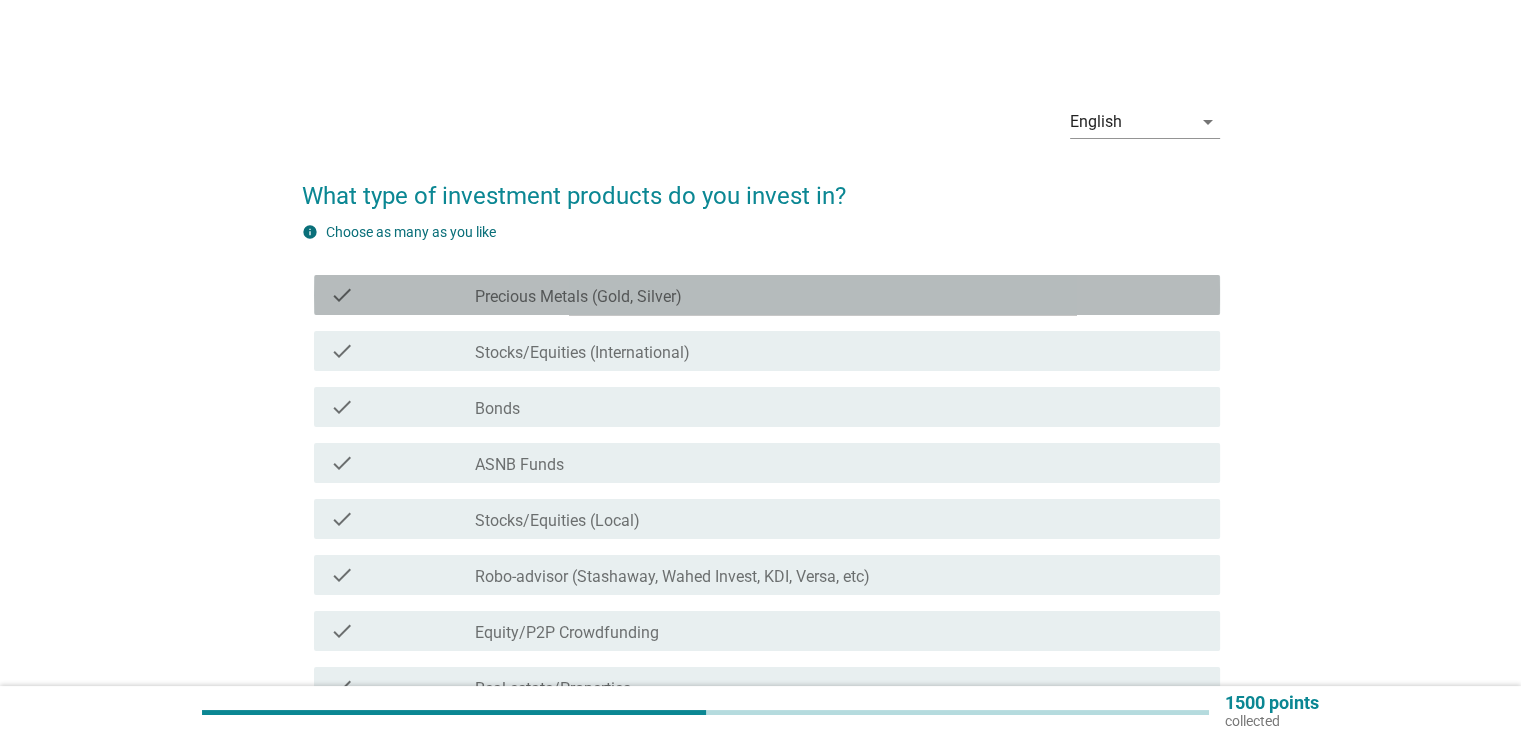 click on "check_box_outline_blank Precious Metals (Gold, Silver)" at bounding box center (839, 295) 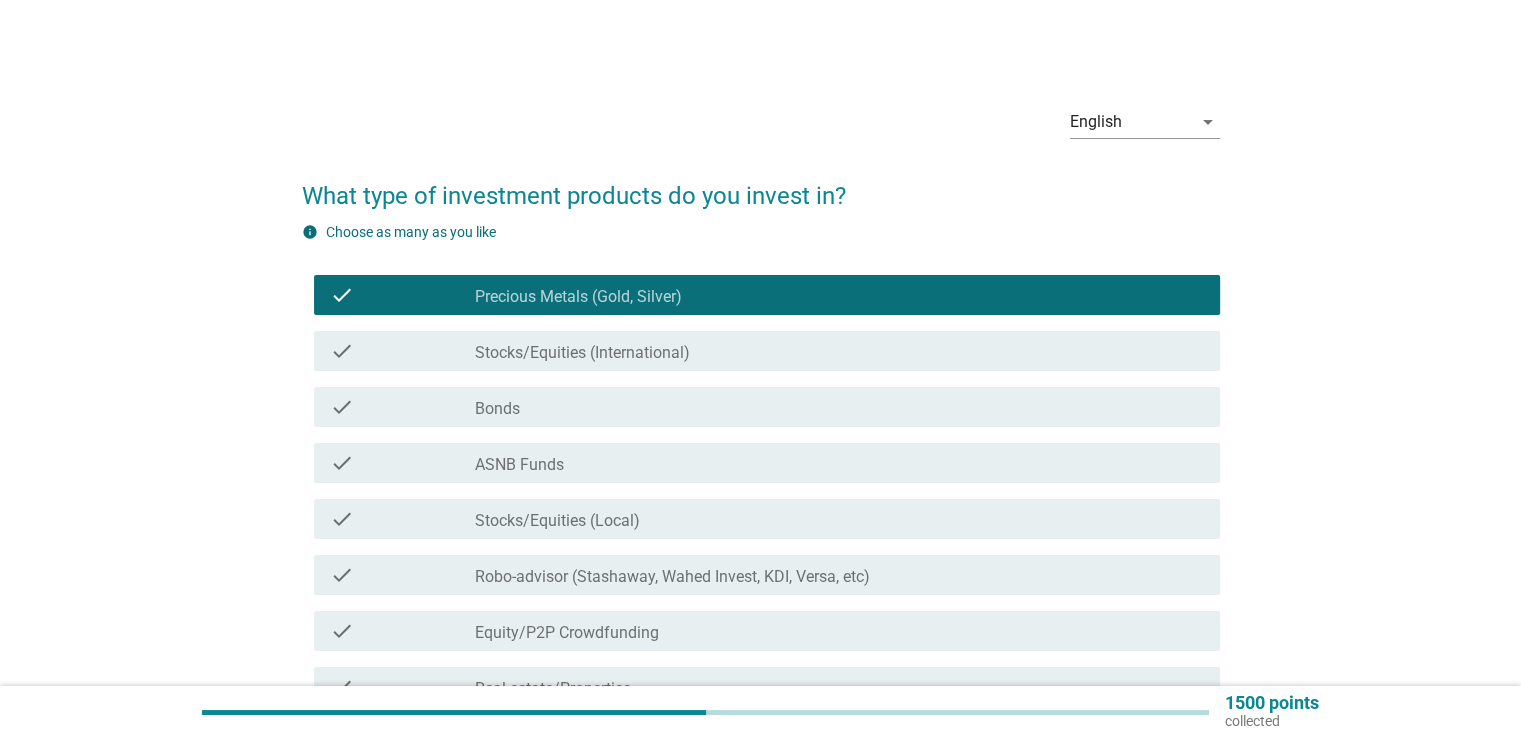 click on "check_box_outline_blank Stocks/Equities (International)" at bounding box center (839, 351) 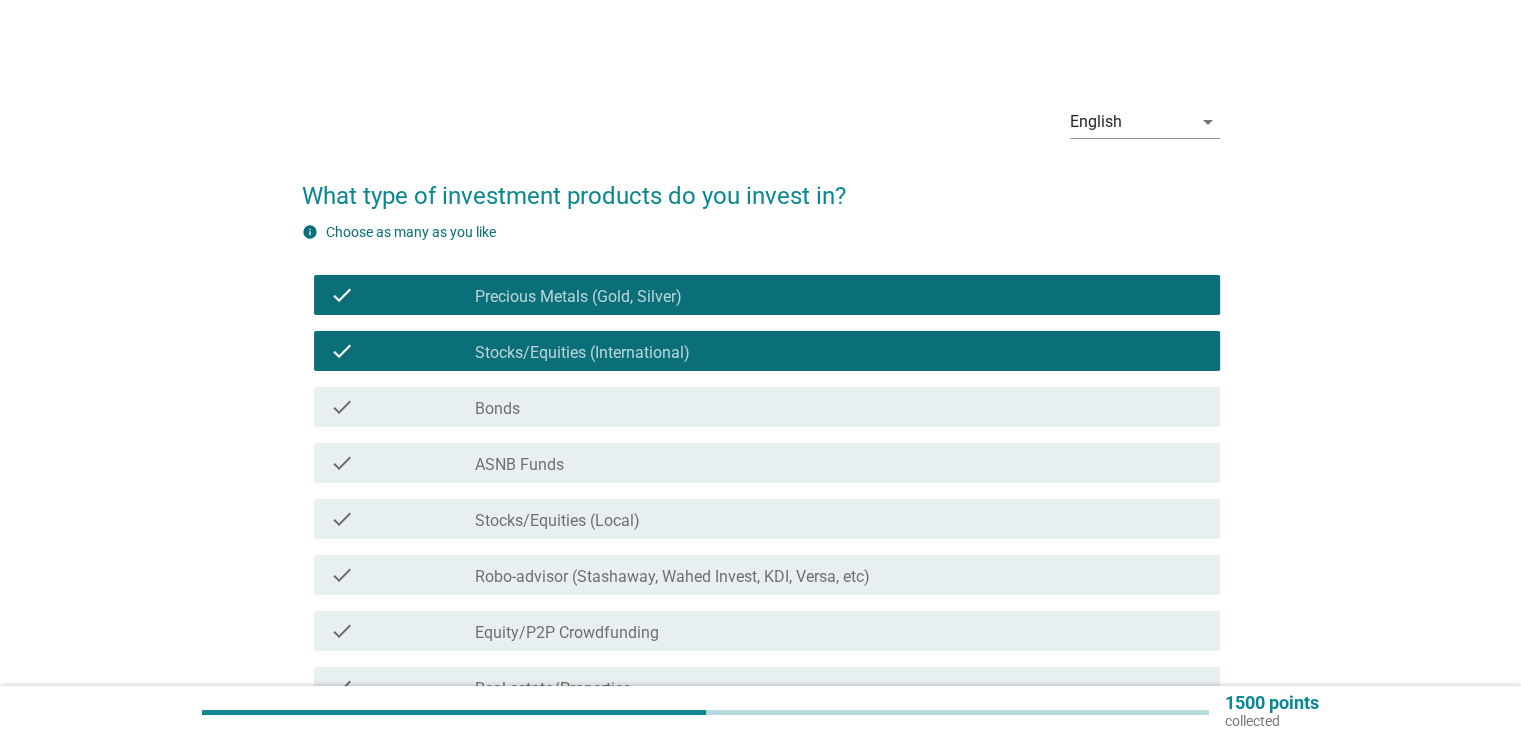 click on "check_box_outline_blank ASNB Funds" at bounding box center [839, 463] 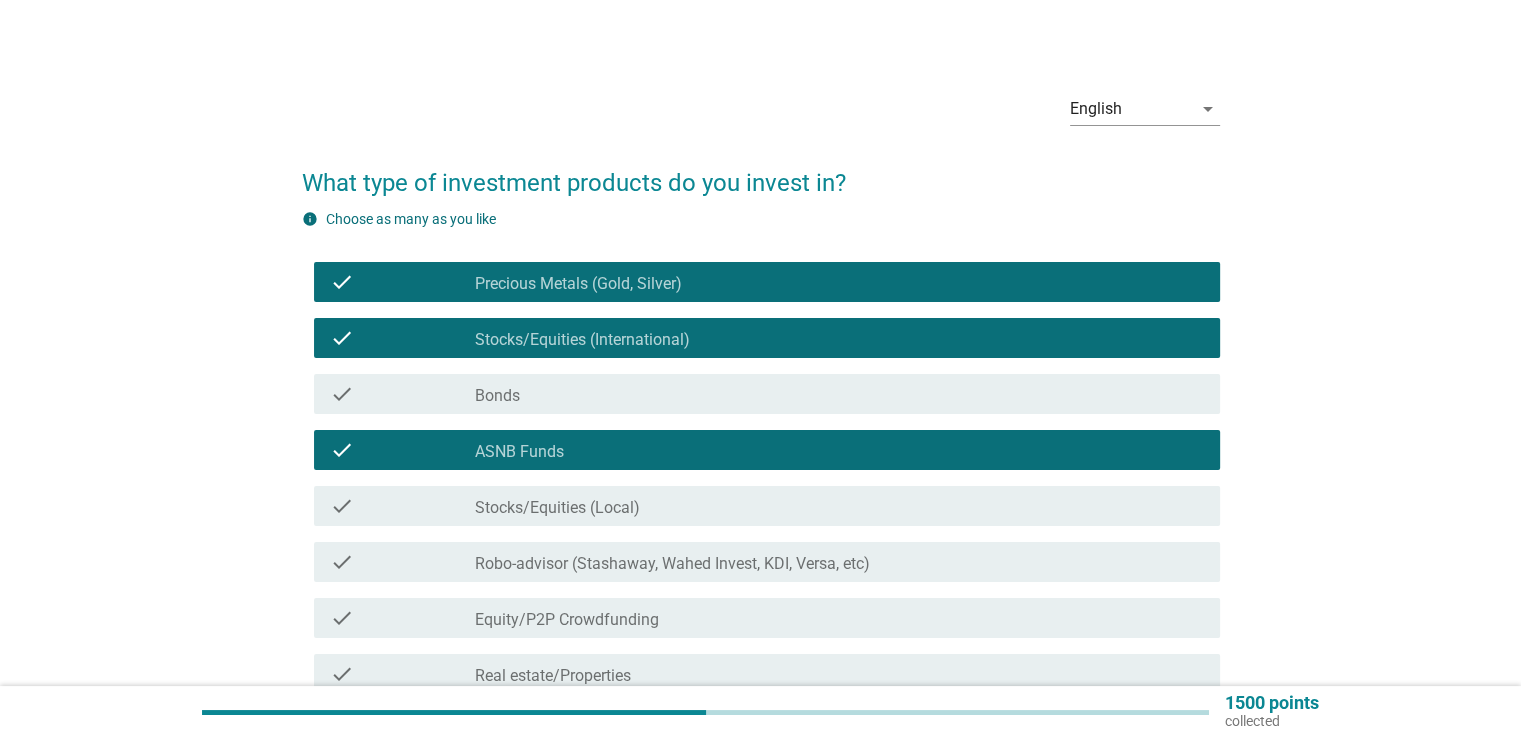 scroll, scrollTop: 200, scrollLeft: 0, axis: vertical 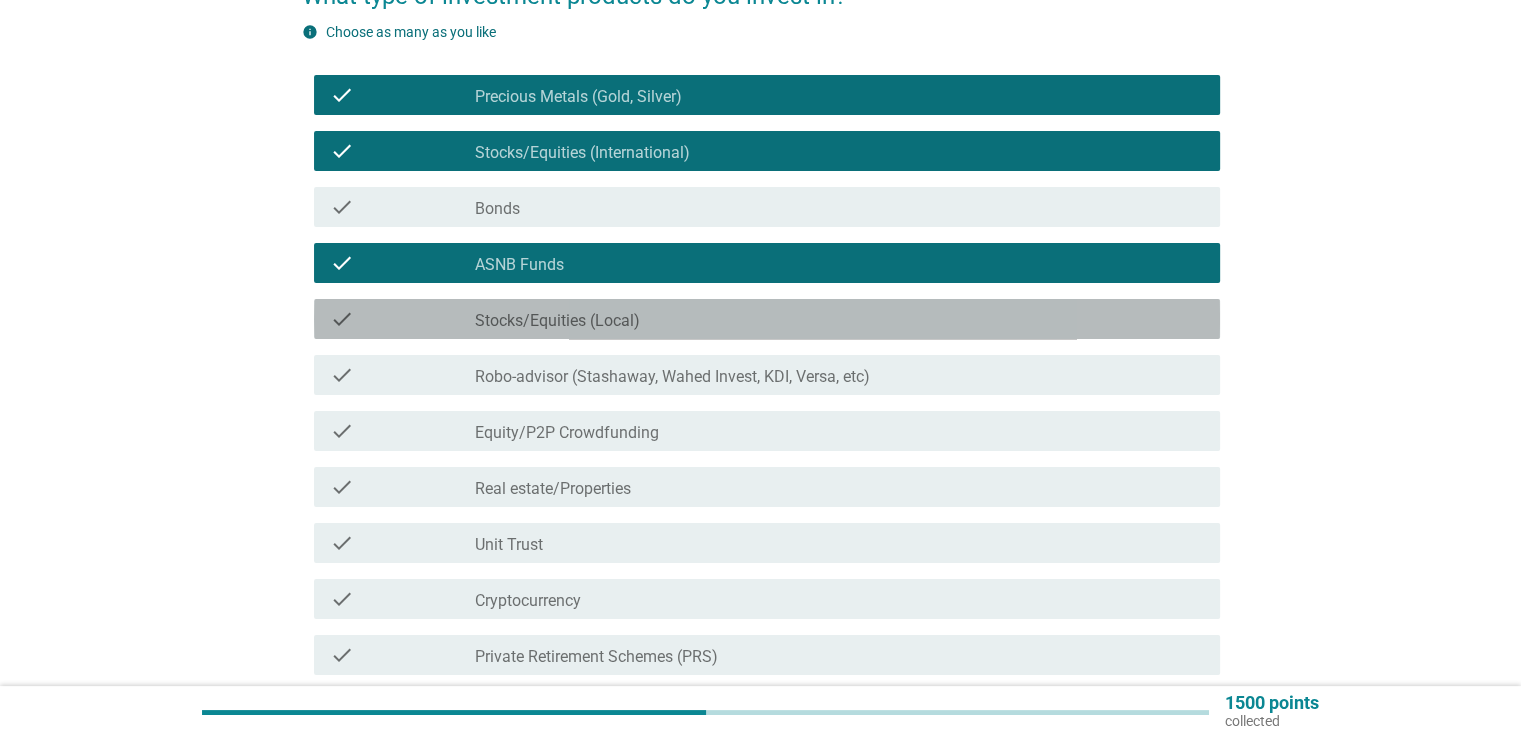 click on "check_box_outline_blank Stocks/Equities (Local)" at bounding box center [839, 319] 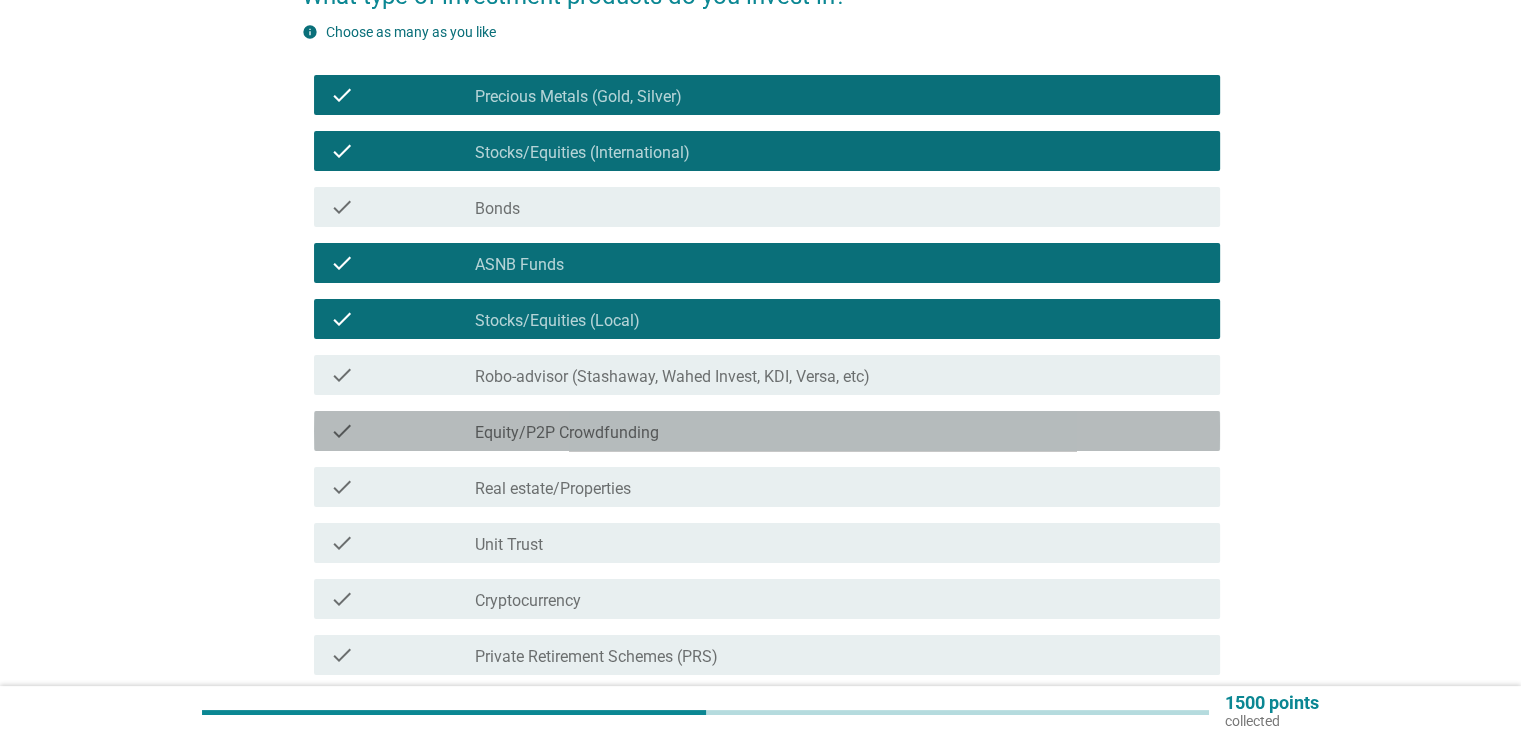 click on "check_box_outline_blank Equity/P2P Crowdfunding" at bounding box center (839, 431) 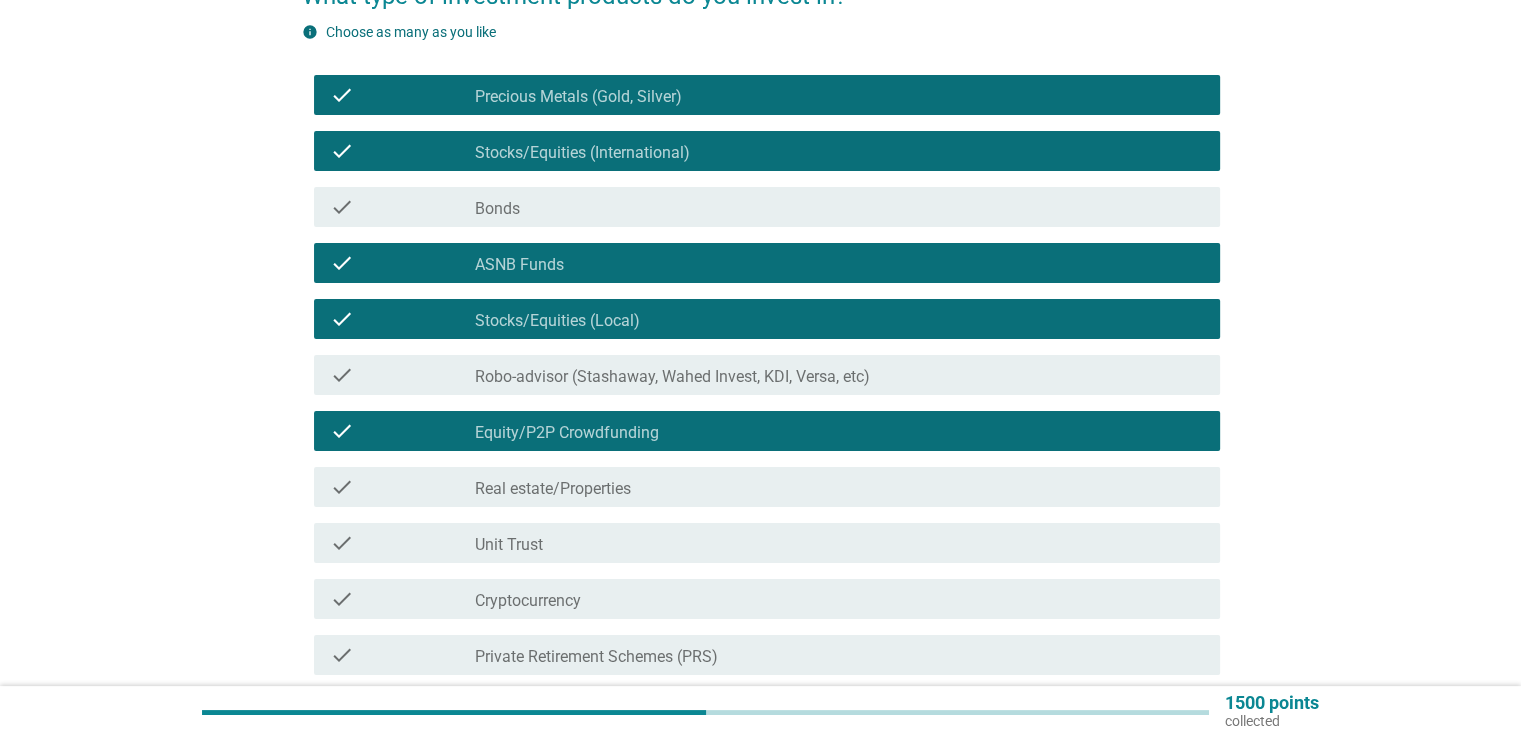 scroll, scrollTop: 300, scrollLeft: 0, axis: vertical 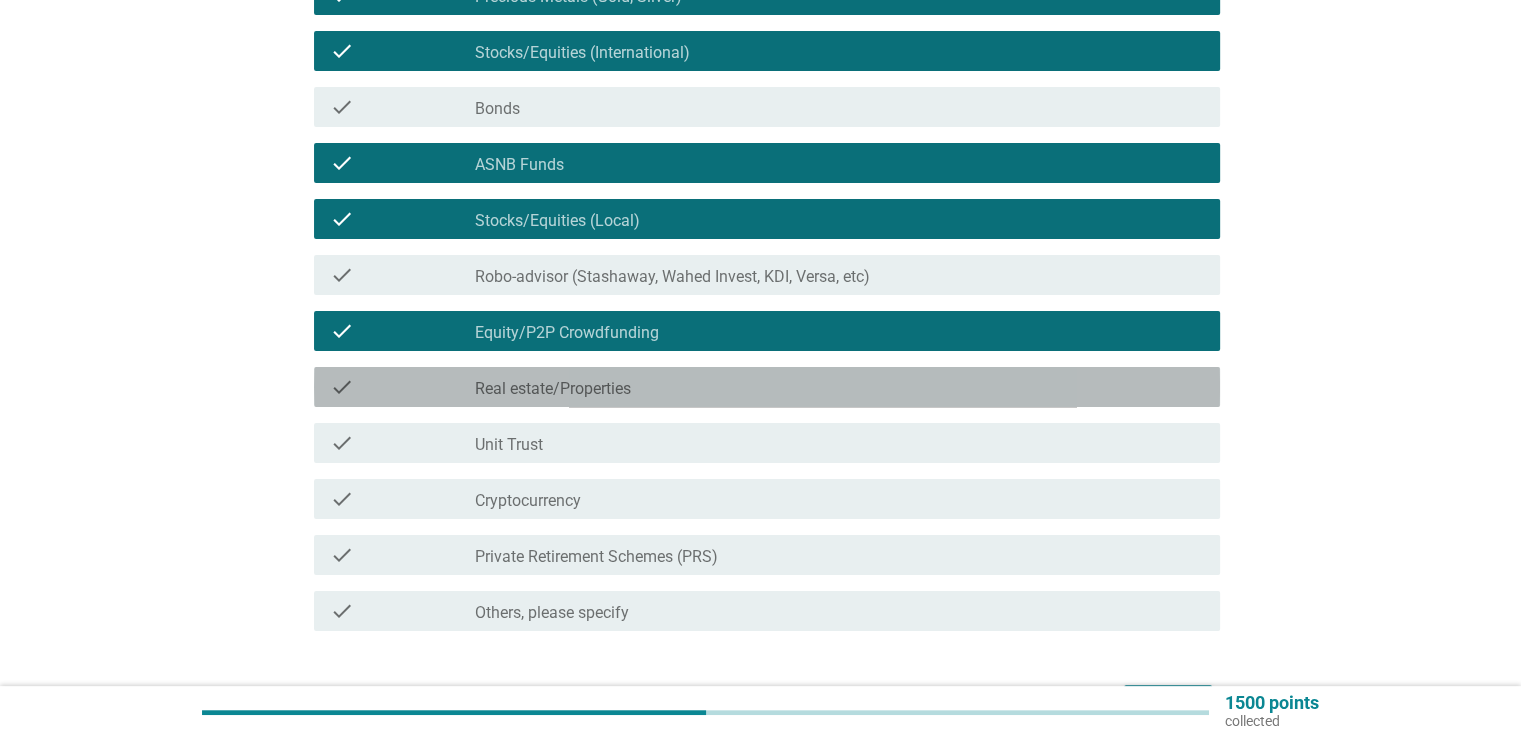 click on "check_box_outline_blank Real estate/Properties" at bounding box center (839, 387) 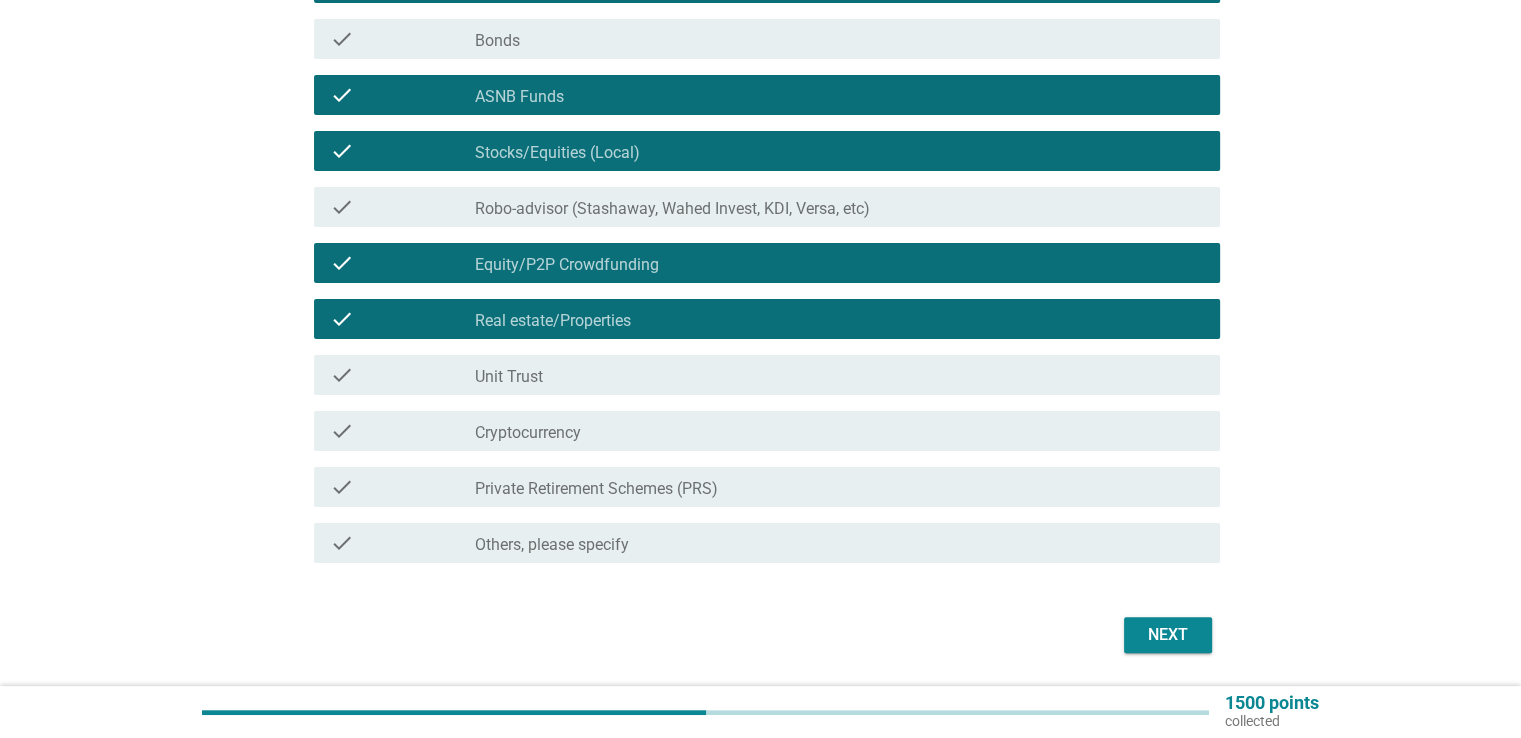 scroll, scrollTop: 400, scrollLeft: 0, axis: vertical 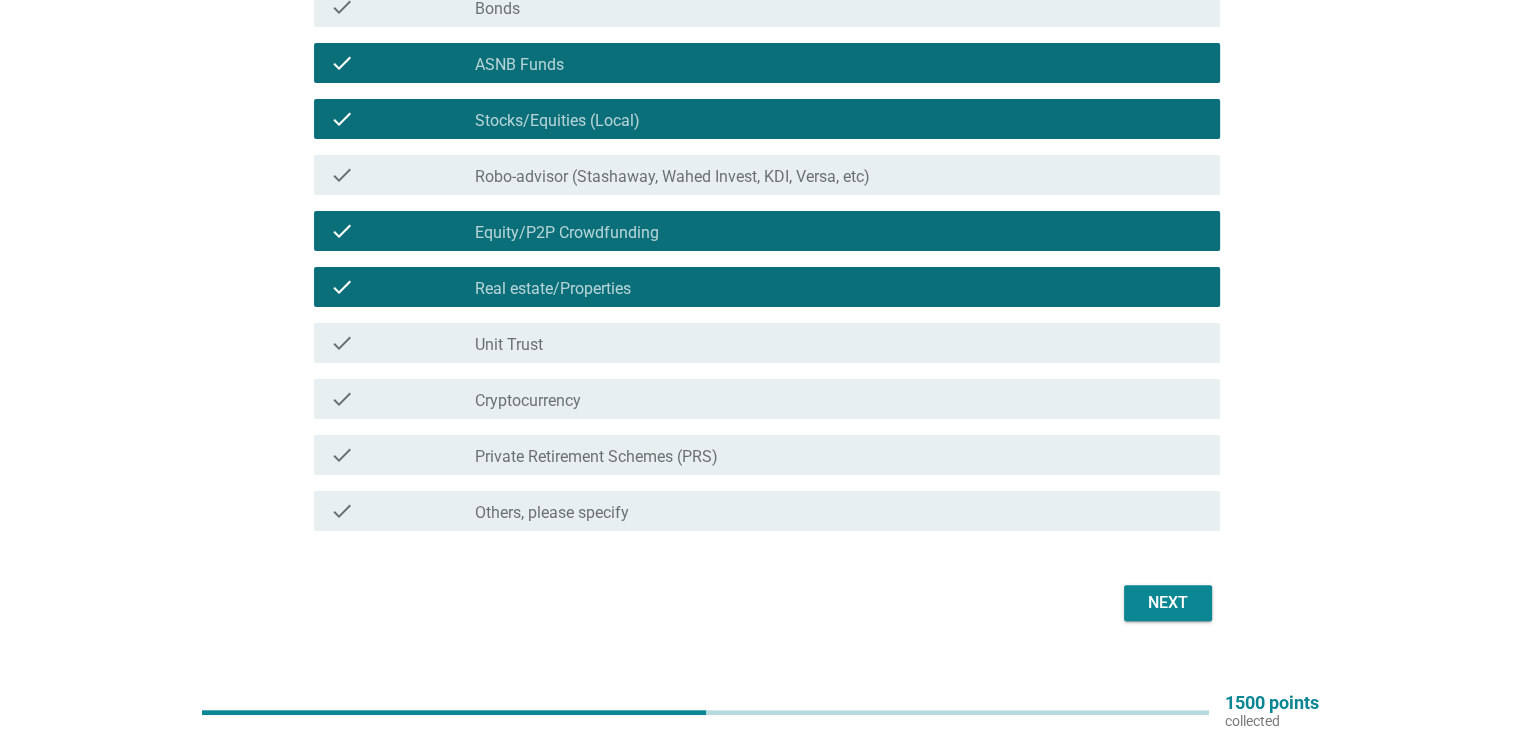 click on "check_box_outline_blank Cryptocurrency" at bounding box center (839, 399) 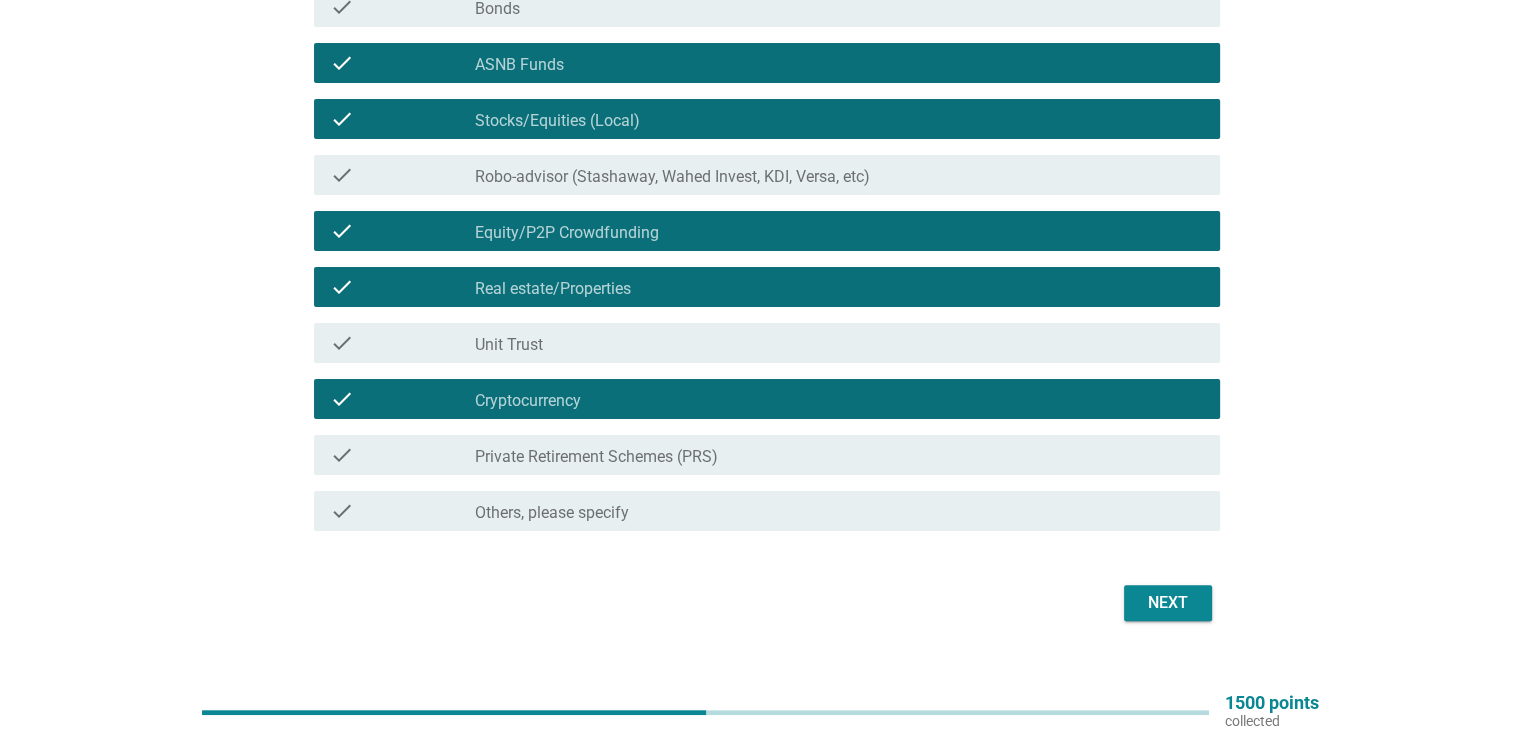 click on "check_box_outline_blank Private Retirement Schemes (PRS)" at bounding box center [839, 455] 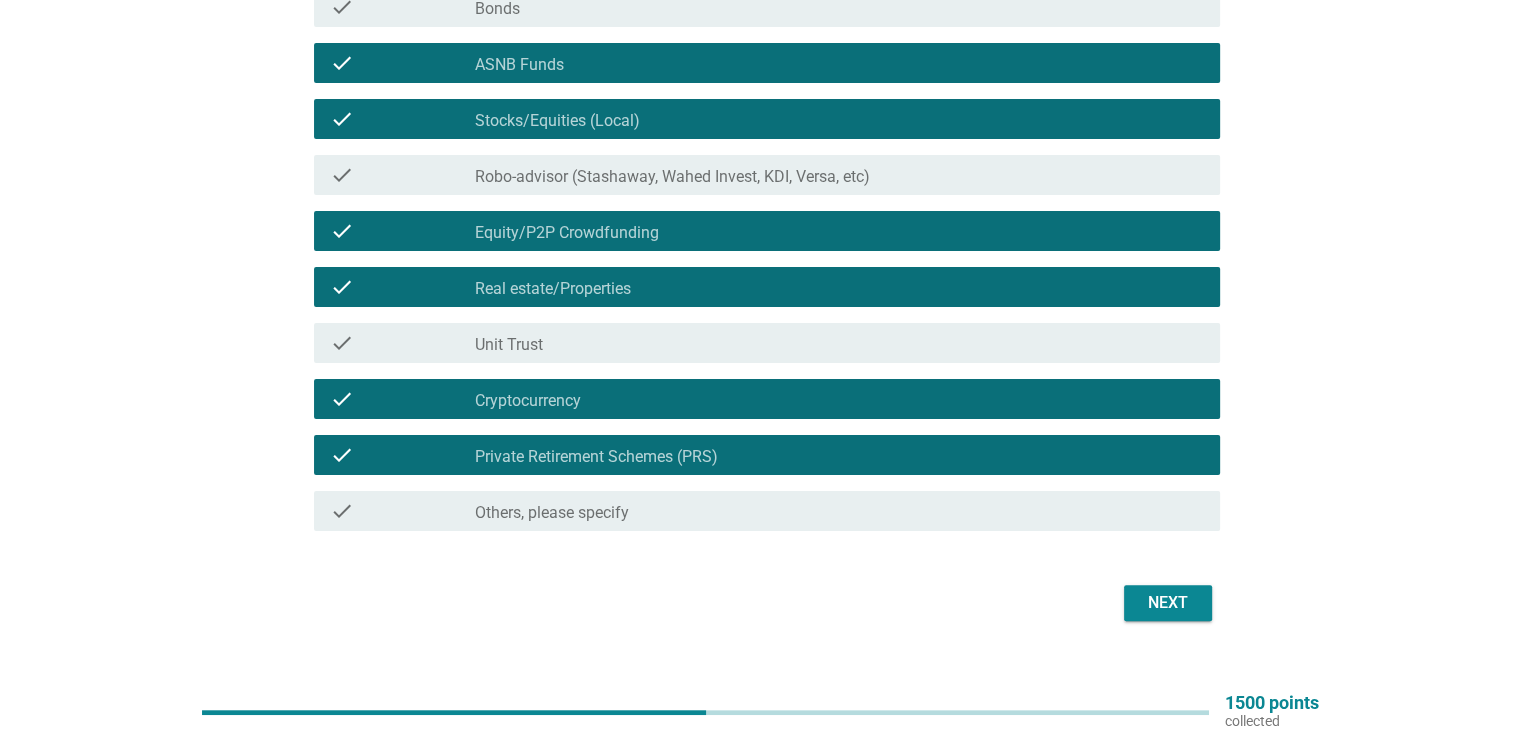click on "check_box_outline_blank Unit Trust" at bounding box center [839, 343] 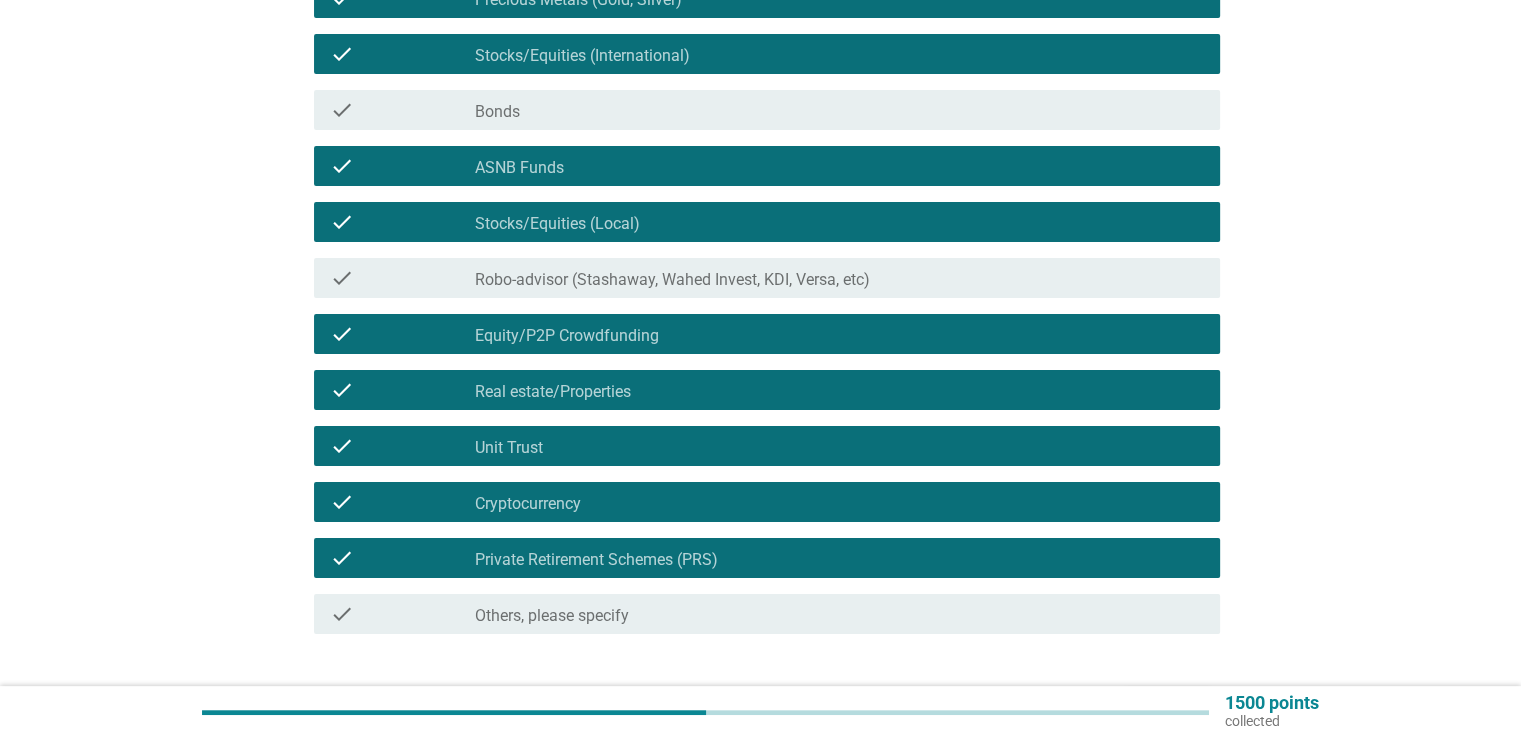 scroll, scrollTop: 400, scrollLeft: 0, axis: vertical 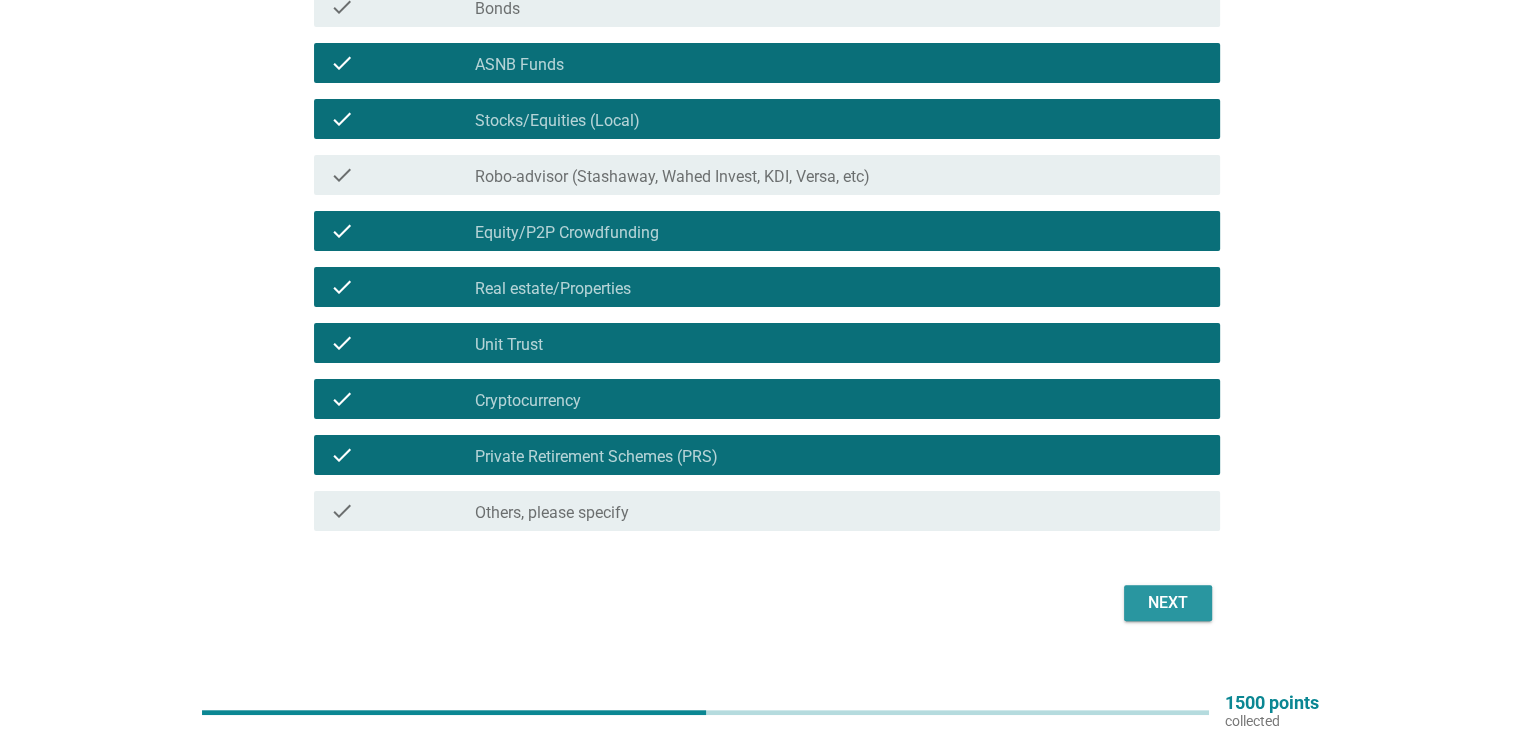click on "Next" at bounding box center [1168, 603] 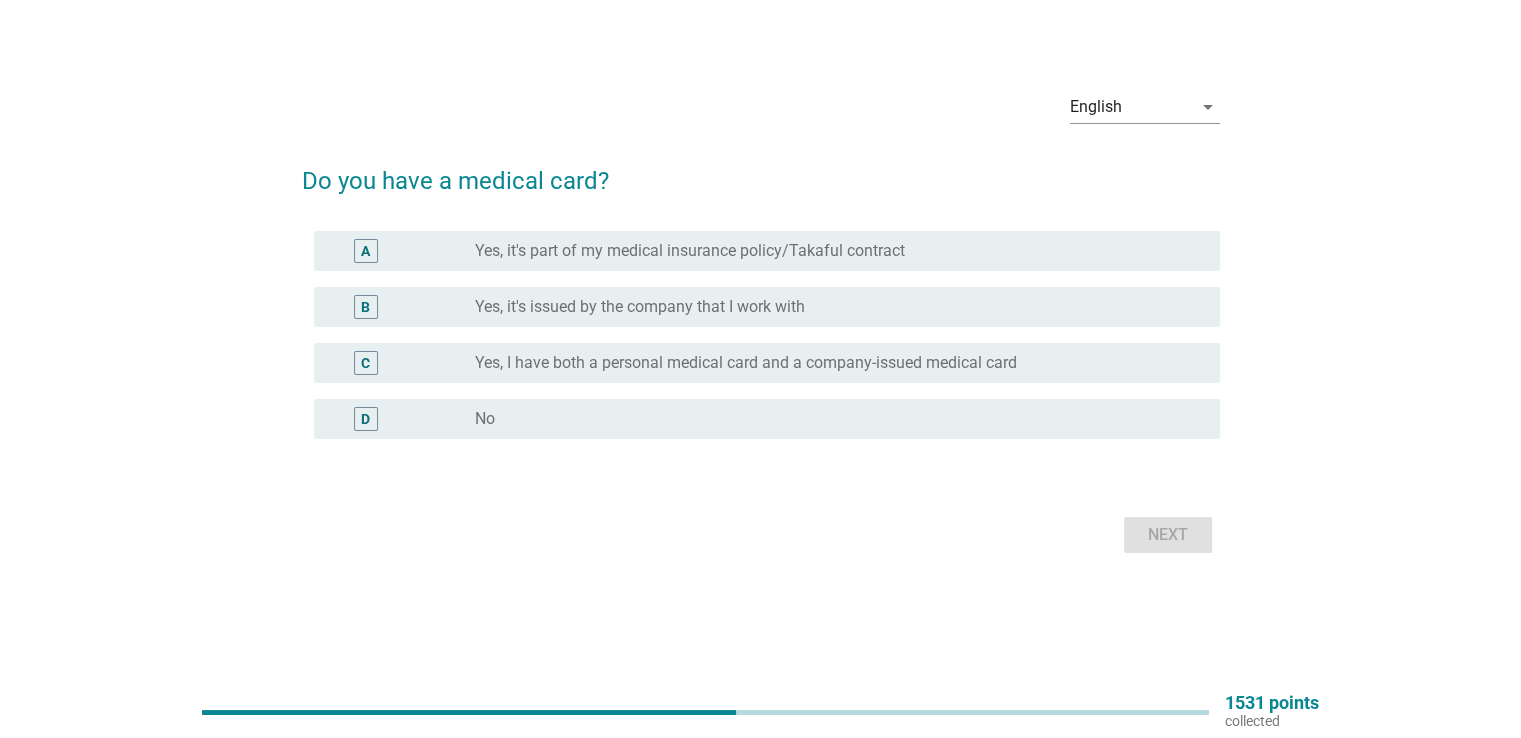 scroll, scrollTop: 0, scrollLeft: 0, axis: both 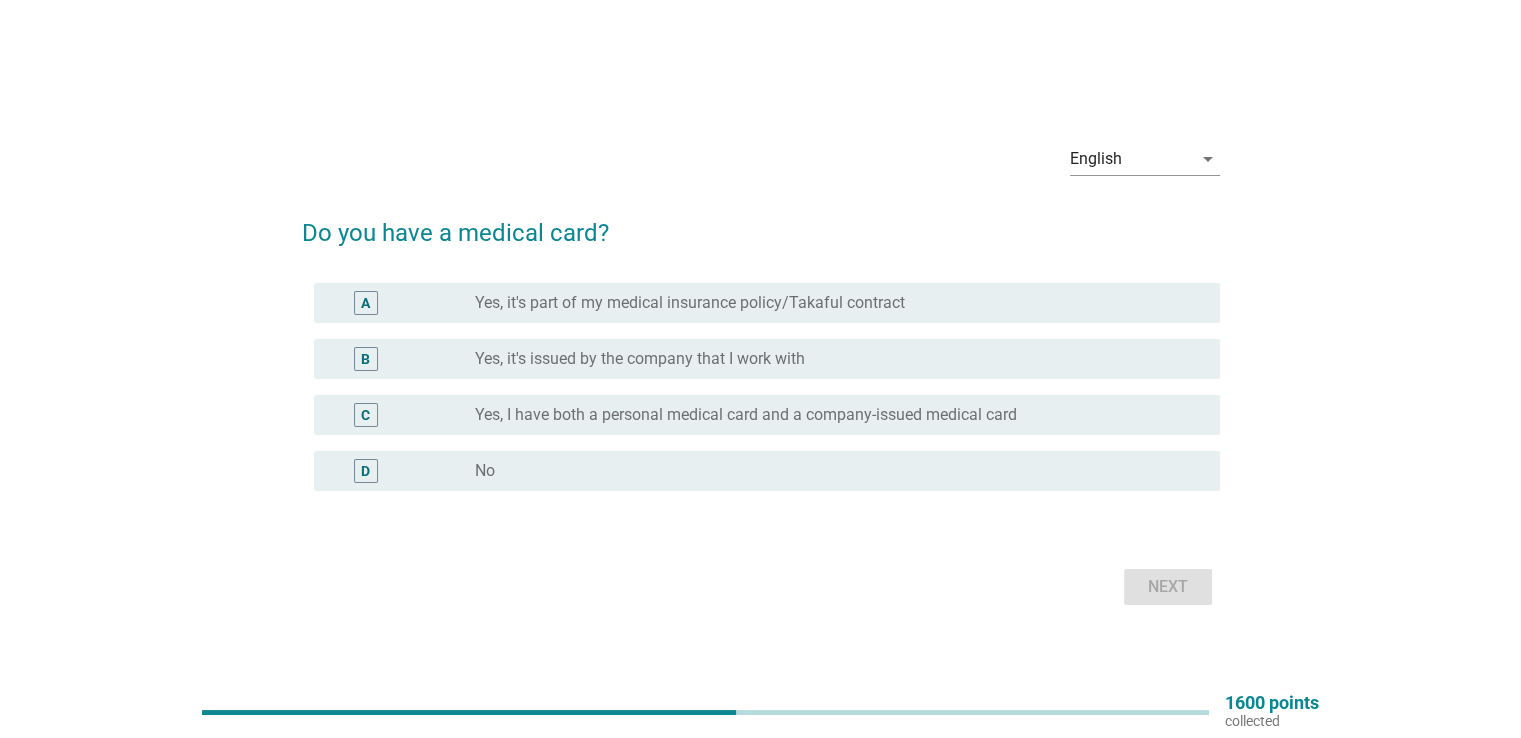 click on "Yes, I have both a personal medical card and a company-issued medical card" at bounding box center (746, 415) 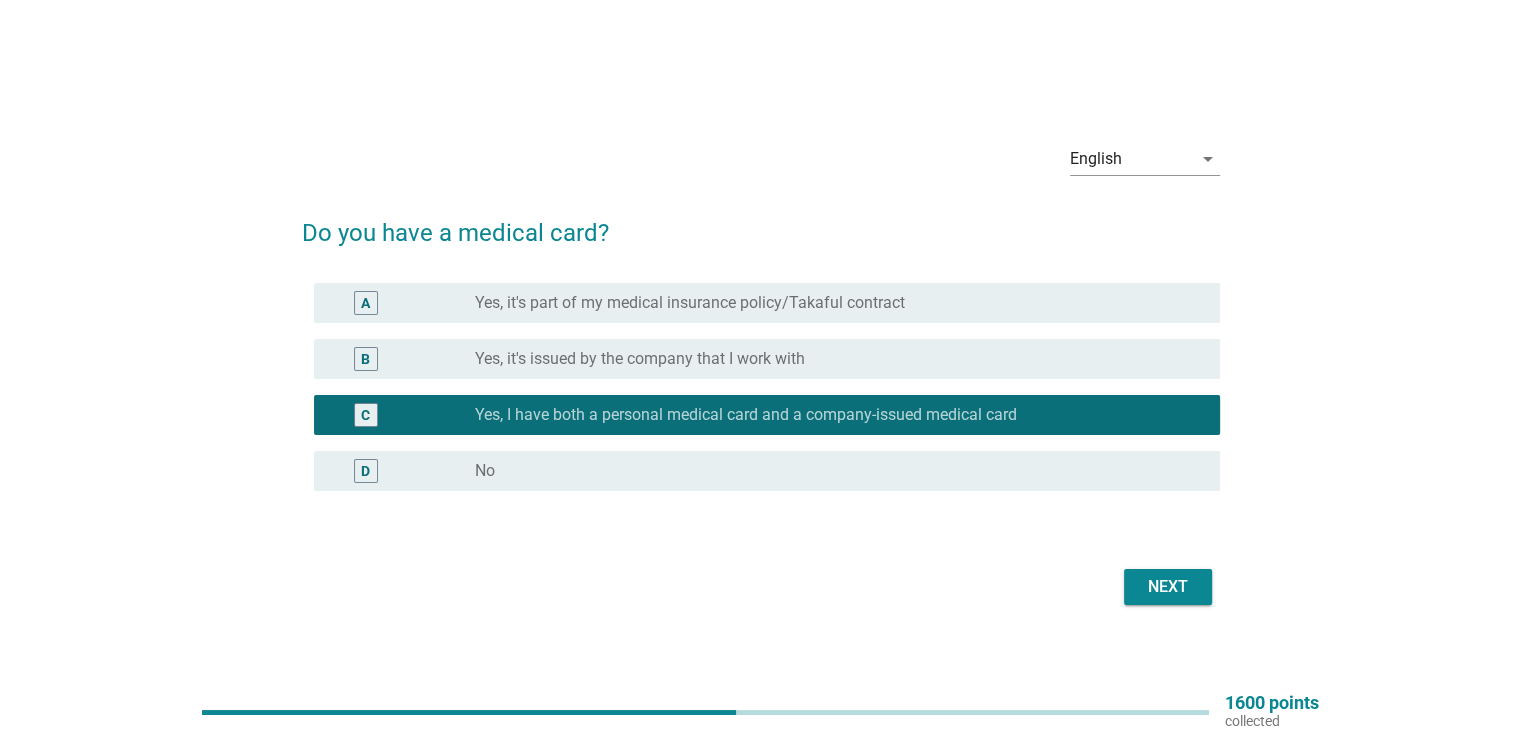 click on "Next" at bounding box center (1168, 587) 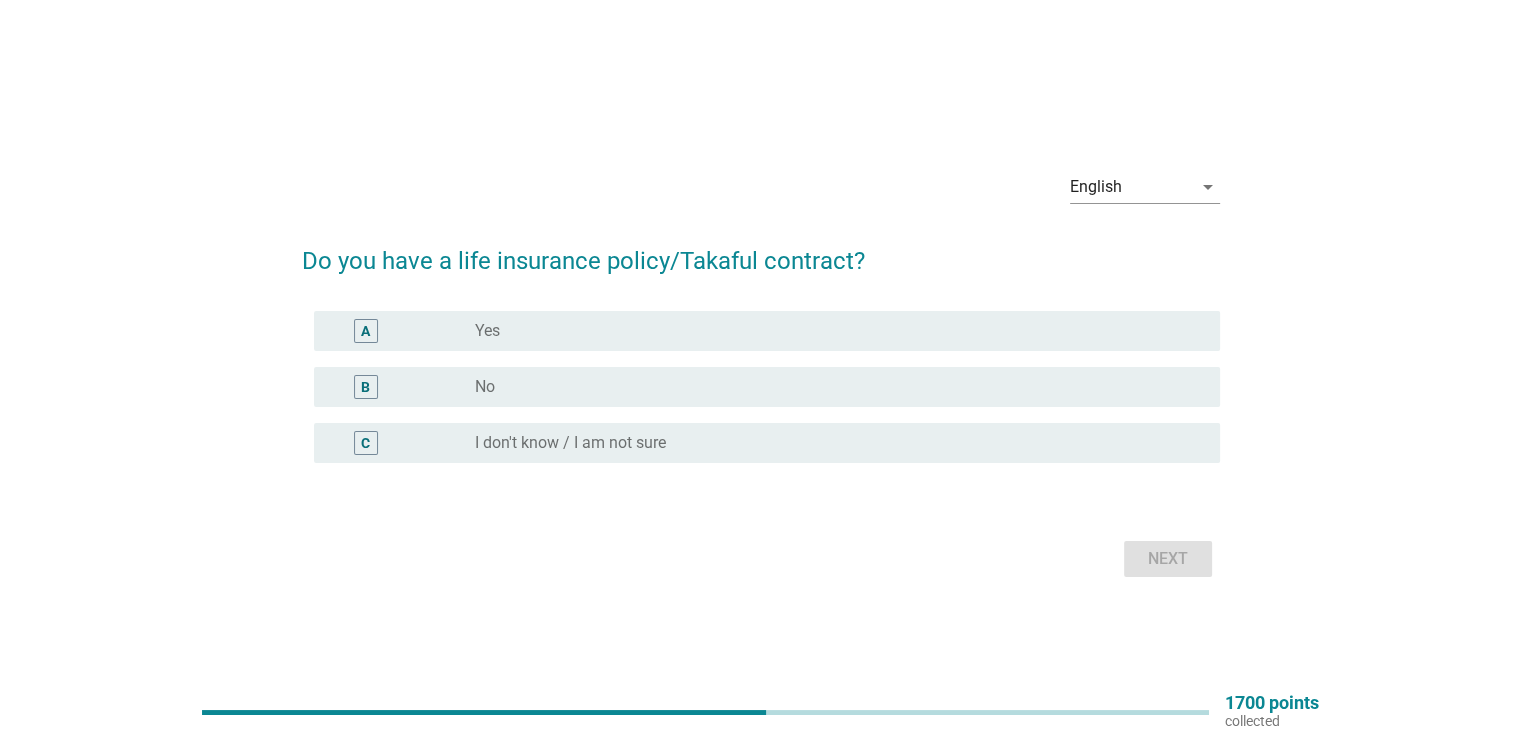 click on "radio_button_unchecked Yes" at bounding box center (831, 331) 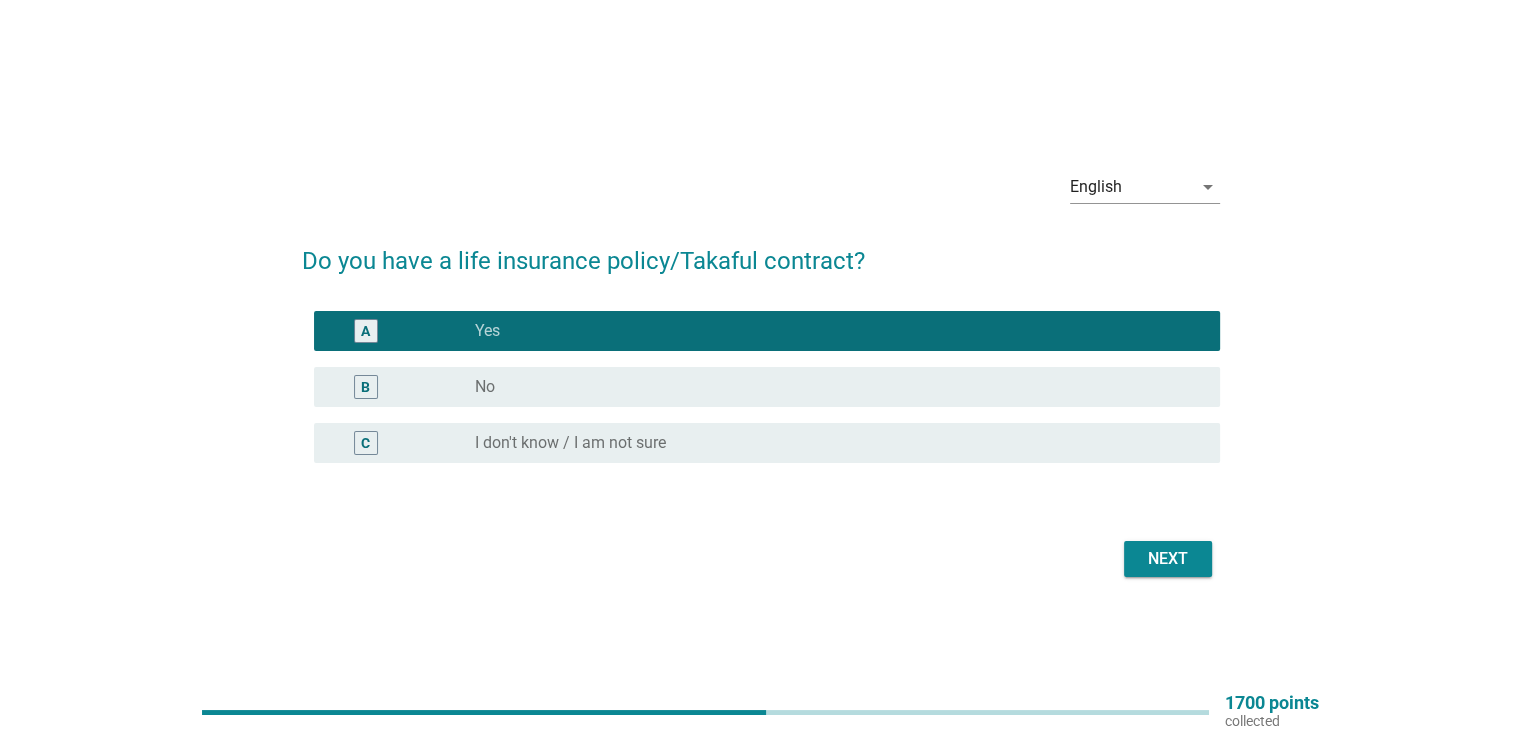 click on "Next" at bounding box center [1168, 559] 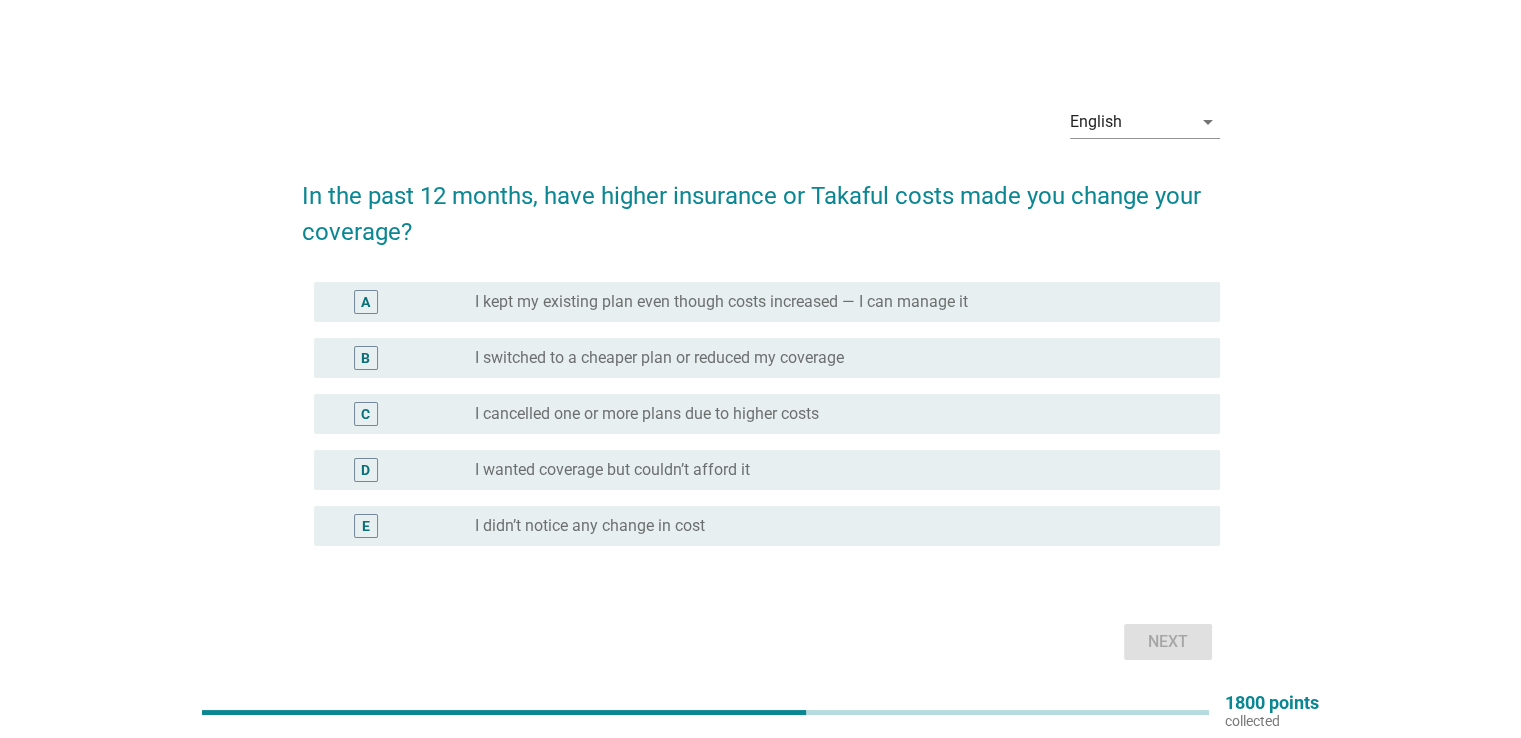click on "radio_button_unchecked I didn’t notice any change in cost" at bounding box center (831, 526) 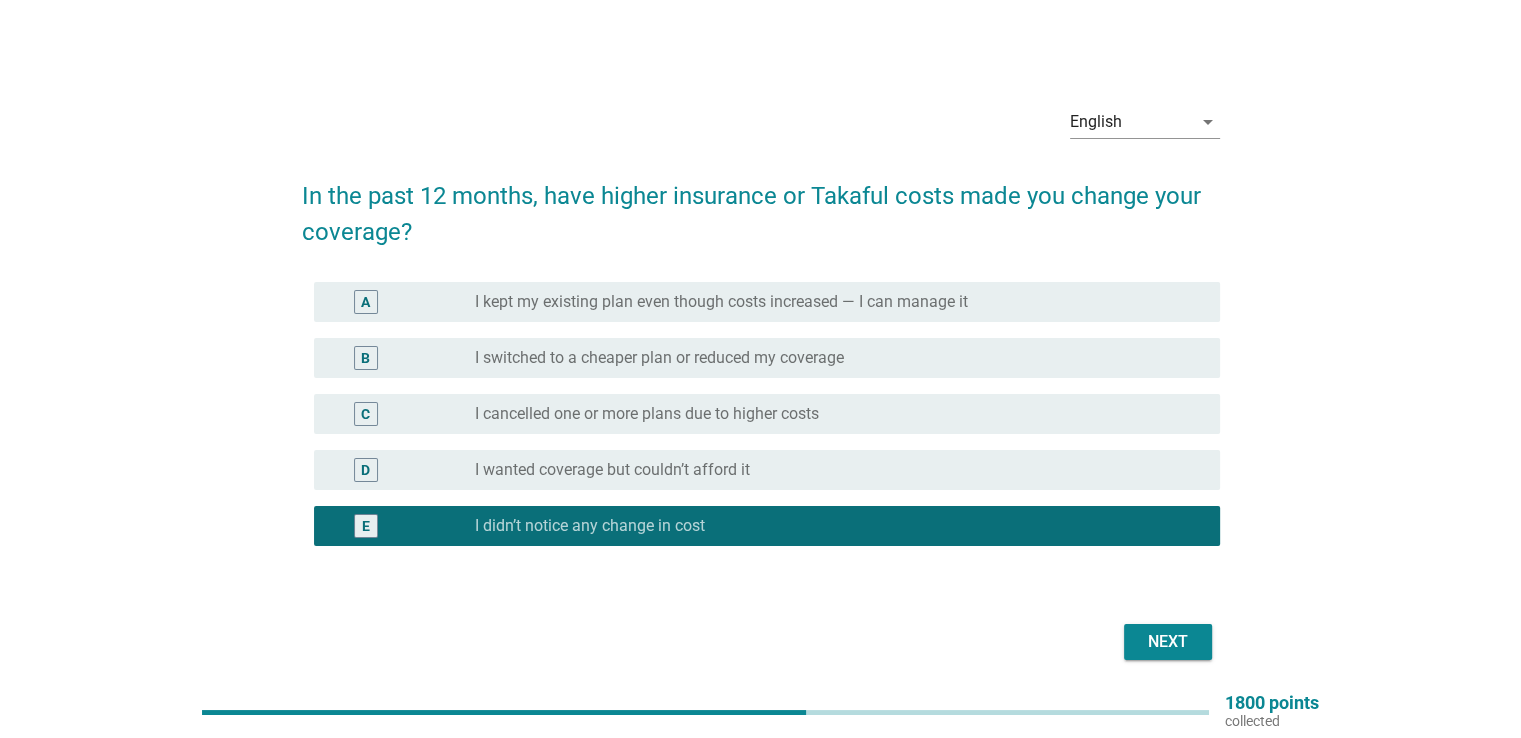 click on "I switched to a cheaper plan or reduced my coverage" at bounding box center [659, 358] 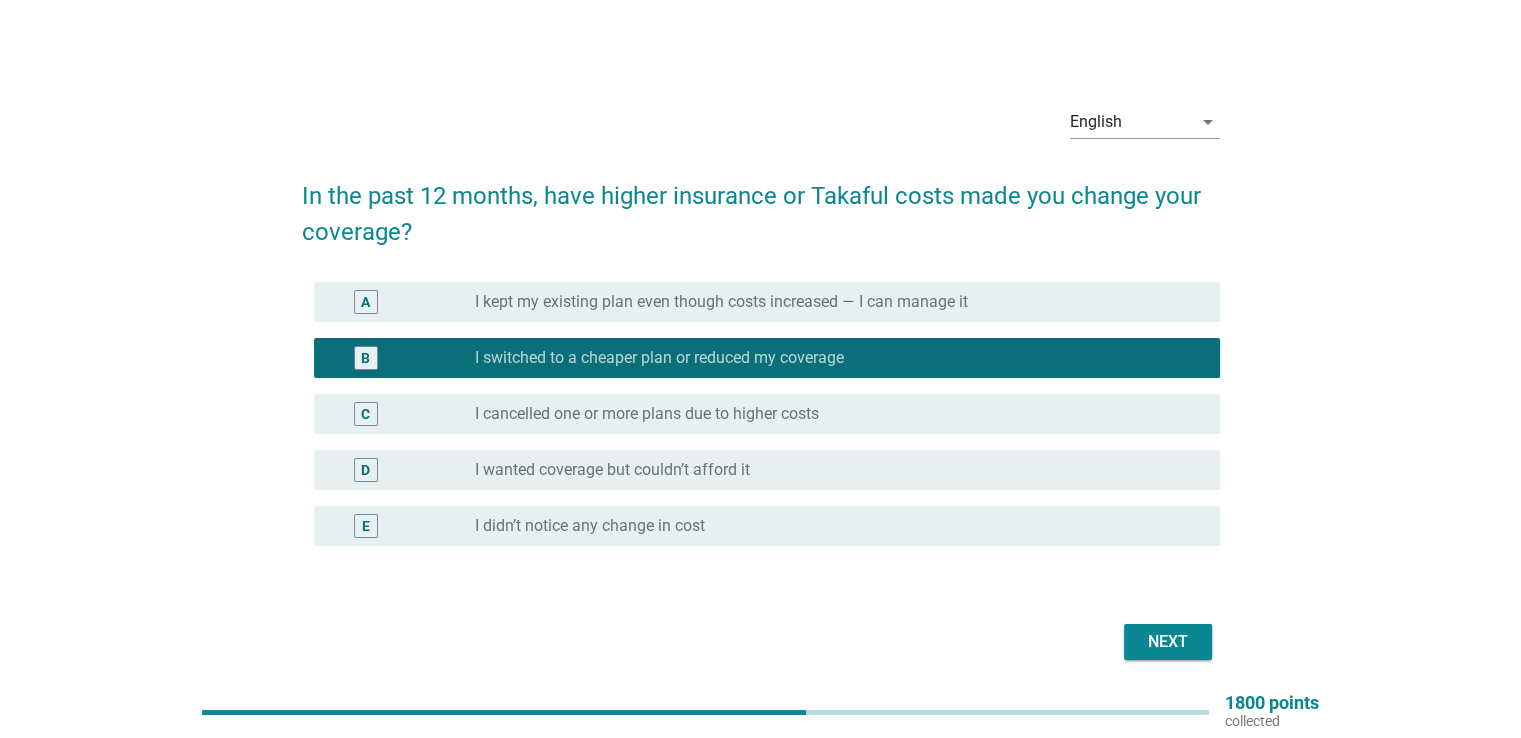 click on "radio_button_unchecked I didn’t notice any change in cost" at bounding box center [831, 526] 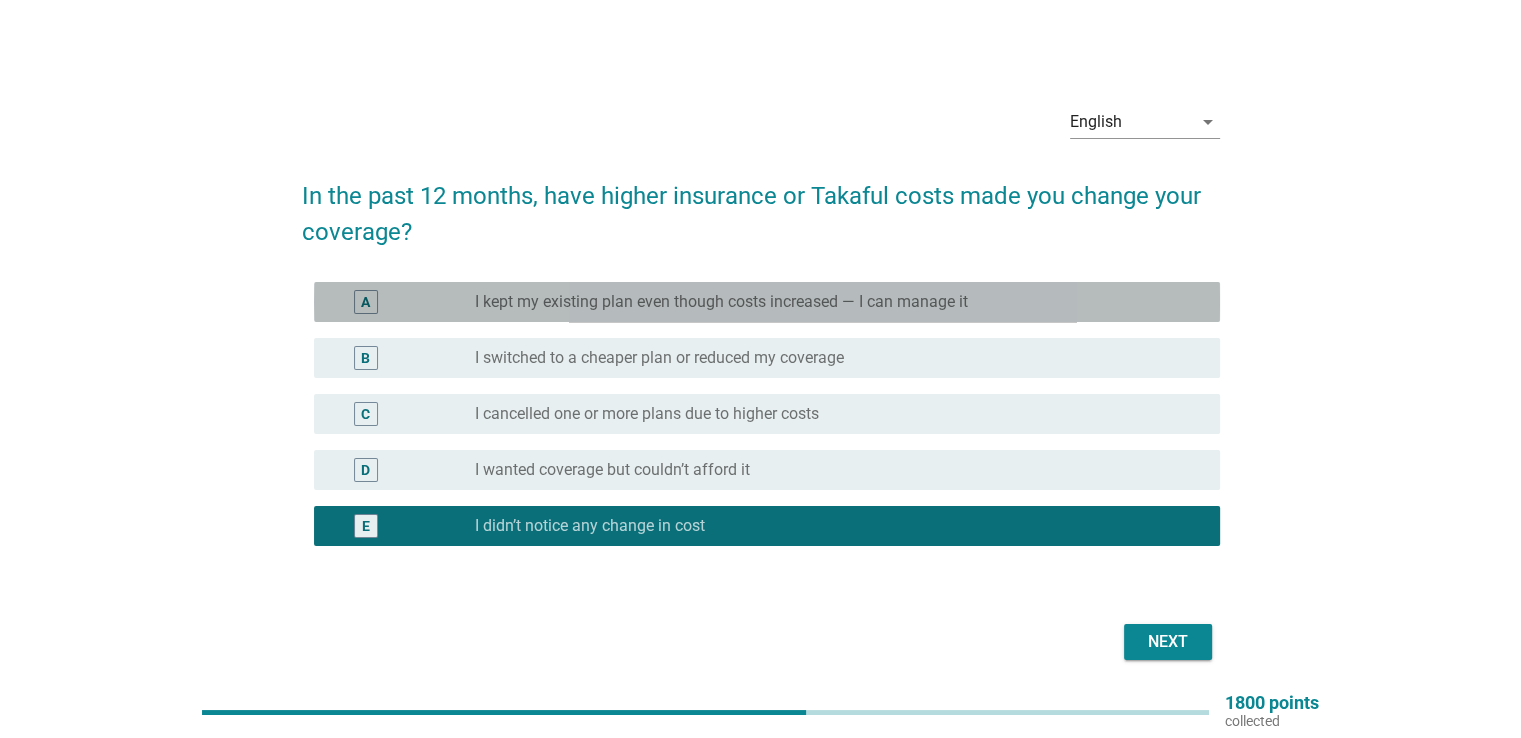 click on "I kept my existing plan even though costs increased — I can manage it" at bounding box center [721, 302] 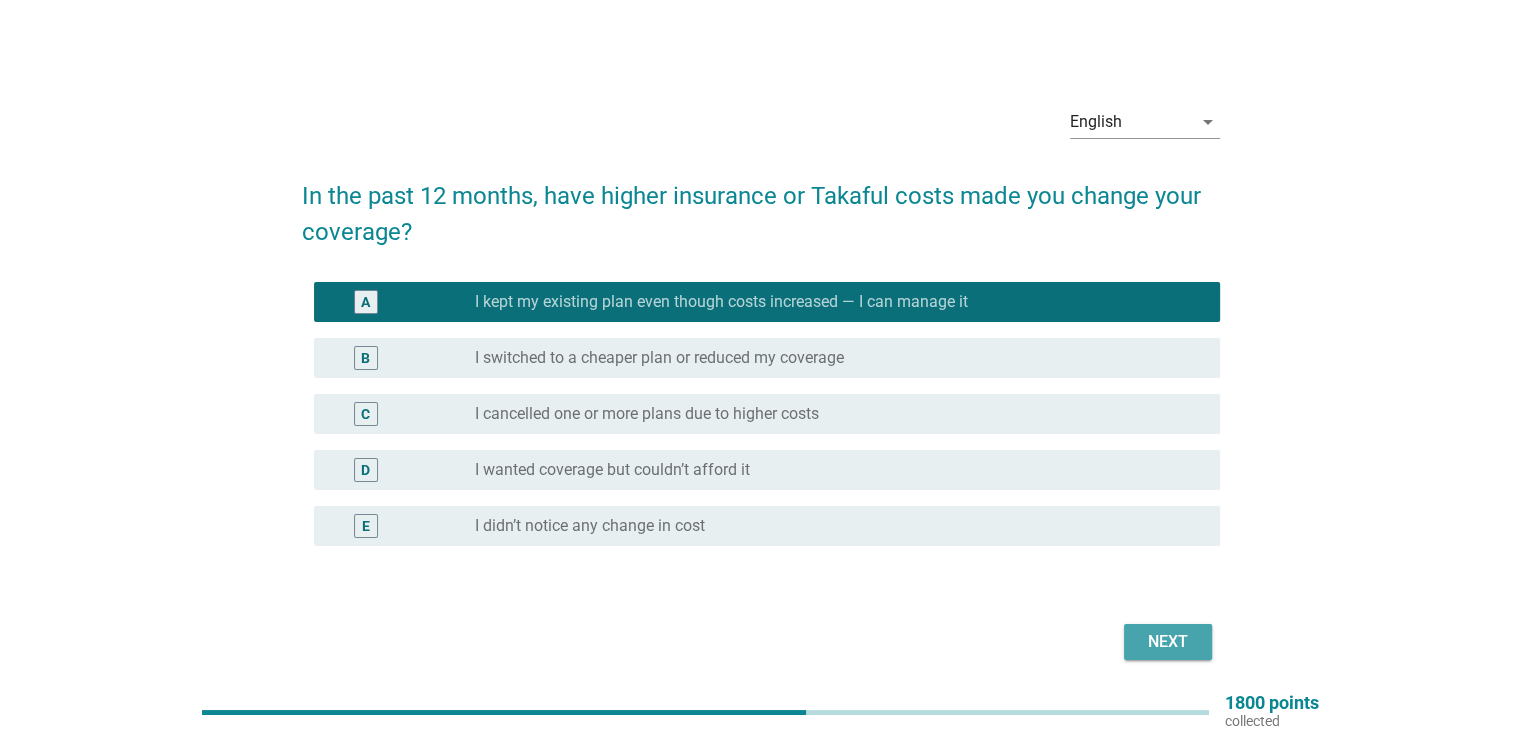 click on "Next" at bounding box center [1168, 642] 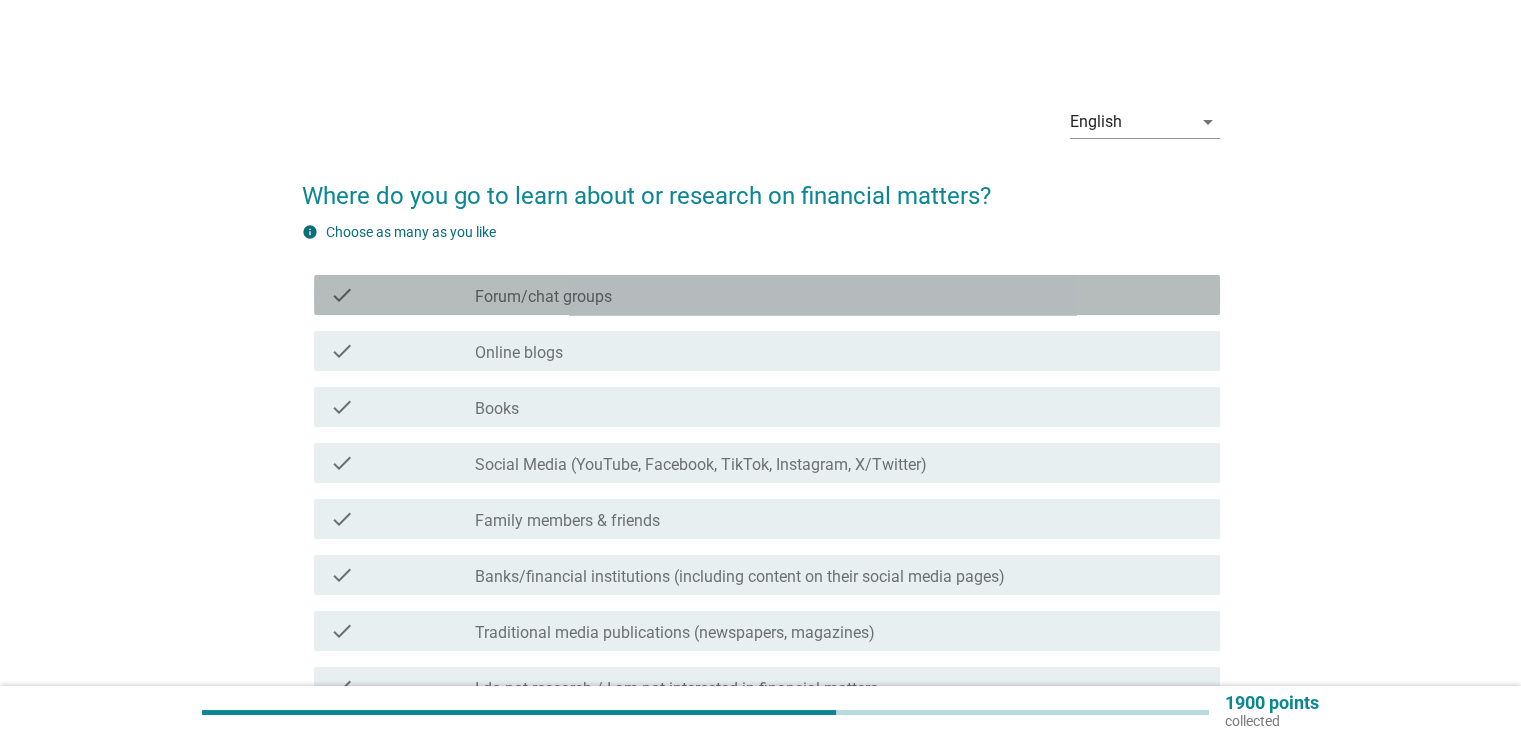 click on "check_box_outline_blank Forum/chat groups" at bounding box center [839, 295] 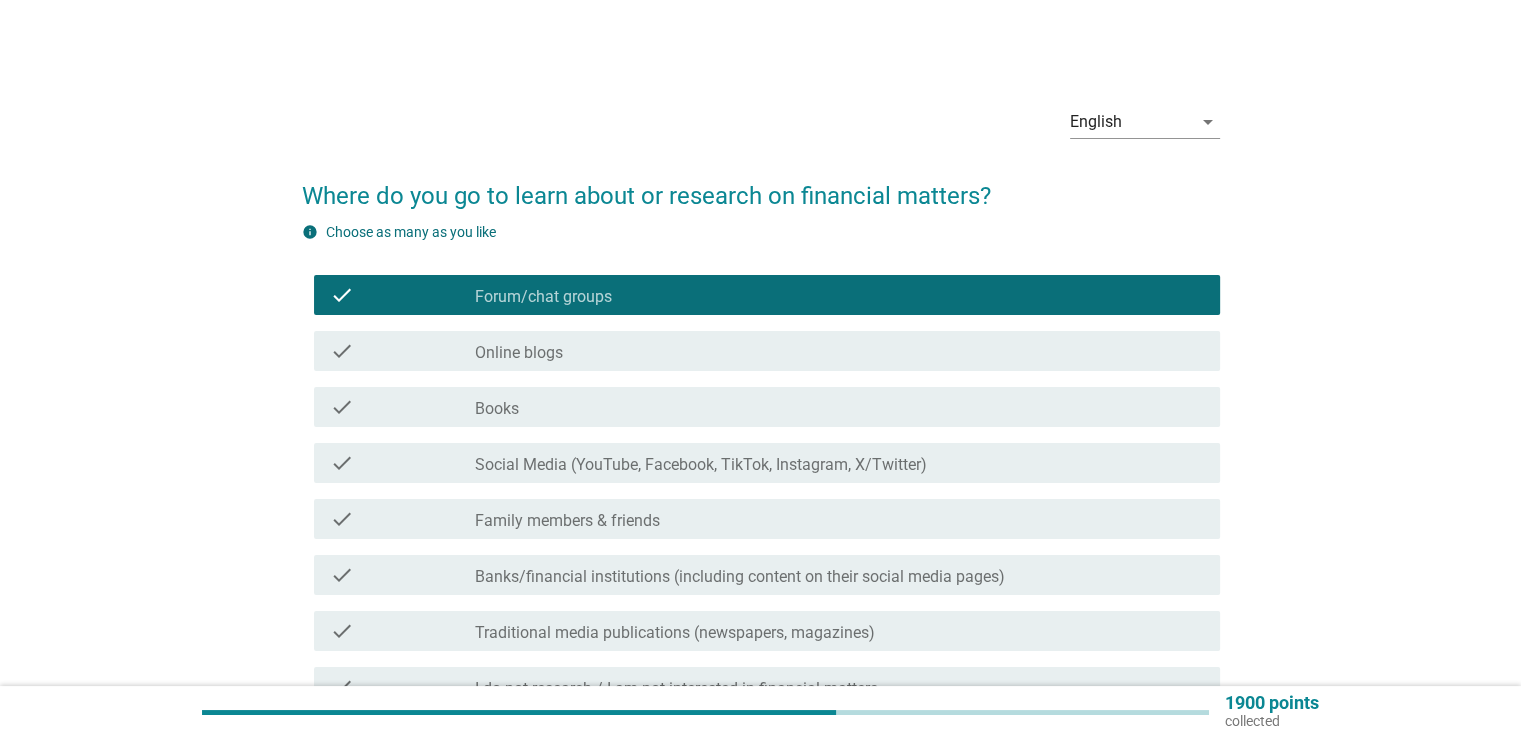 click on "check_box_outline_blank Online blogs" at bounding box center [839, 351] 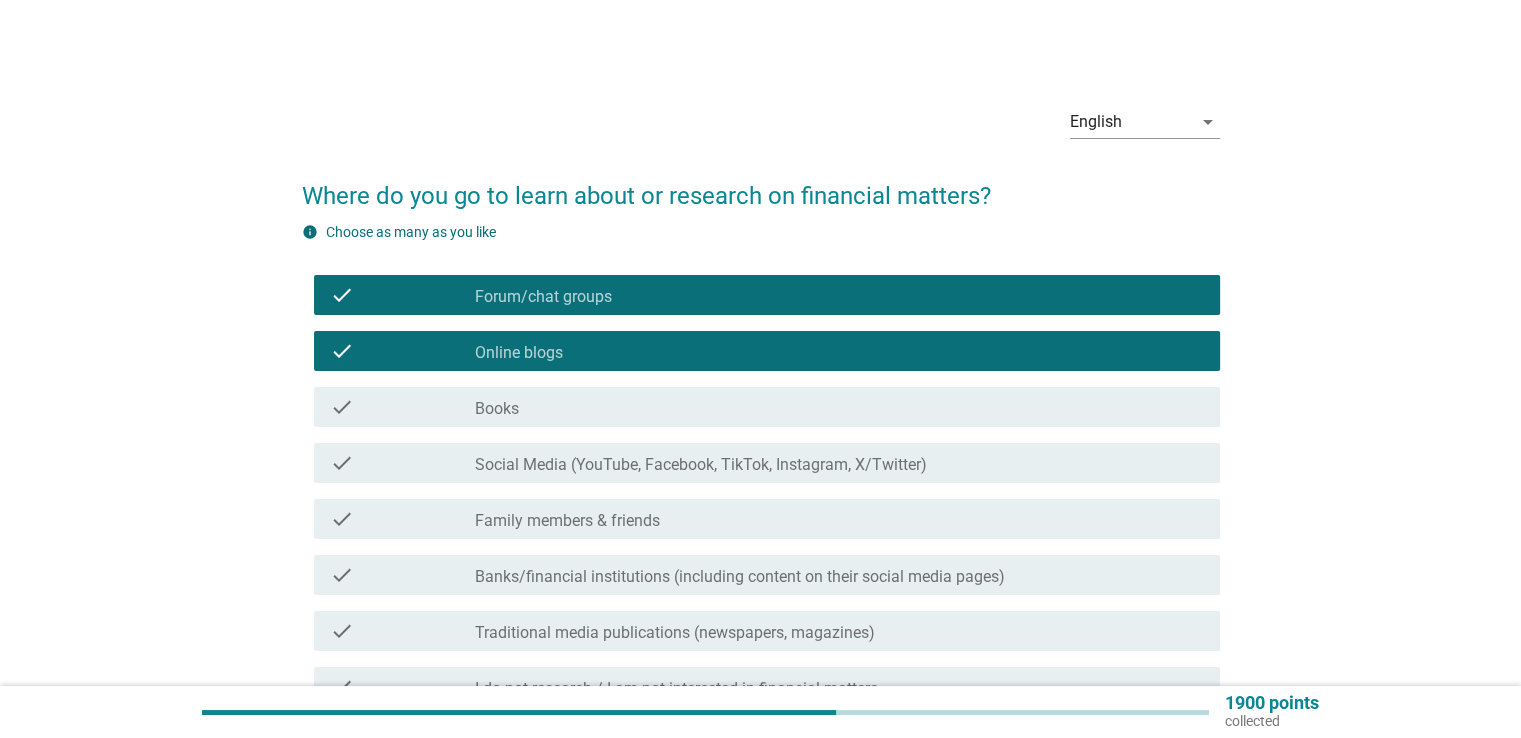click on "check_box_outline_blank Books" at bounding box center [839, 407] 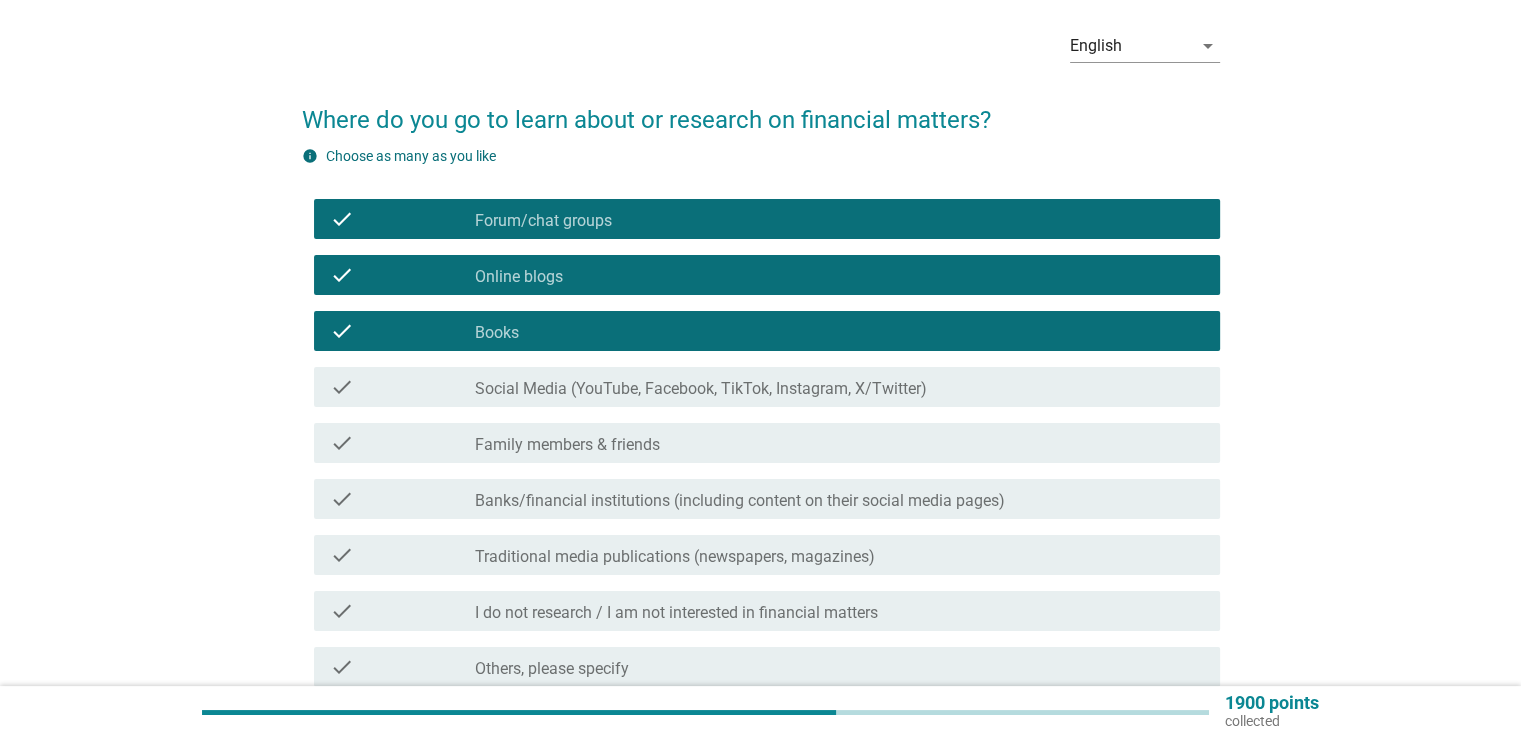 scroll, scrollTop: 200, scrollLeft: 0, axis: vertical 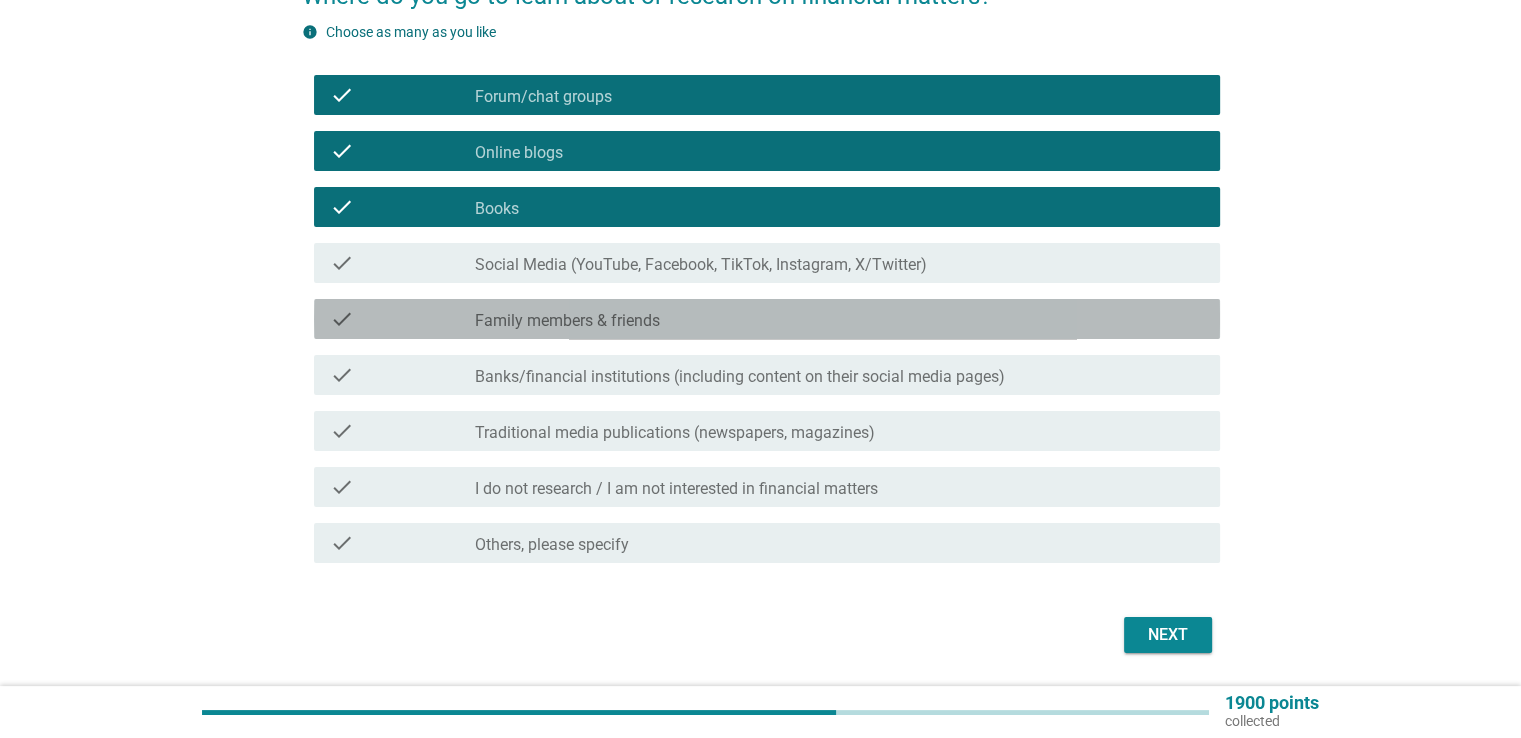click on "check_box_outline_blank Family members & friends" at bounding box center (839, 319) 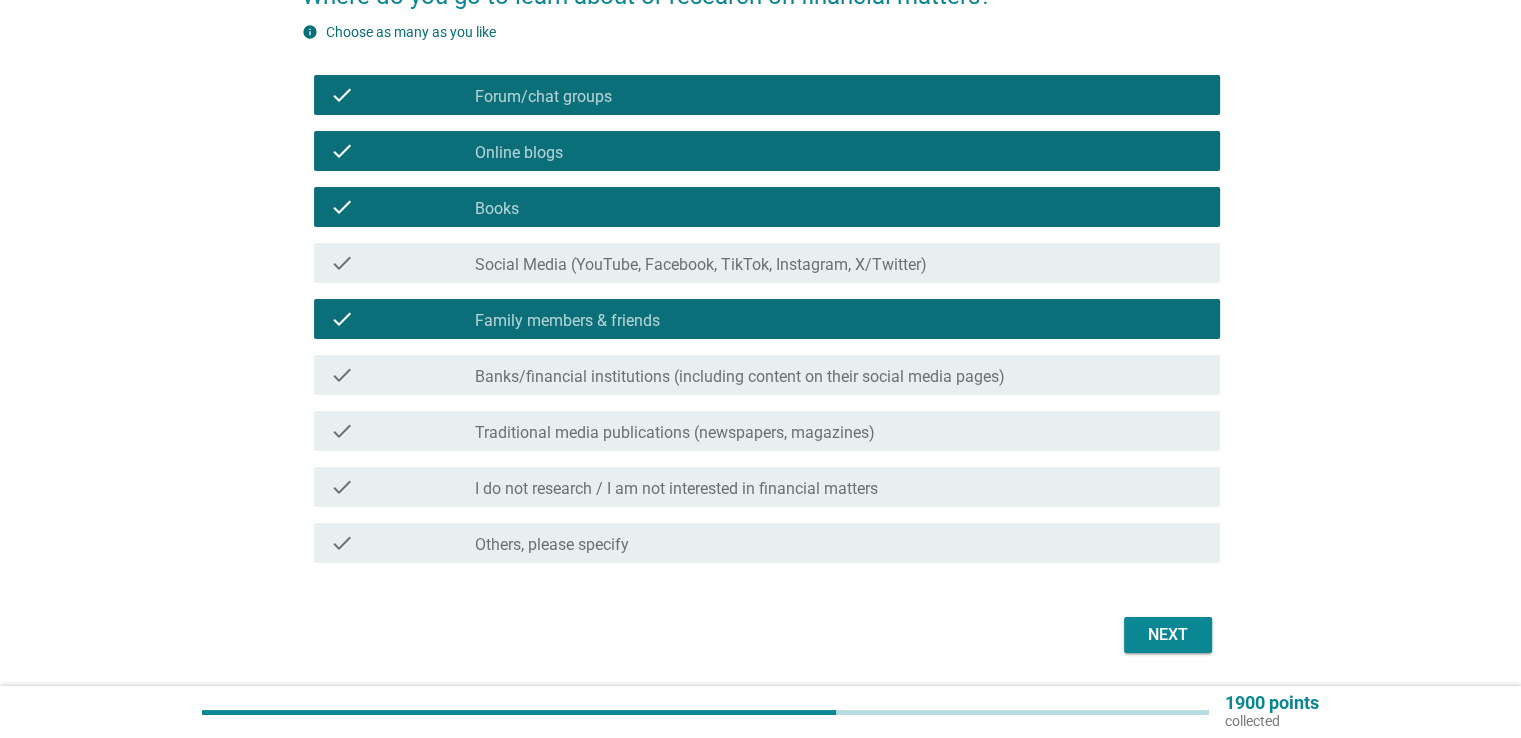 click on "Banks/financial institutions (including content on their social media pages)" at bounding box center [740, 377] 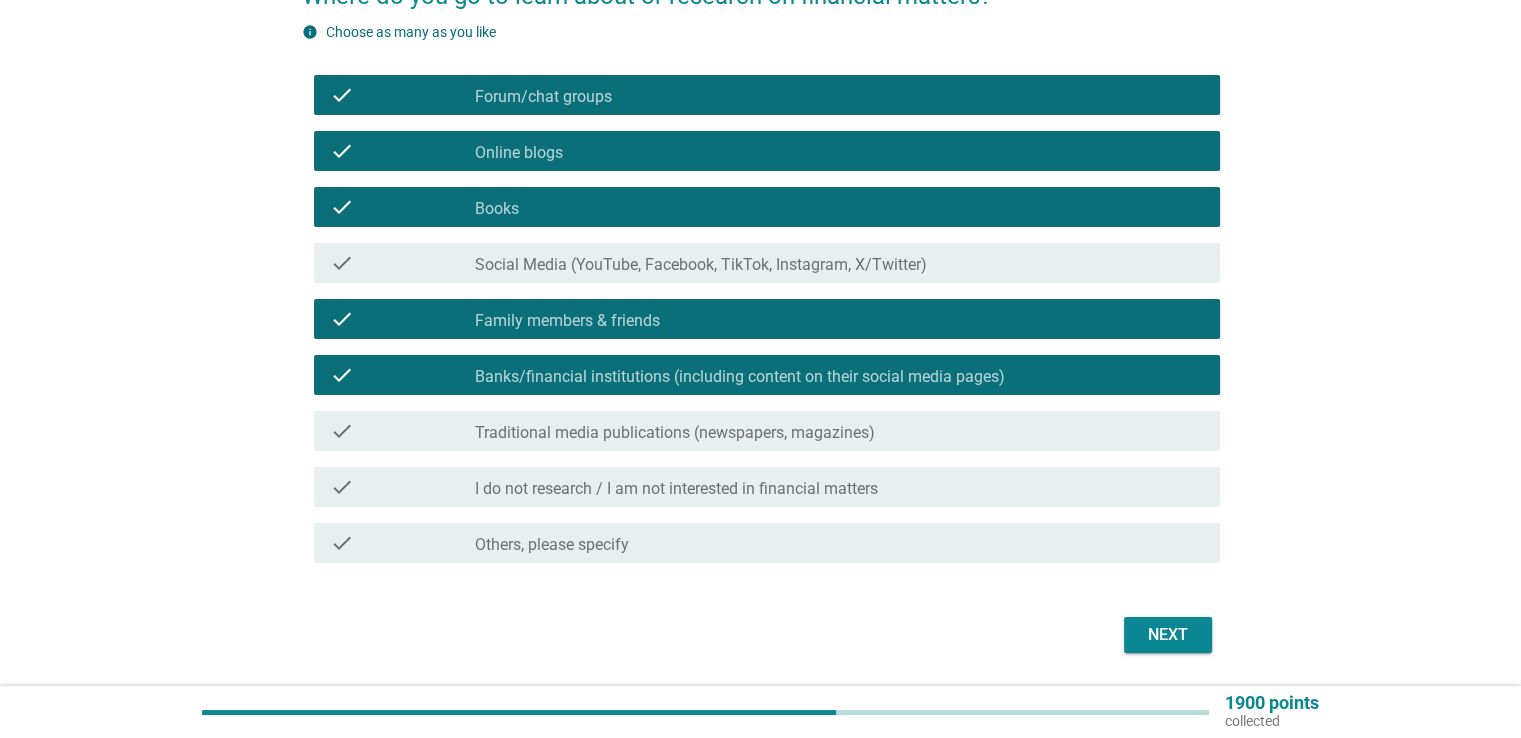 click on "Traditional media publications (newspapers, magazines)" at bounding box center [675, 433] 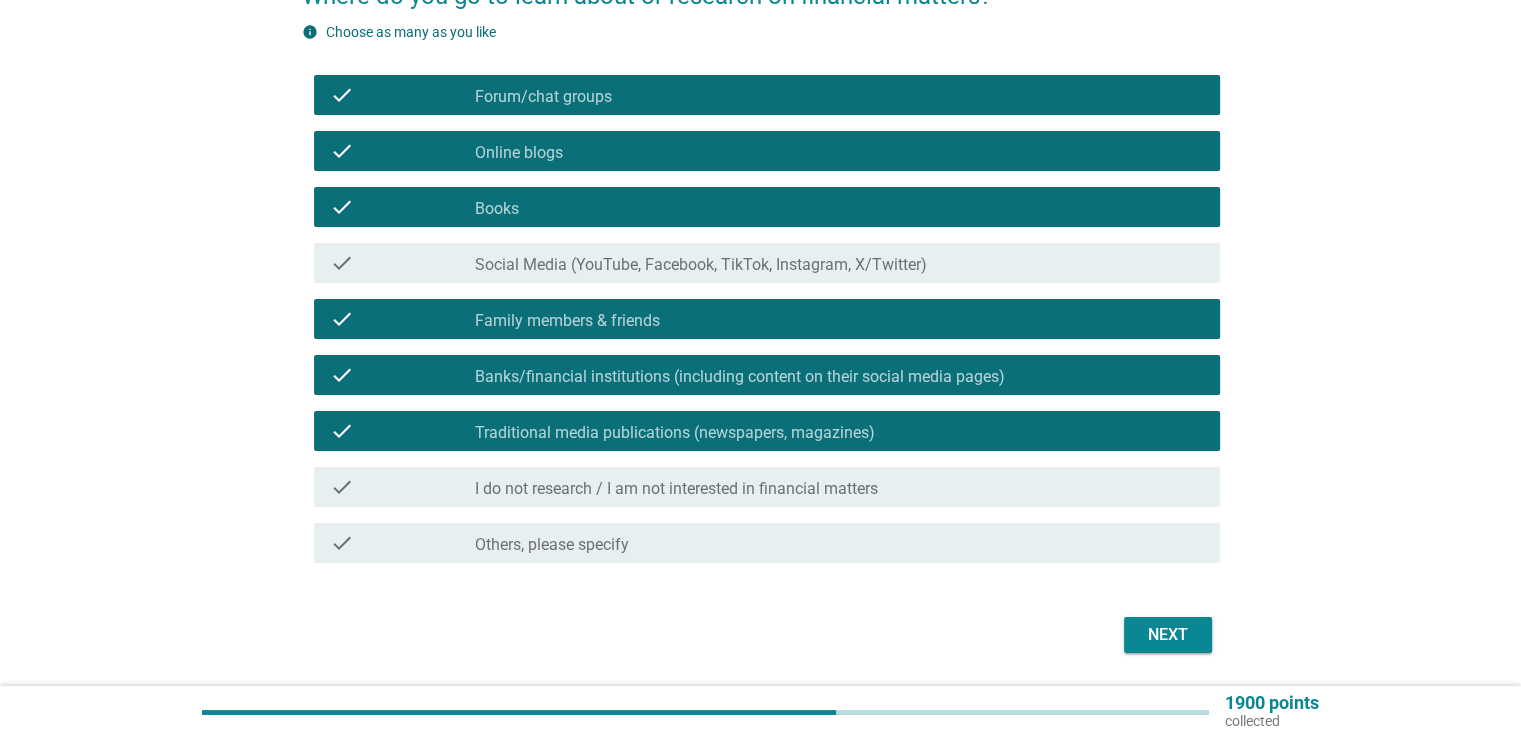click on "Next" at bounding box center [1168, 635] 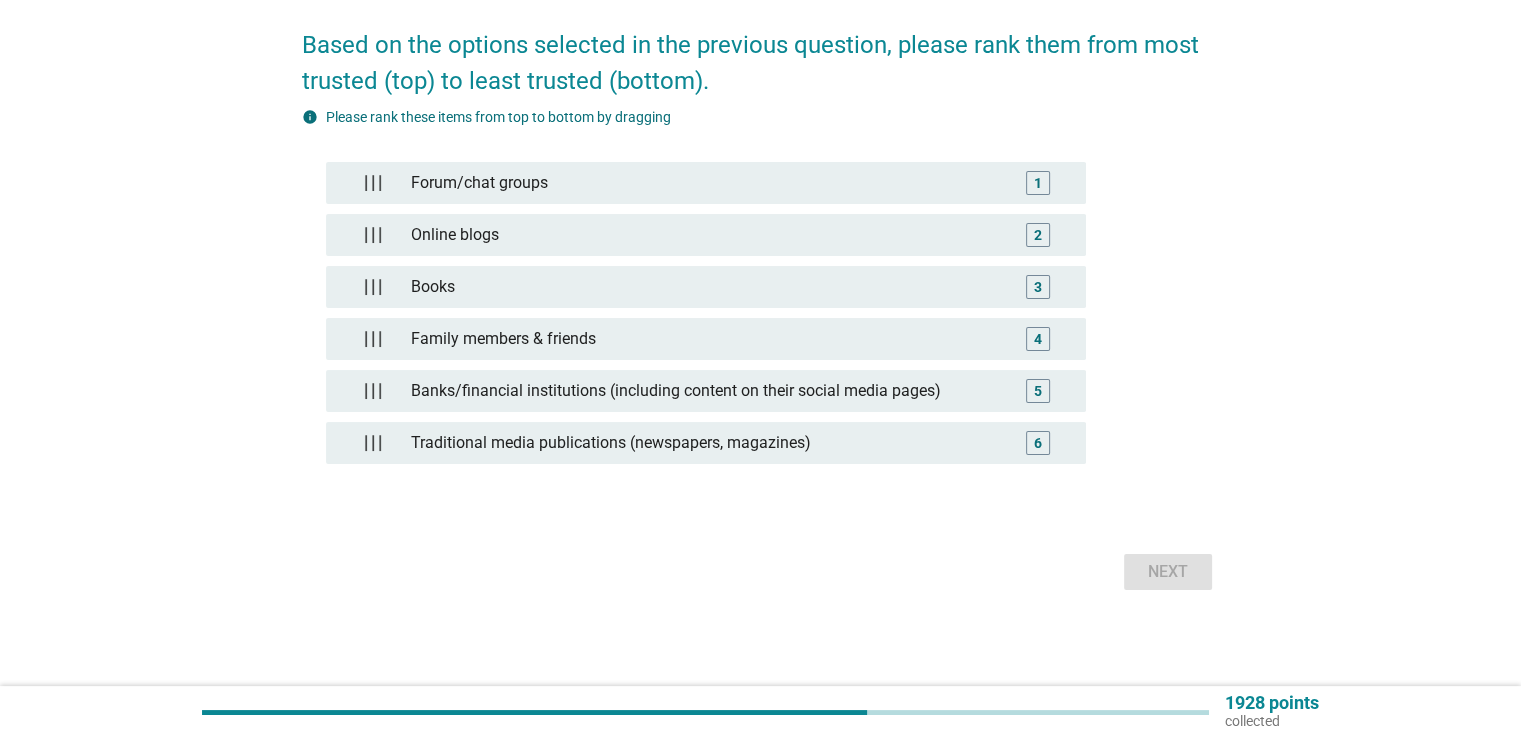 scroll, scrollTop: 0, scrollLeft: 0, axis: both 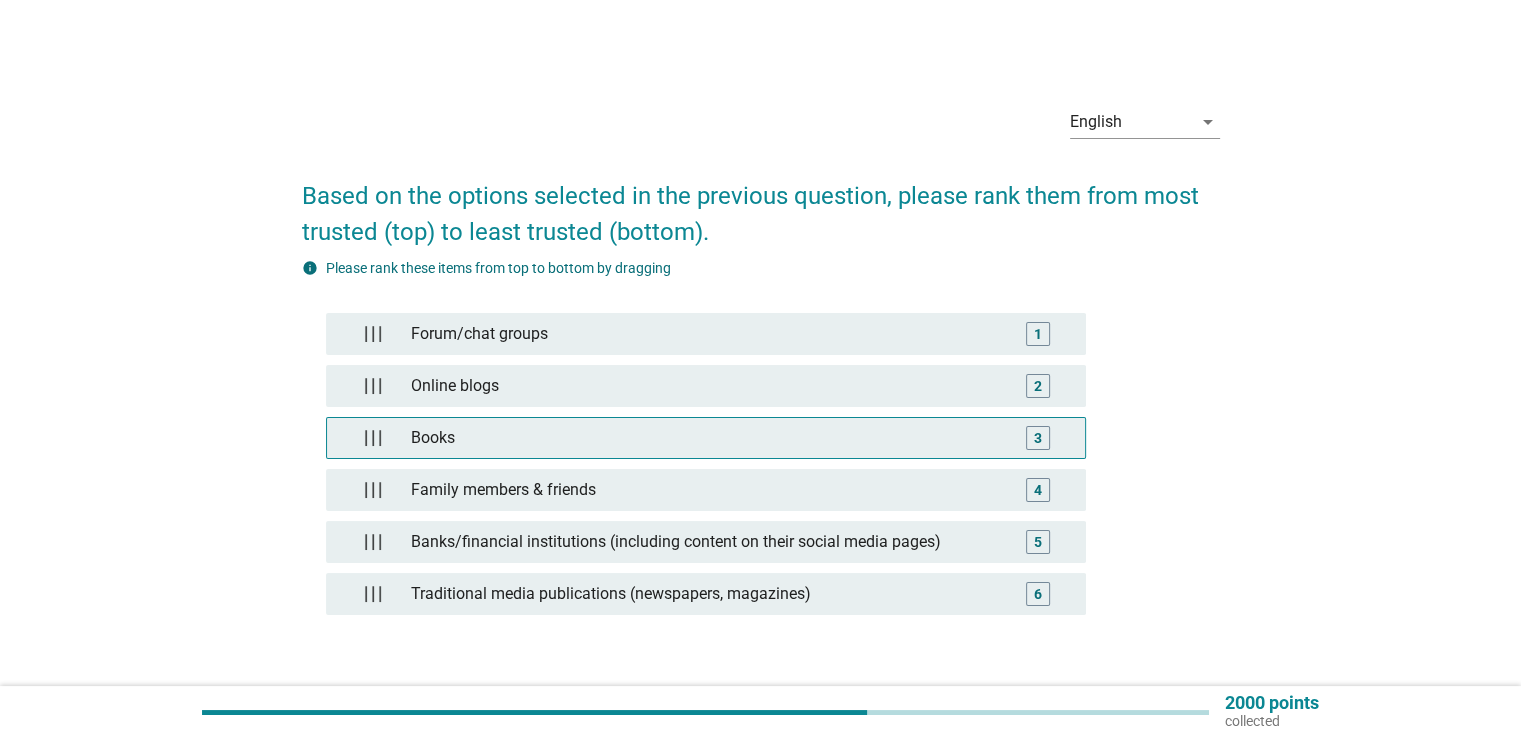 click on "Books" at bounding box center [705, 438] 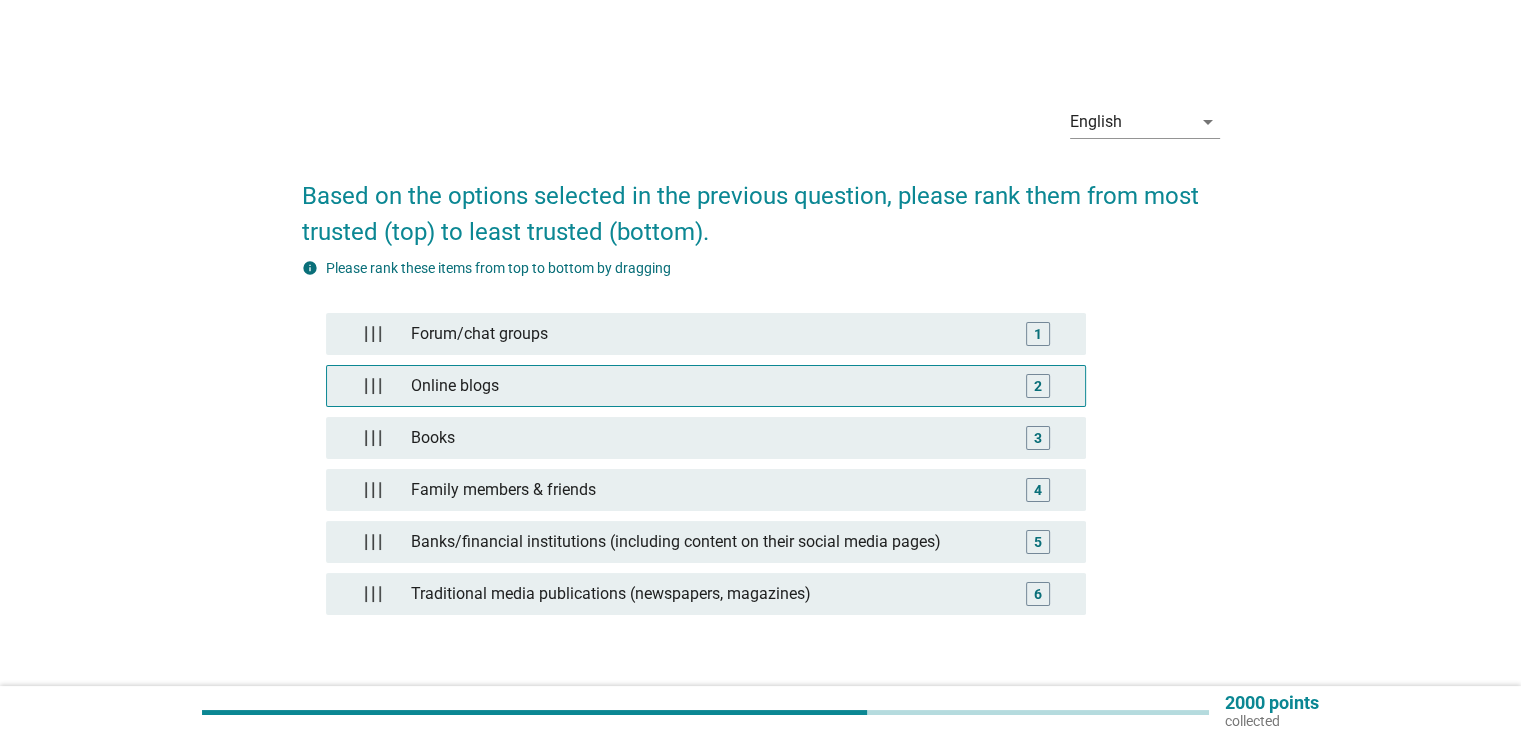 type 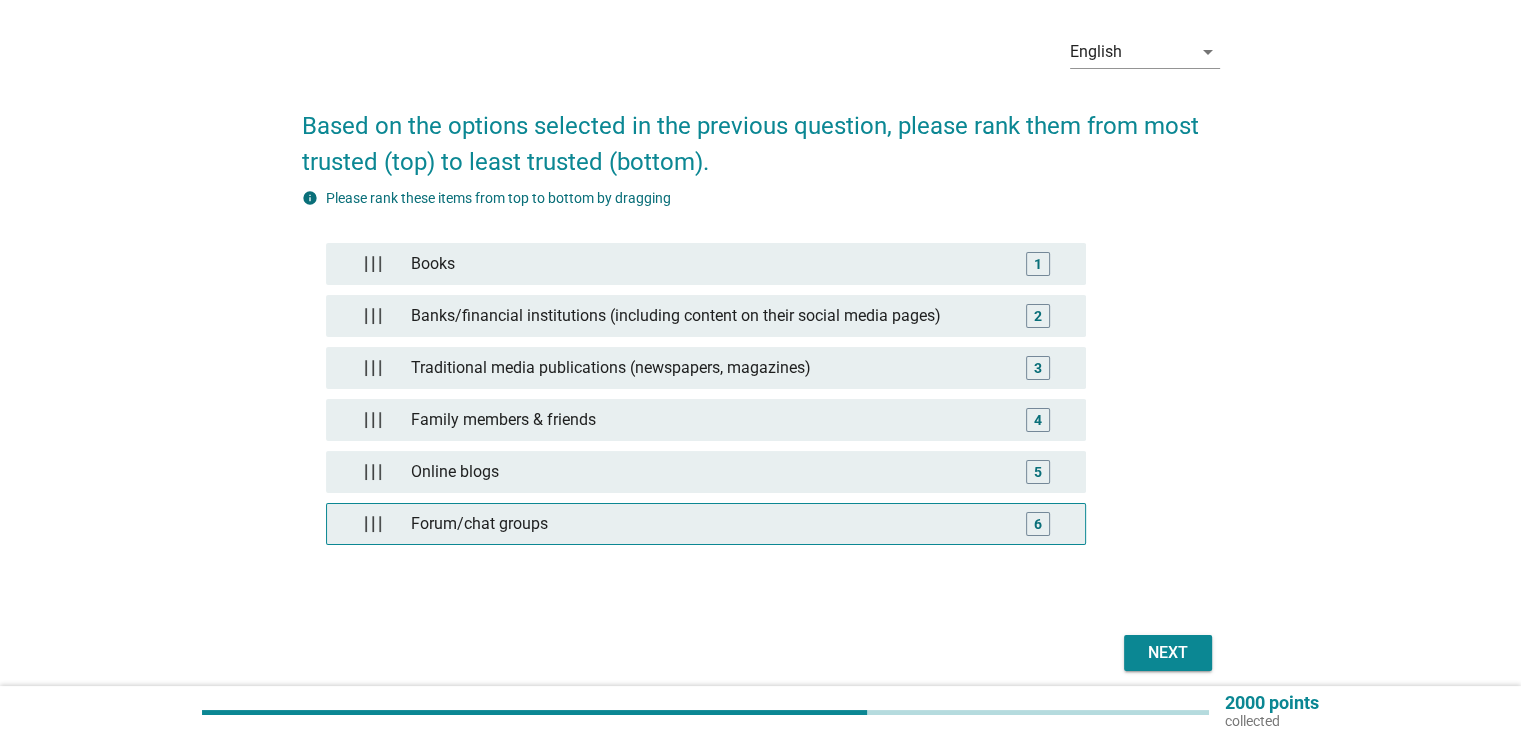 scroll, scrollTop: 100, scrollLeft: 0, axis: vertical 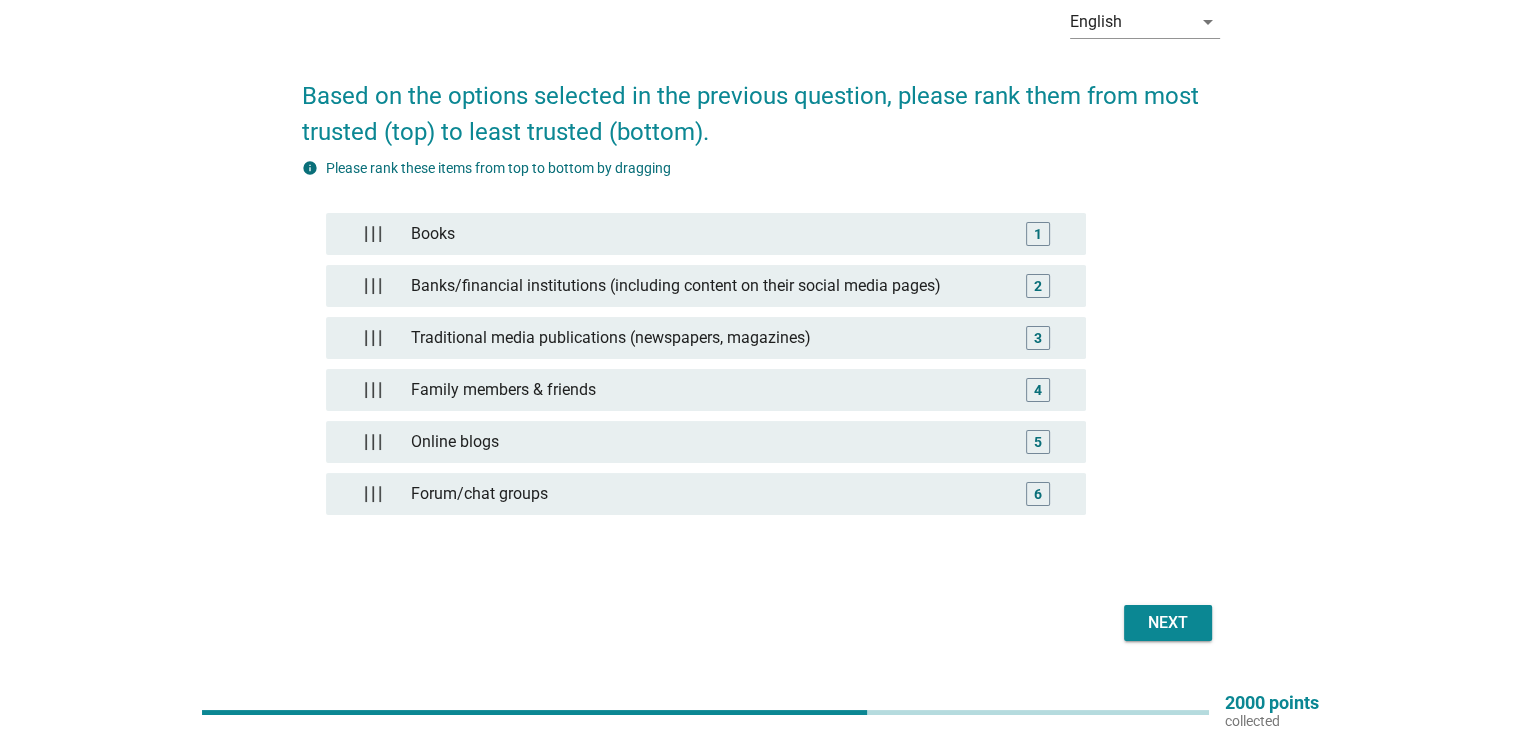 click on "Next" at bounding box center [1168, 623] 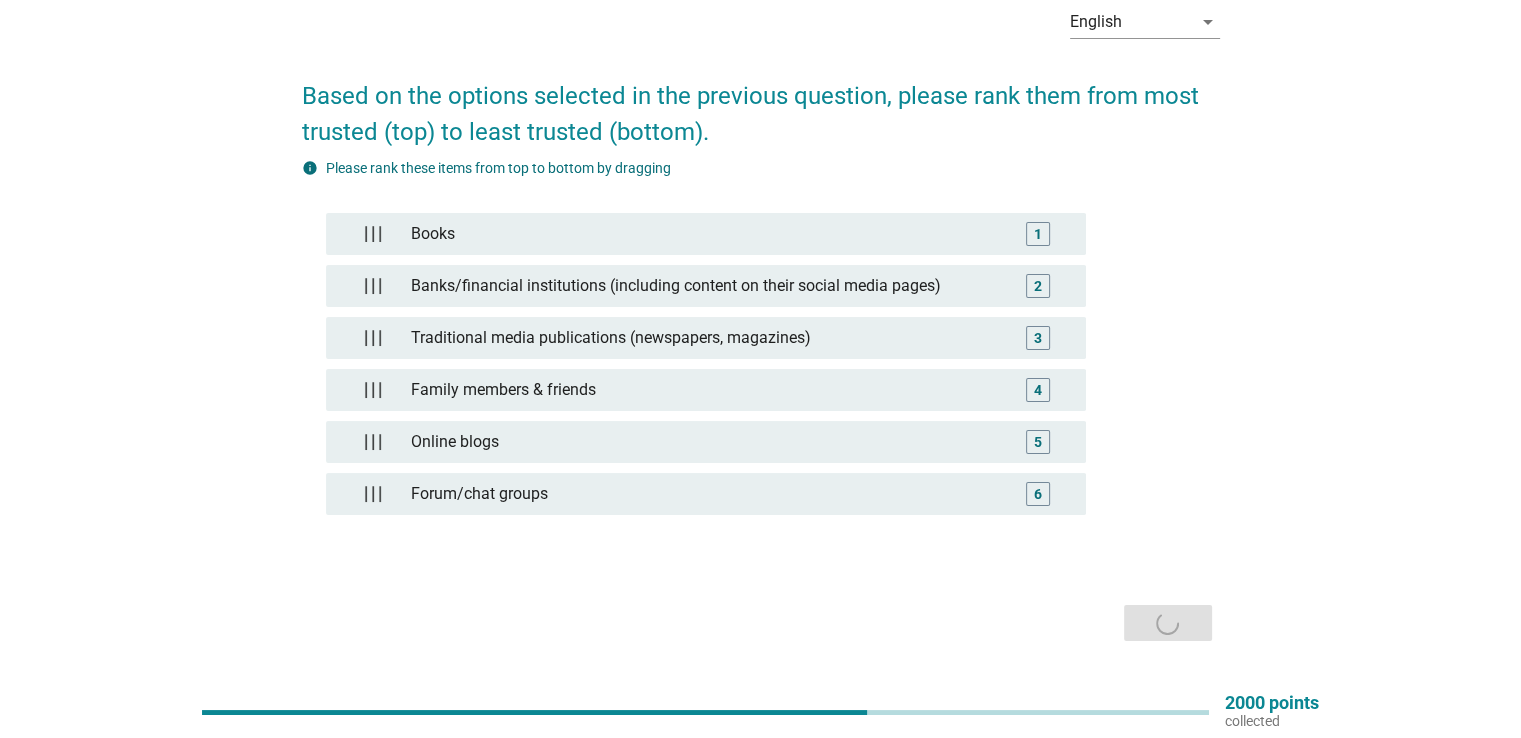 scroll, scrollTop: 0, scrollLeft: 0, axis: both 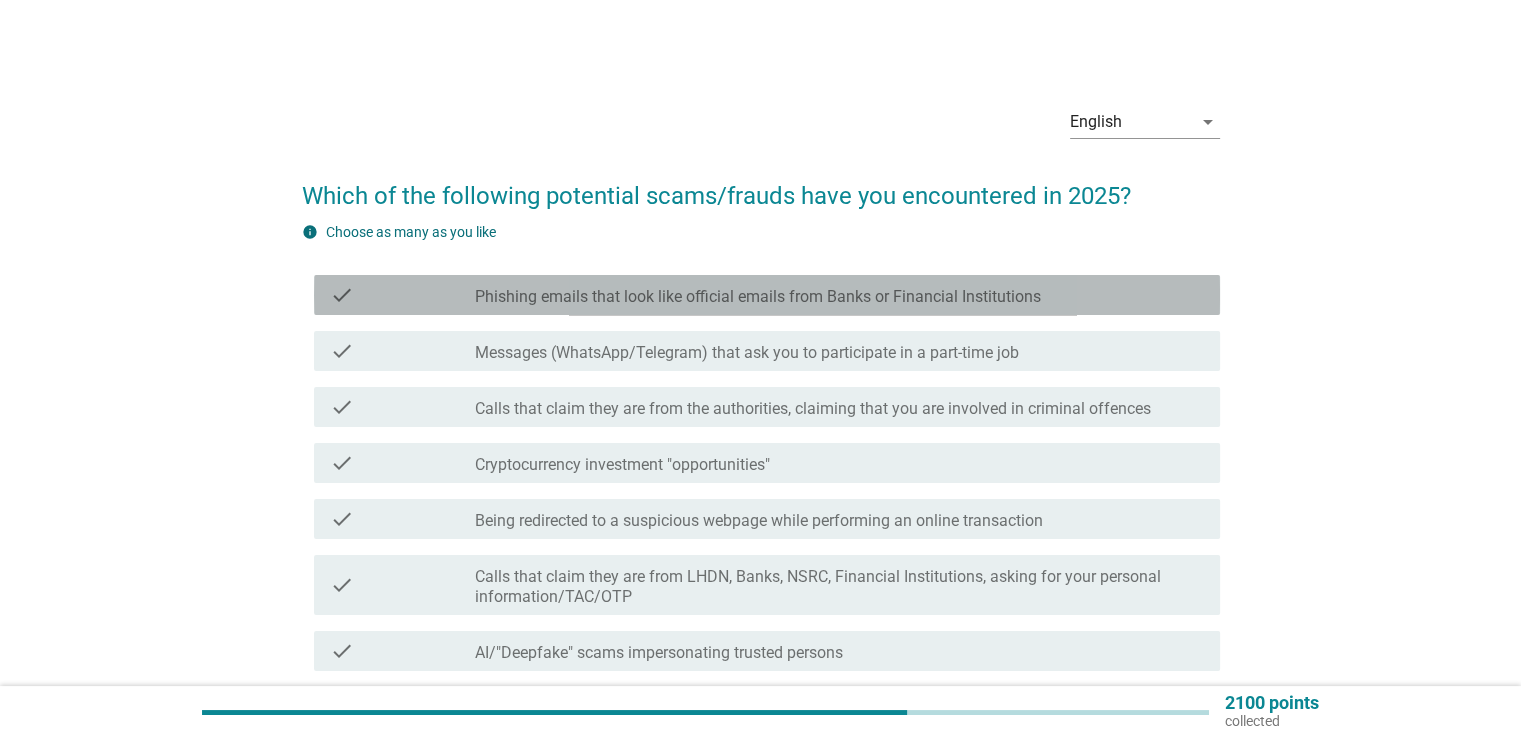 click on "Phishing emails that look like official emails from Banks or Financial Institutions" at bounding box center (758, 297) 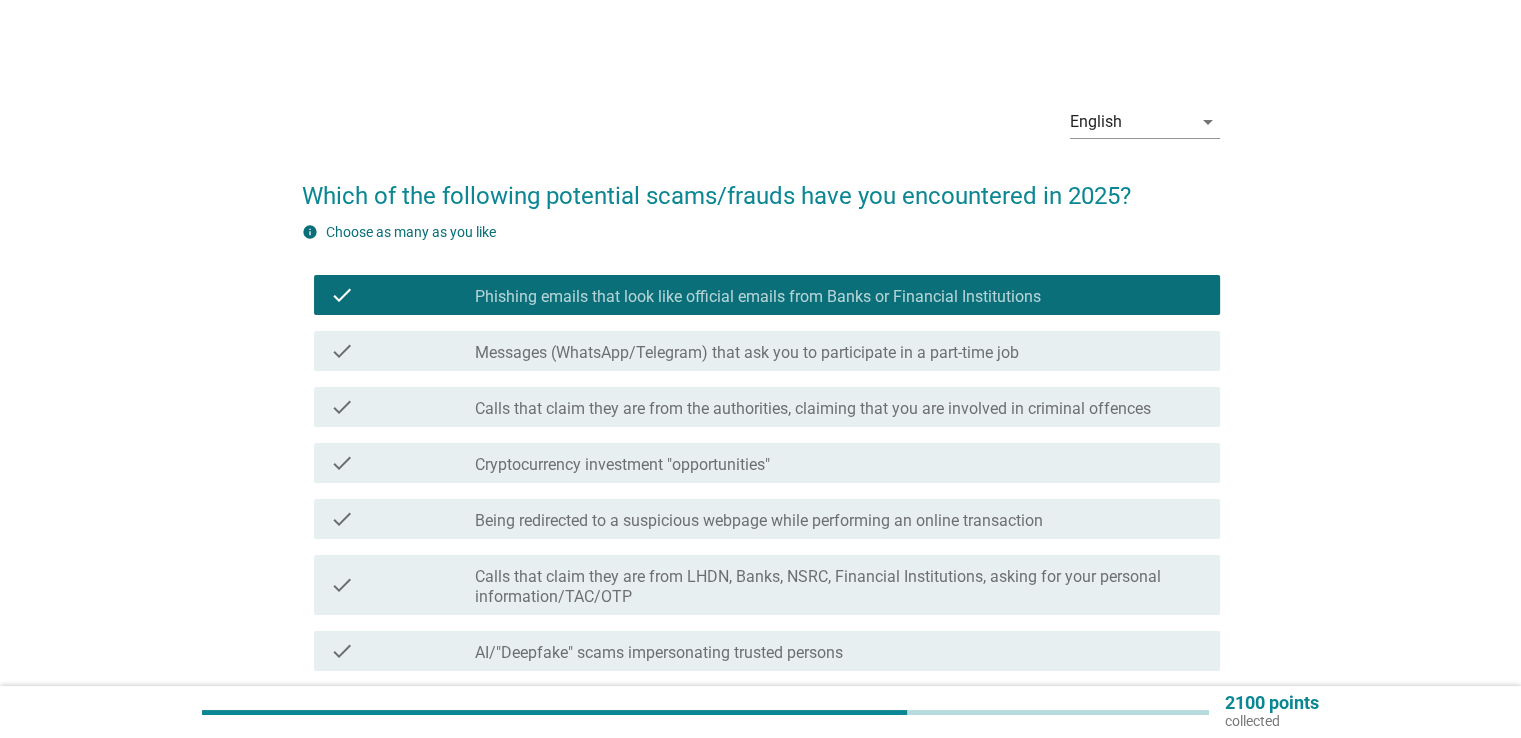 click on "Messages (WhatsApp/Telegram) that ask you to participate in a part-time job" at bounding box center (747, 353) 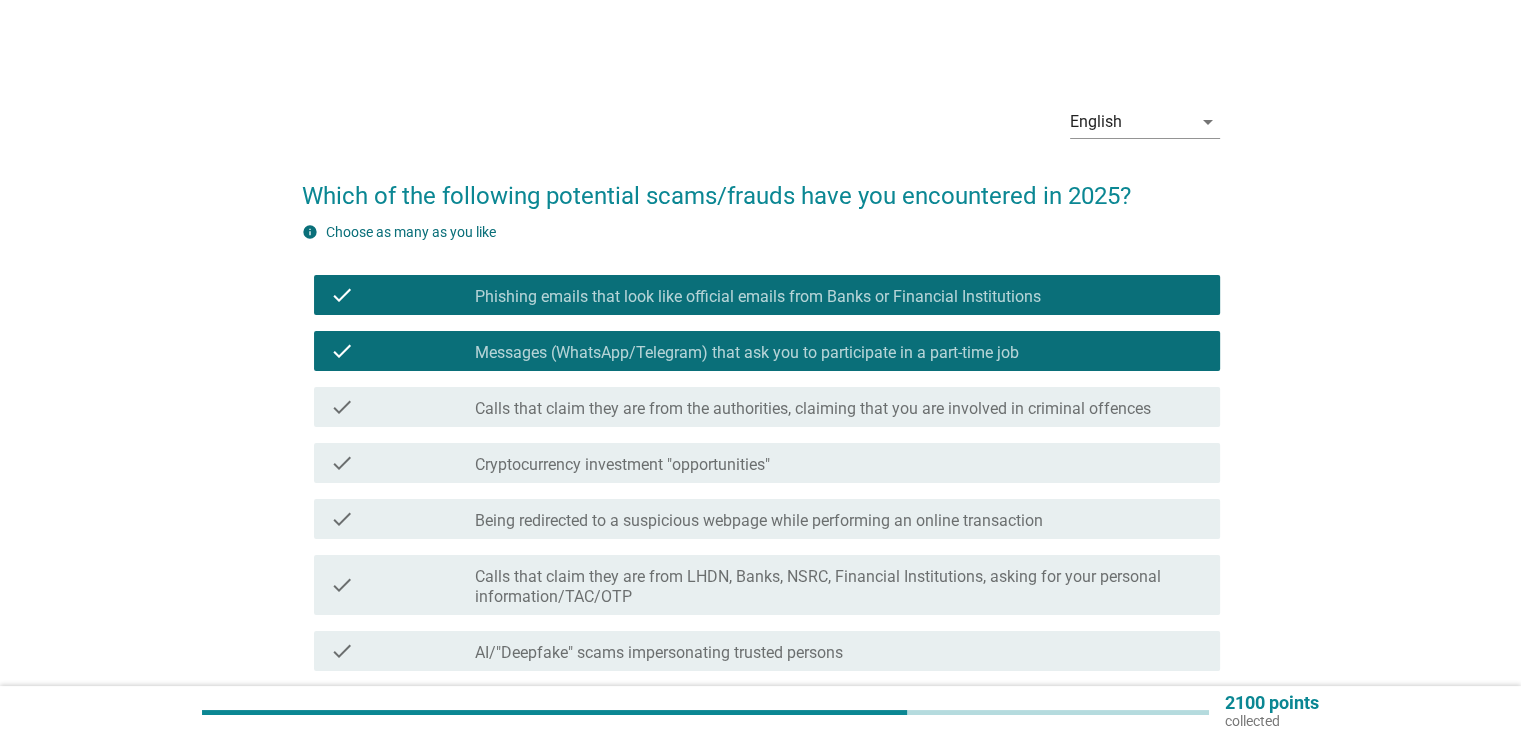 click on "Calls that claim they are from the authorities, claiming that you are involved in criminal offences" at bounding box center (813, 409) 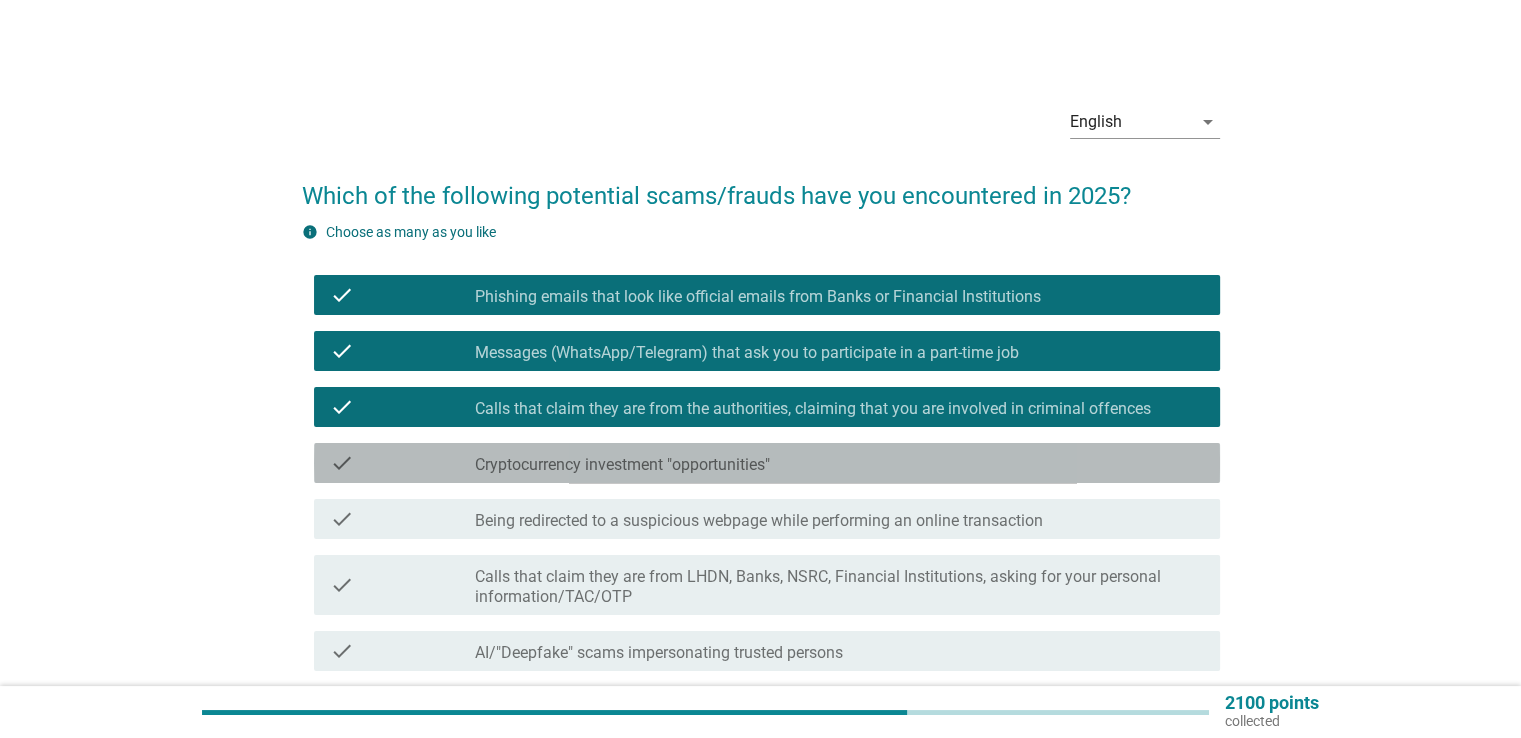 click on "check_box_outline_blank Cryptocurrency investment "opportunities"" at bounding box center [839, 463] 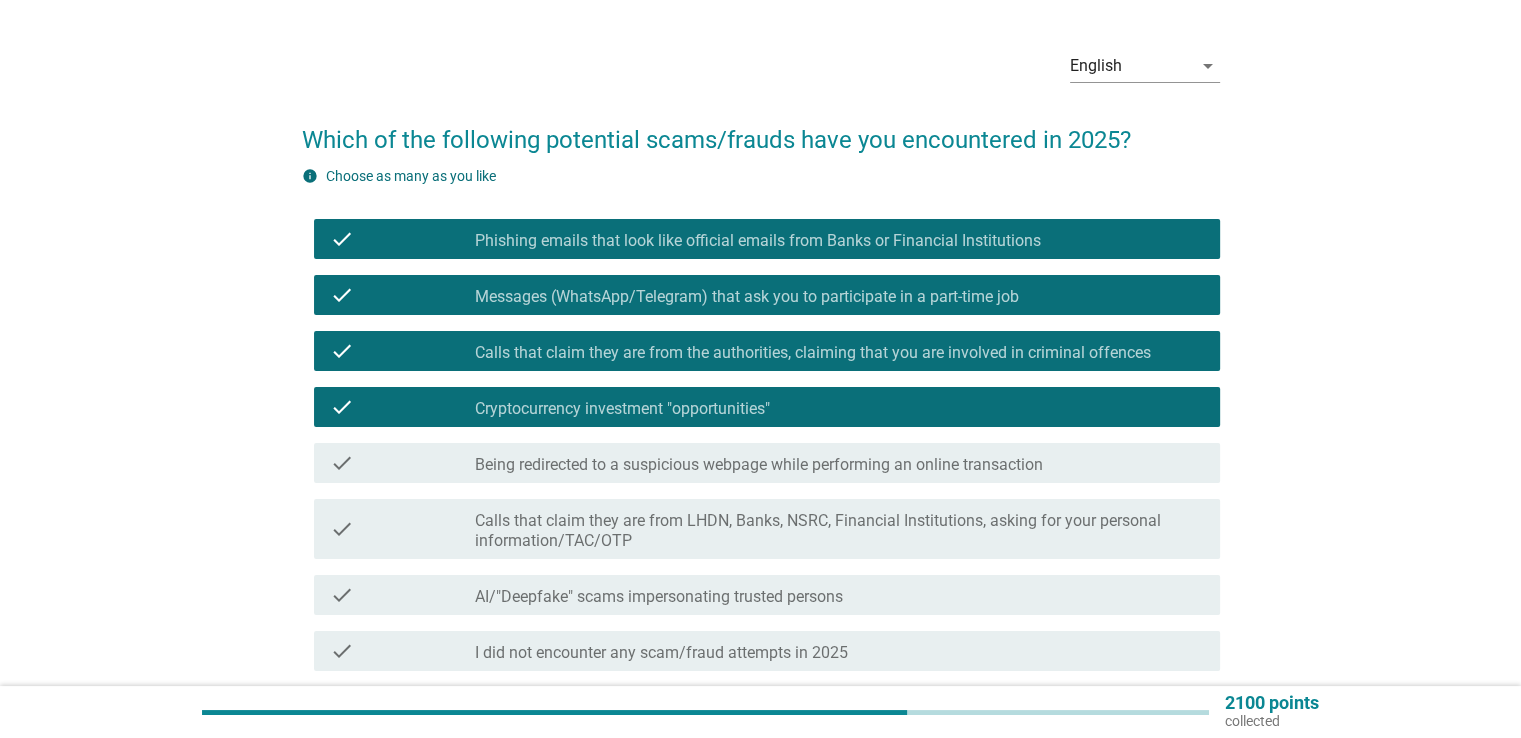 scroll, scrollTop: 100, scrollLeft: 0, axis: vertical 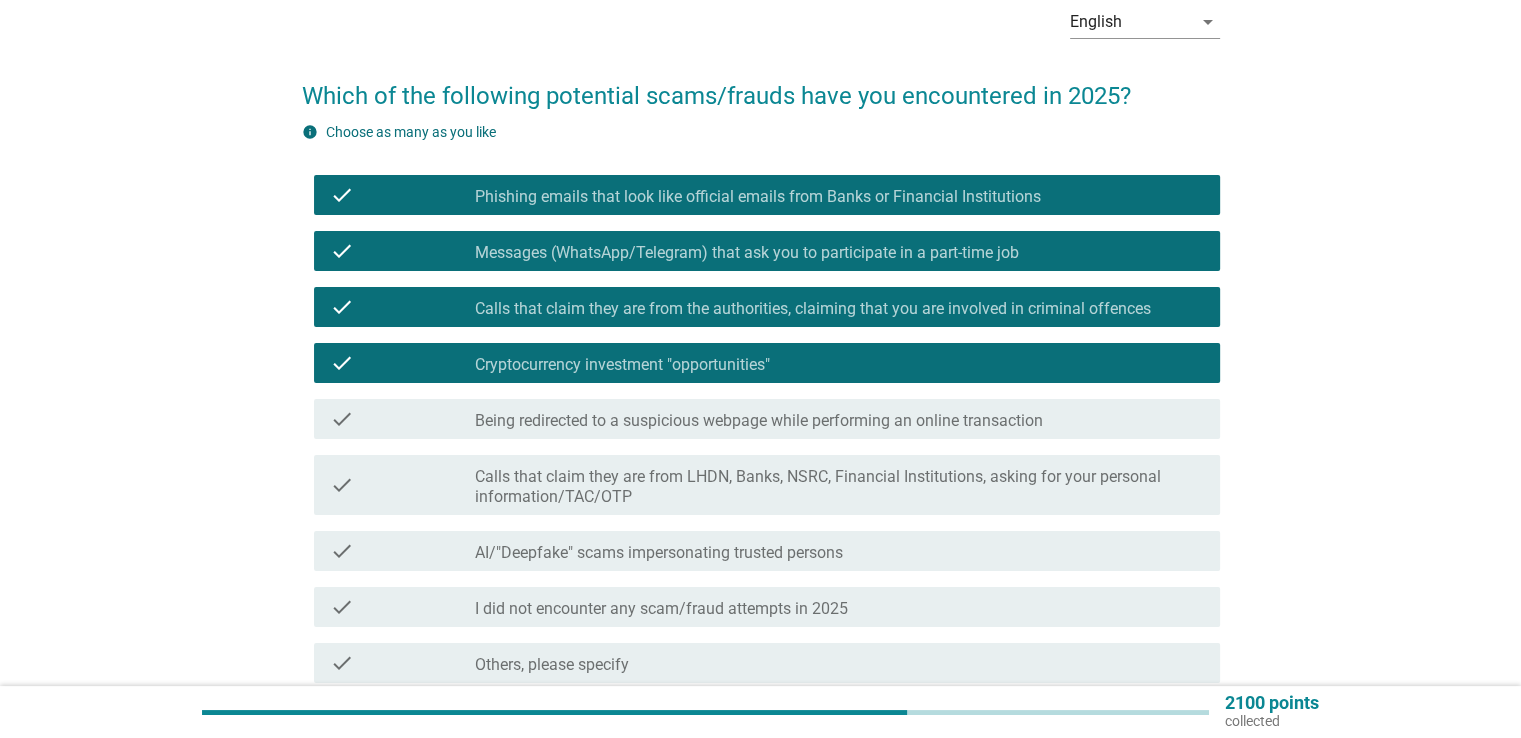 click on "Calls that claim they are from LHDN, Banks, NSRC, Financial Institutions, asking for your personal information/TAC/OTP" at bounding box center [839, 487] 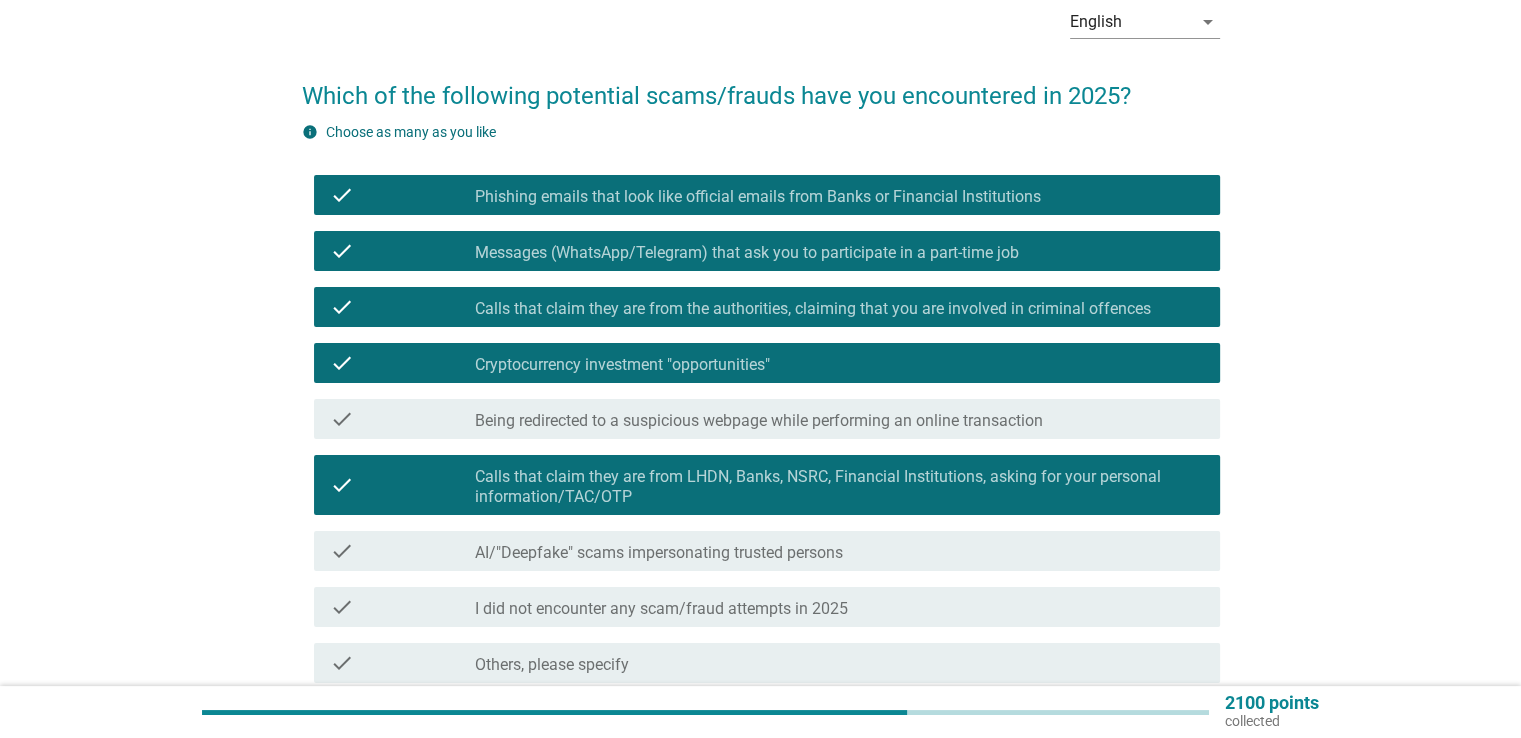 click on "AI/"Deepfake" scams impersonating trusted persons" at bounding box center [659, 553] 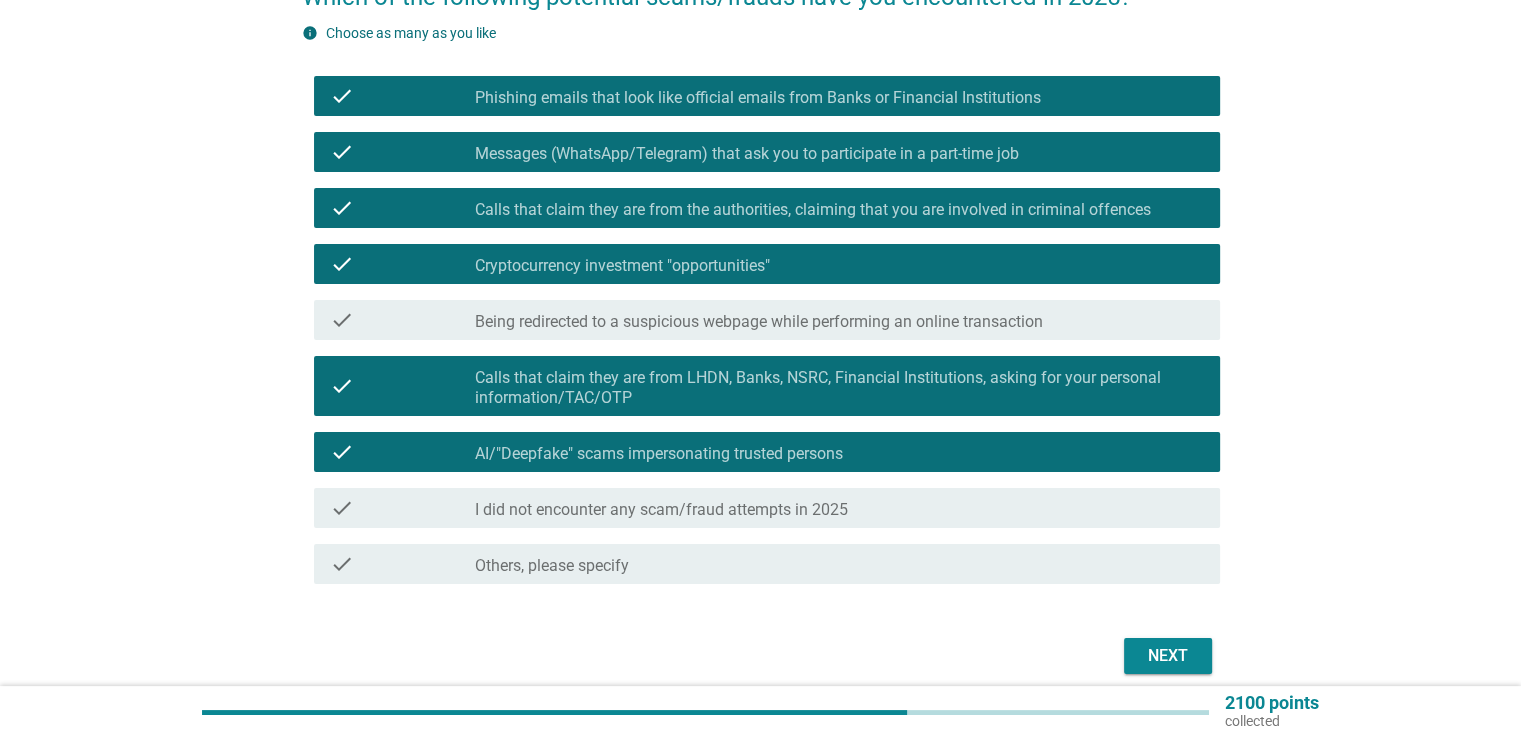 scroll, scrollTop: 200, scrollLeft: 0, axis: vertical 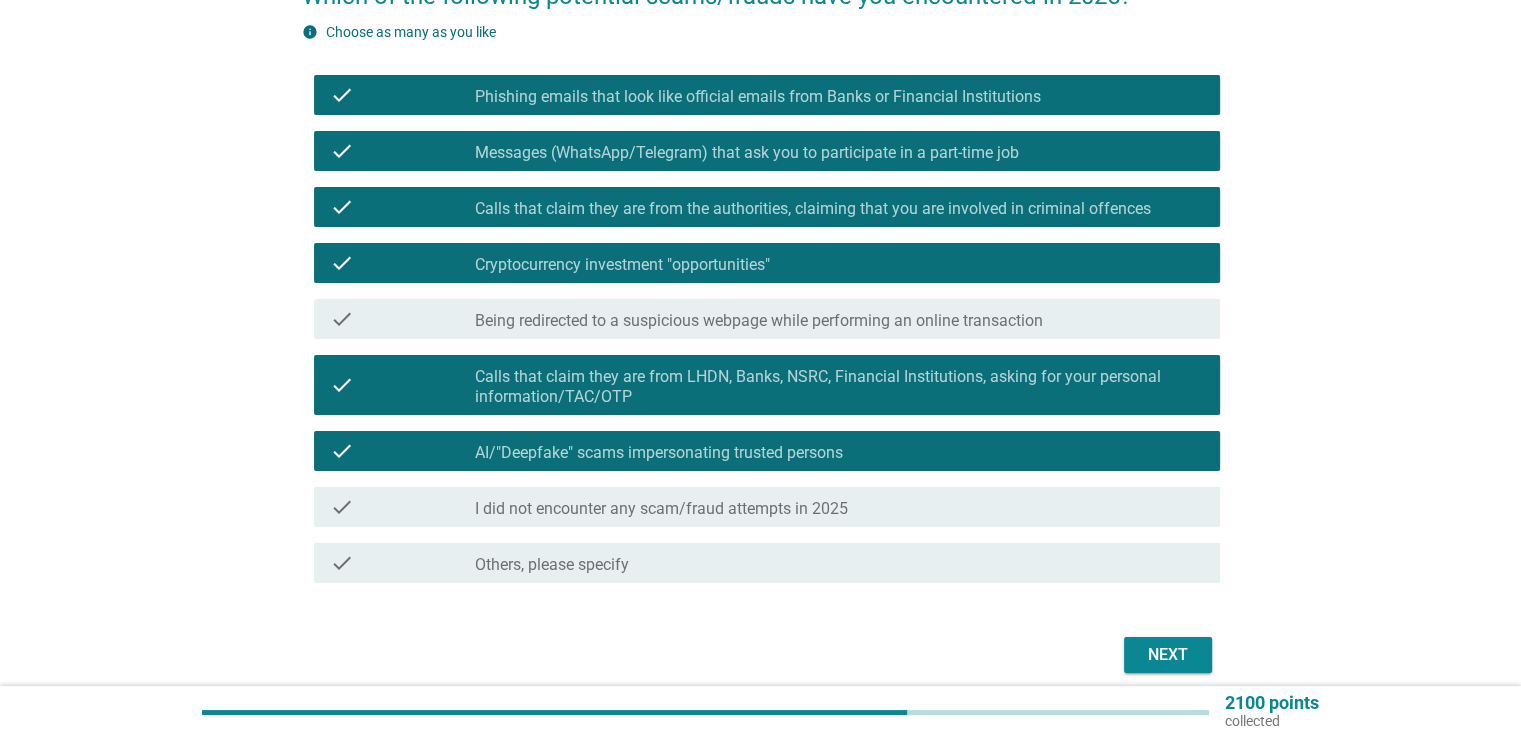 click on "Next" at bounding box center (1168, 655) 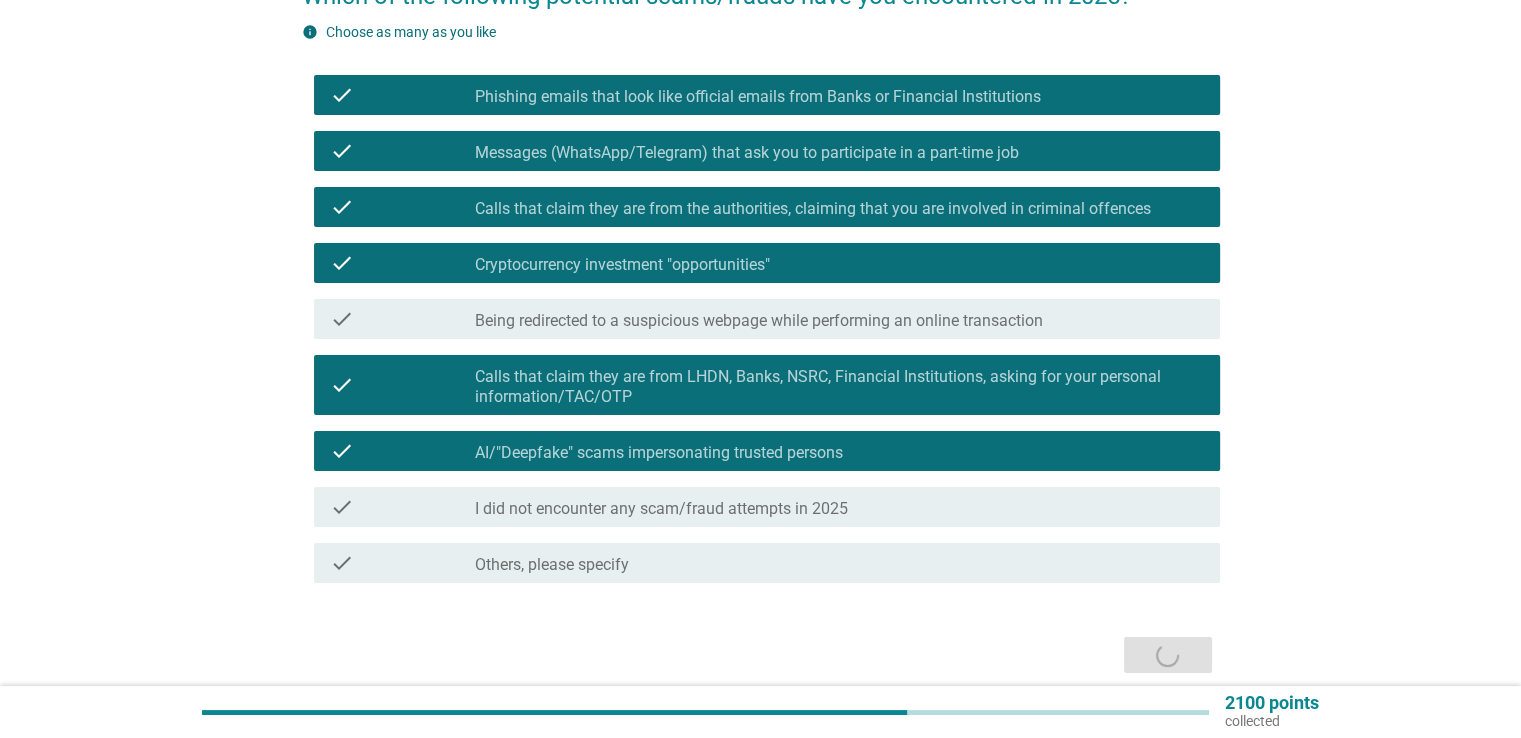 scroll, scrollTop: 0, scrollLeft: 0, axis: both 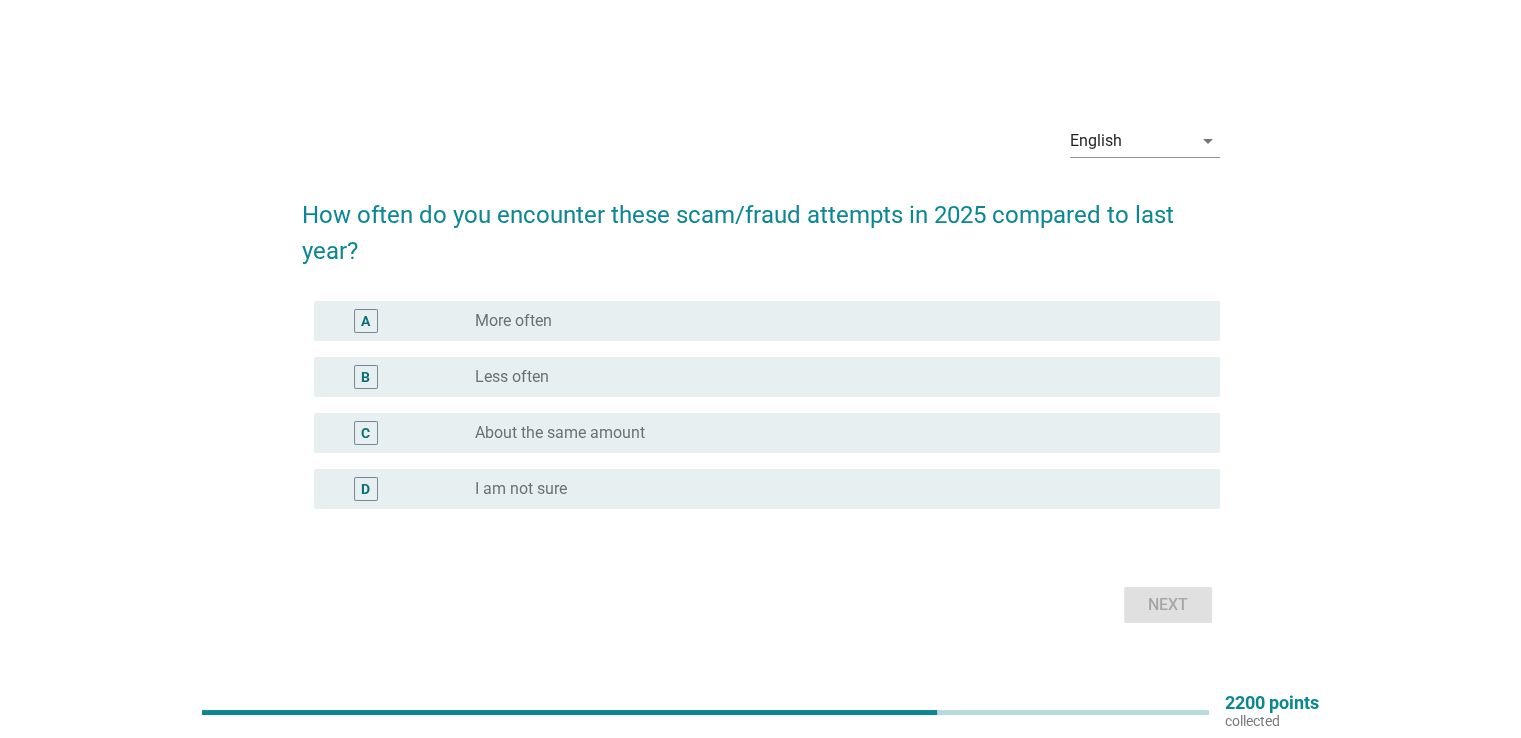 click on "radio_button_unchecked Less often" at bounding box center (831, 377) 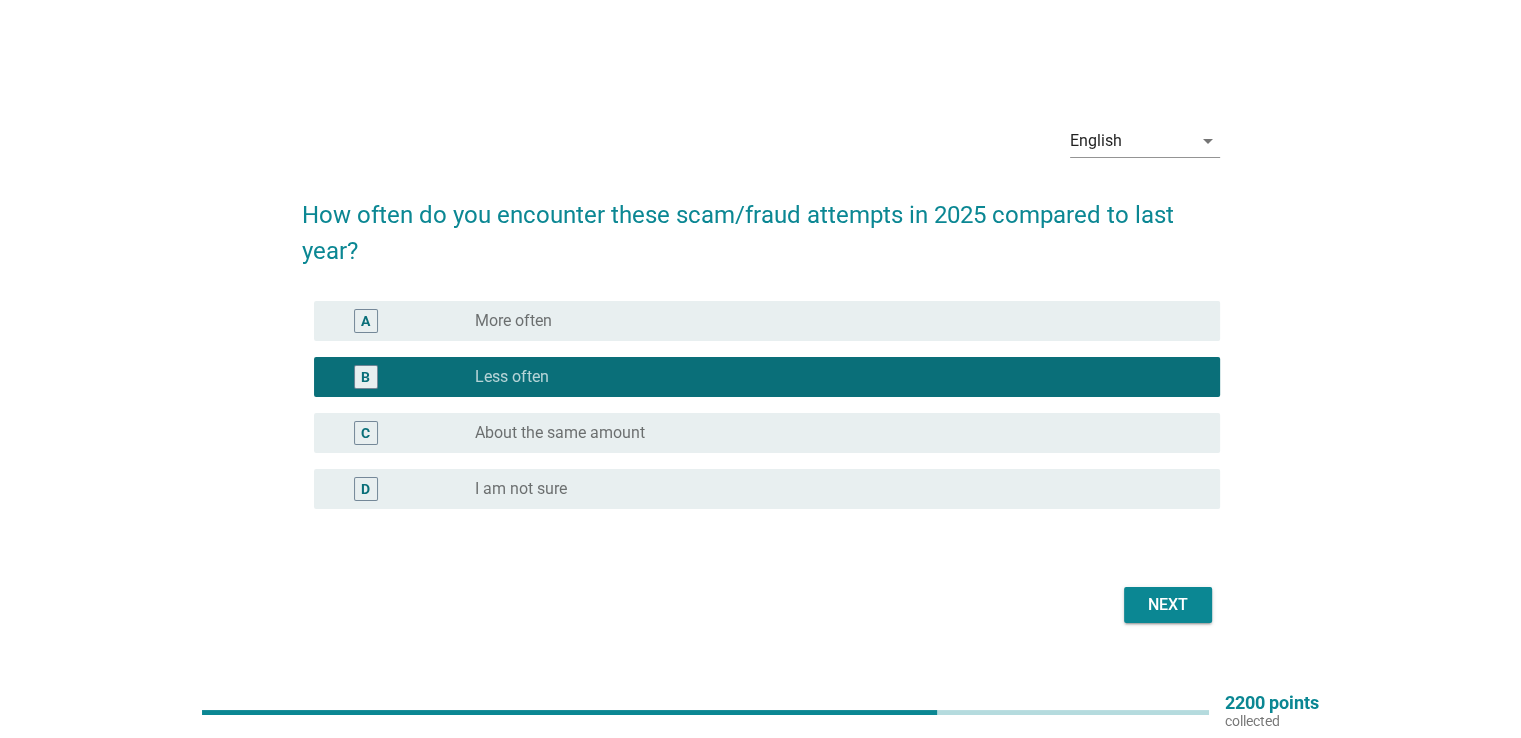 click on "radio_button_unchecked About the same amount" at bounding box center (831, 433) 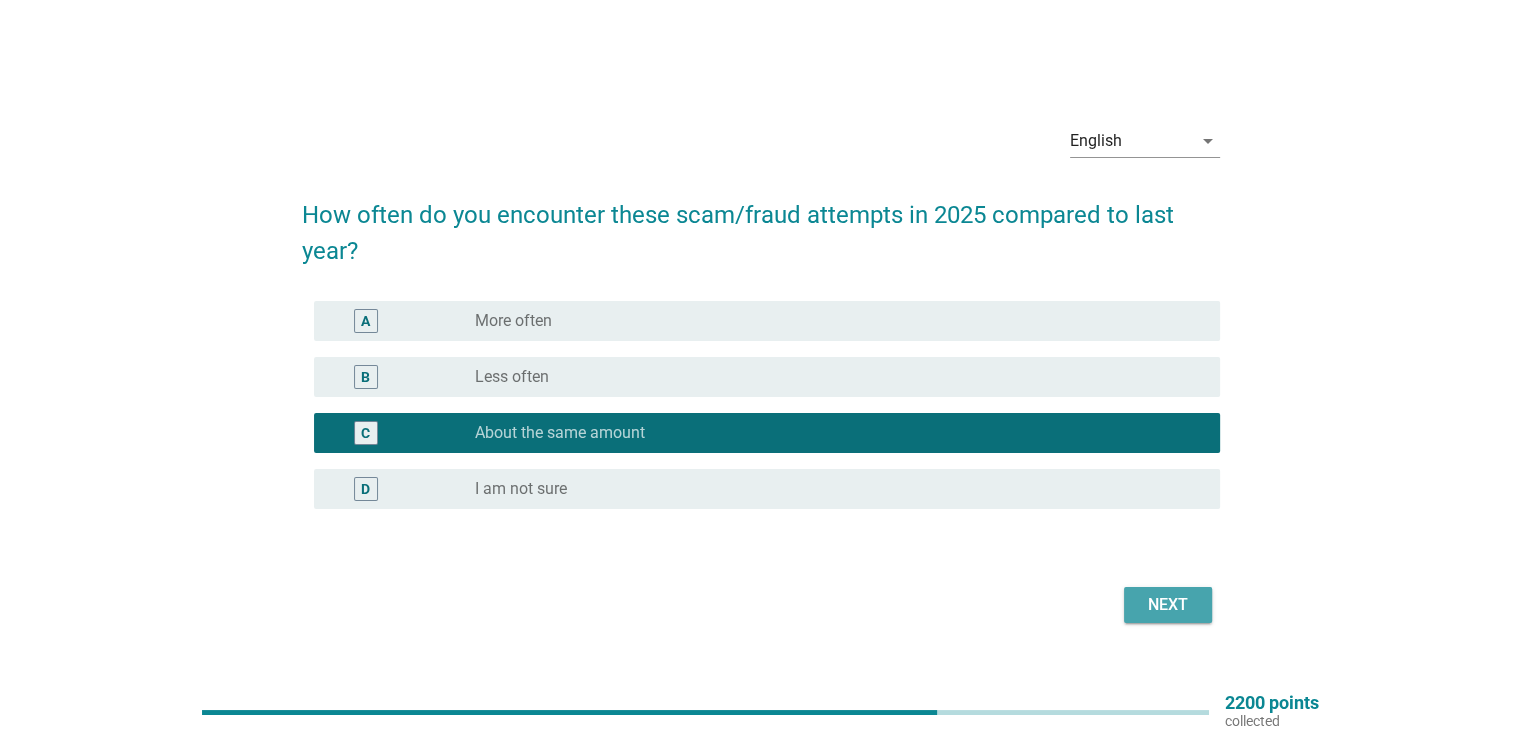 click on "Next" at bounding box center (1168, 605) 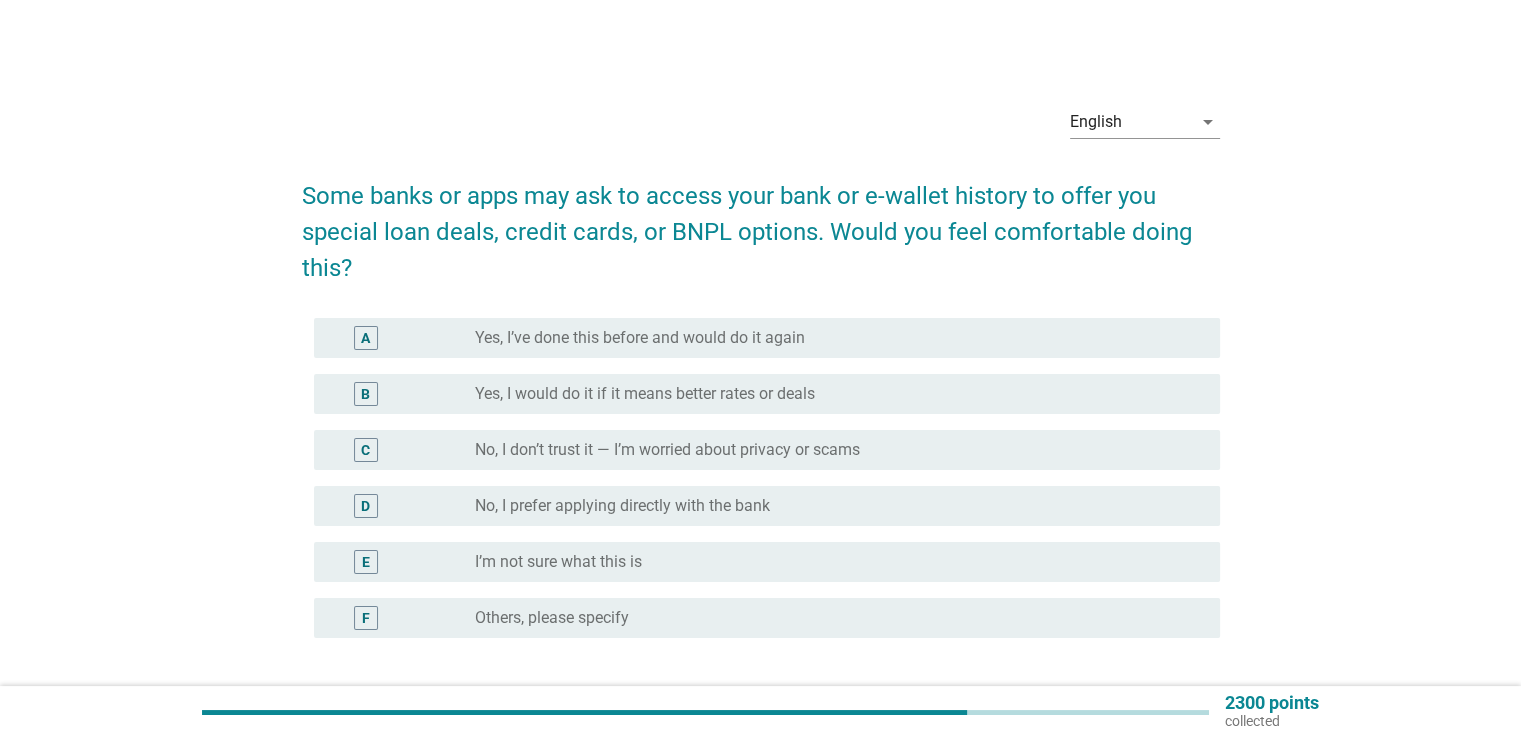 click on "radio_button_unchecked No, I prefer applying directly with the bank" at bounding box center [831, 506] 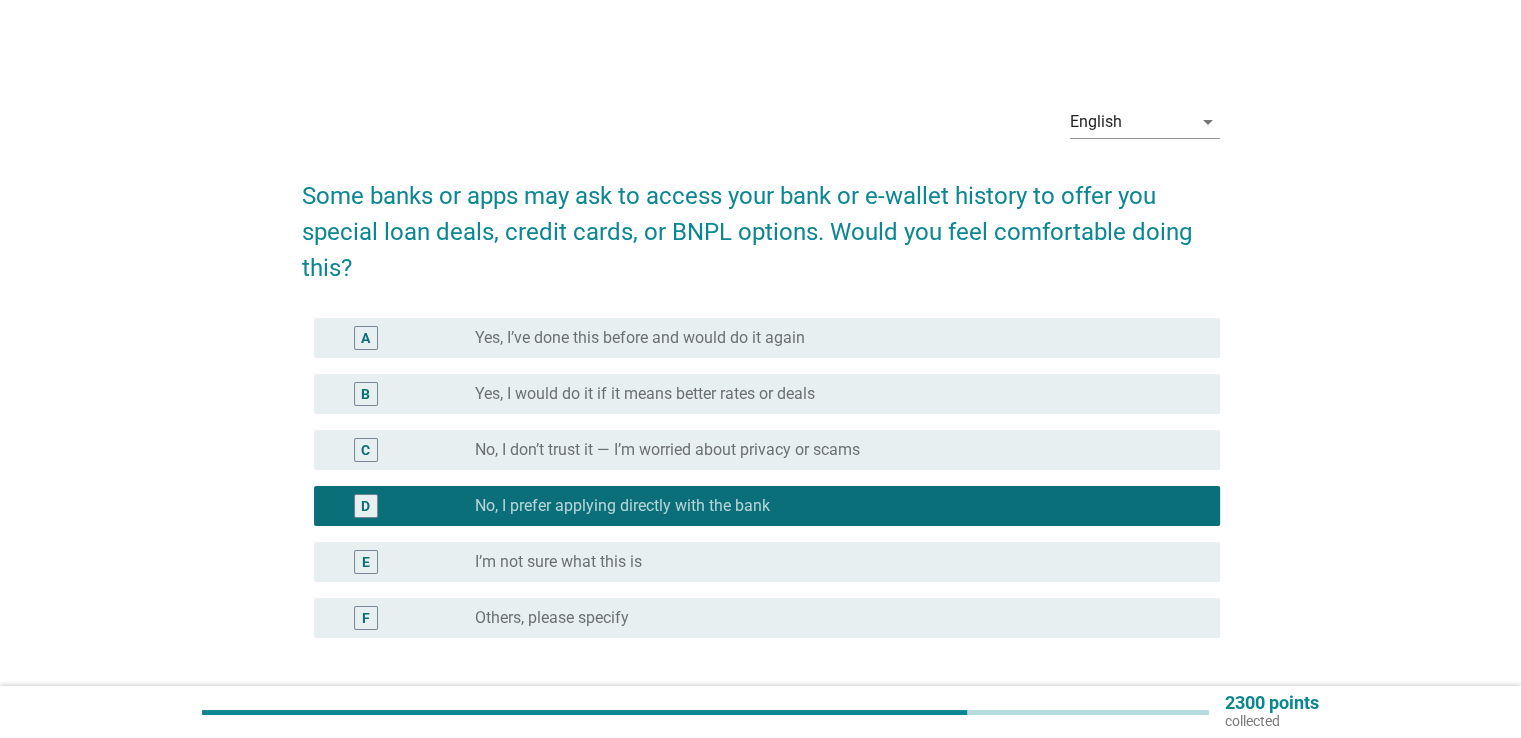 click on "radio_button_unchecked No, I don’t trust it — I’m worried about privacy or scams" at bounding box center (831, 450) 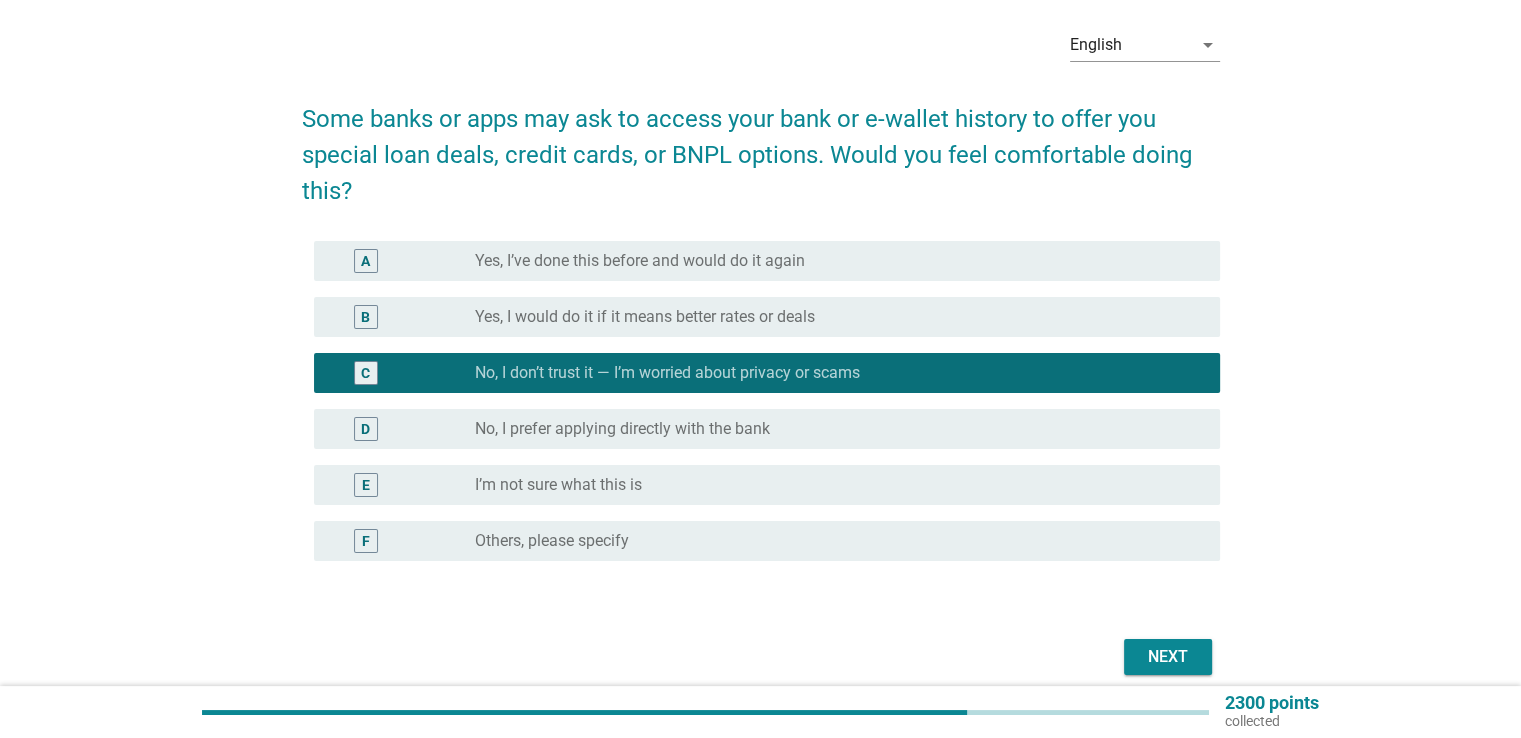 scroll, scrollTop: 162, scrollLeft: 0, axis: vertical 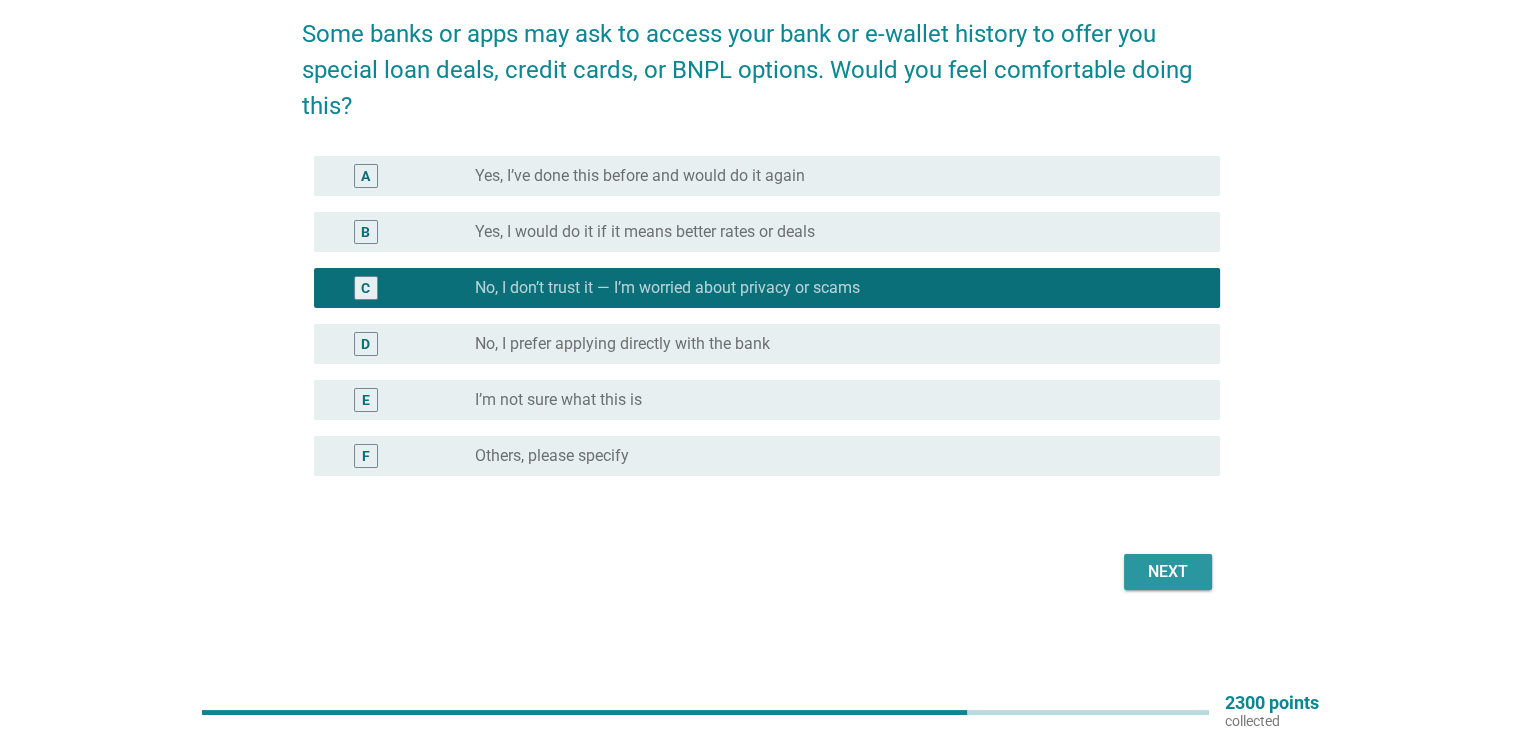 click on "Next" at bounding box center (1168, 572) 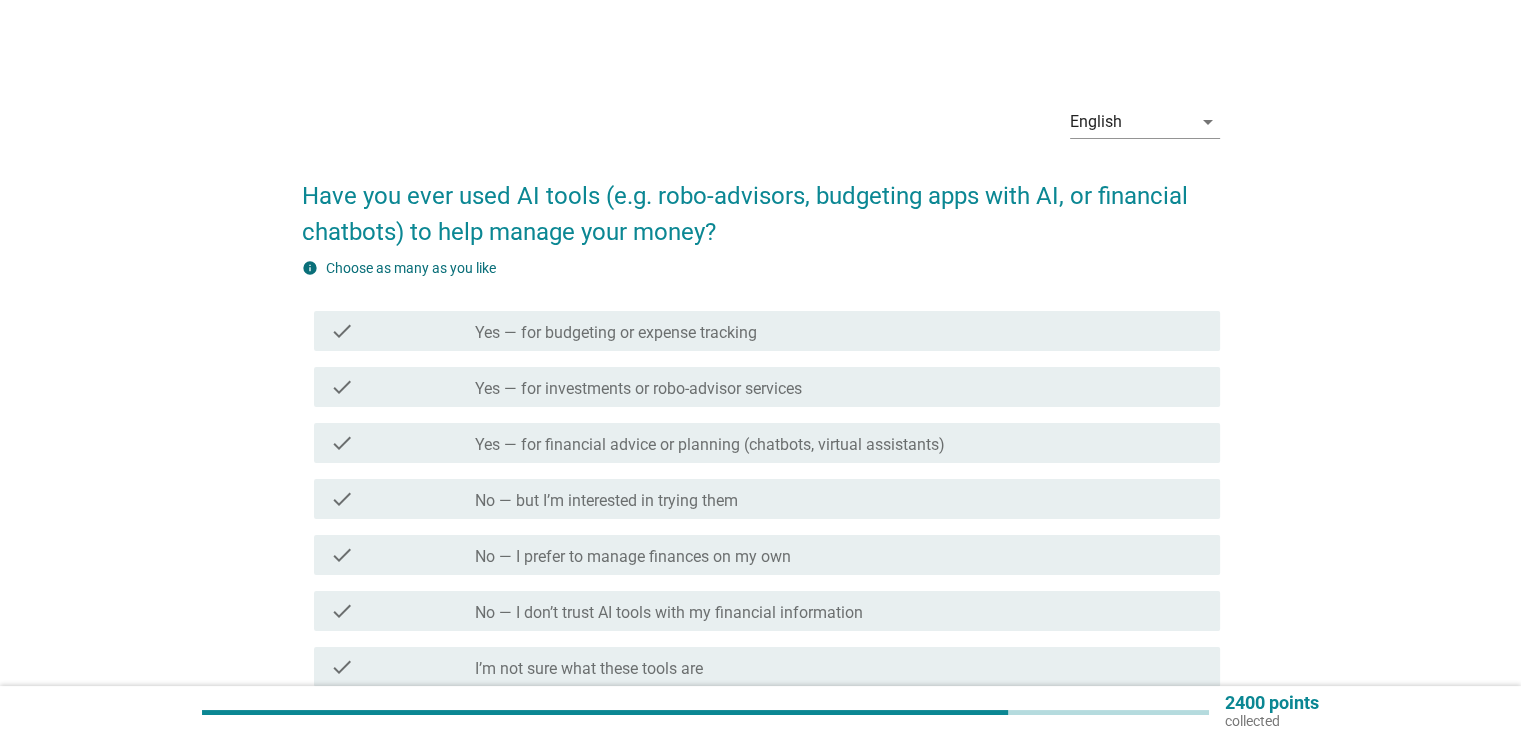 scroll, scrollTop: 200, scrollLeft: 0, axis: vertical 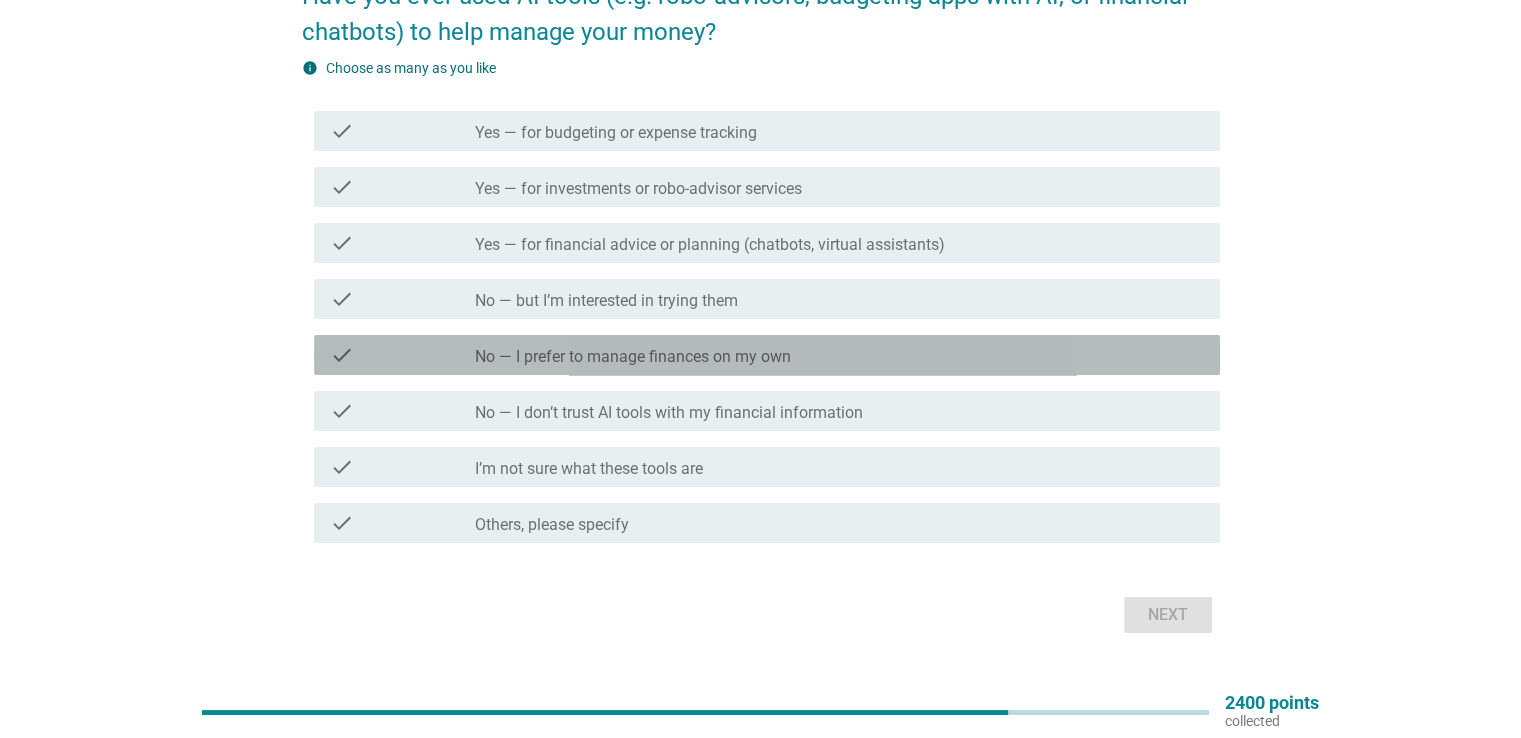 click on "check_box_outline_blank No — I prefer to manage finances on my own" at bounding box center [839, 355] 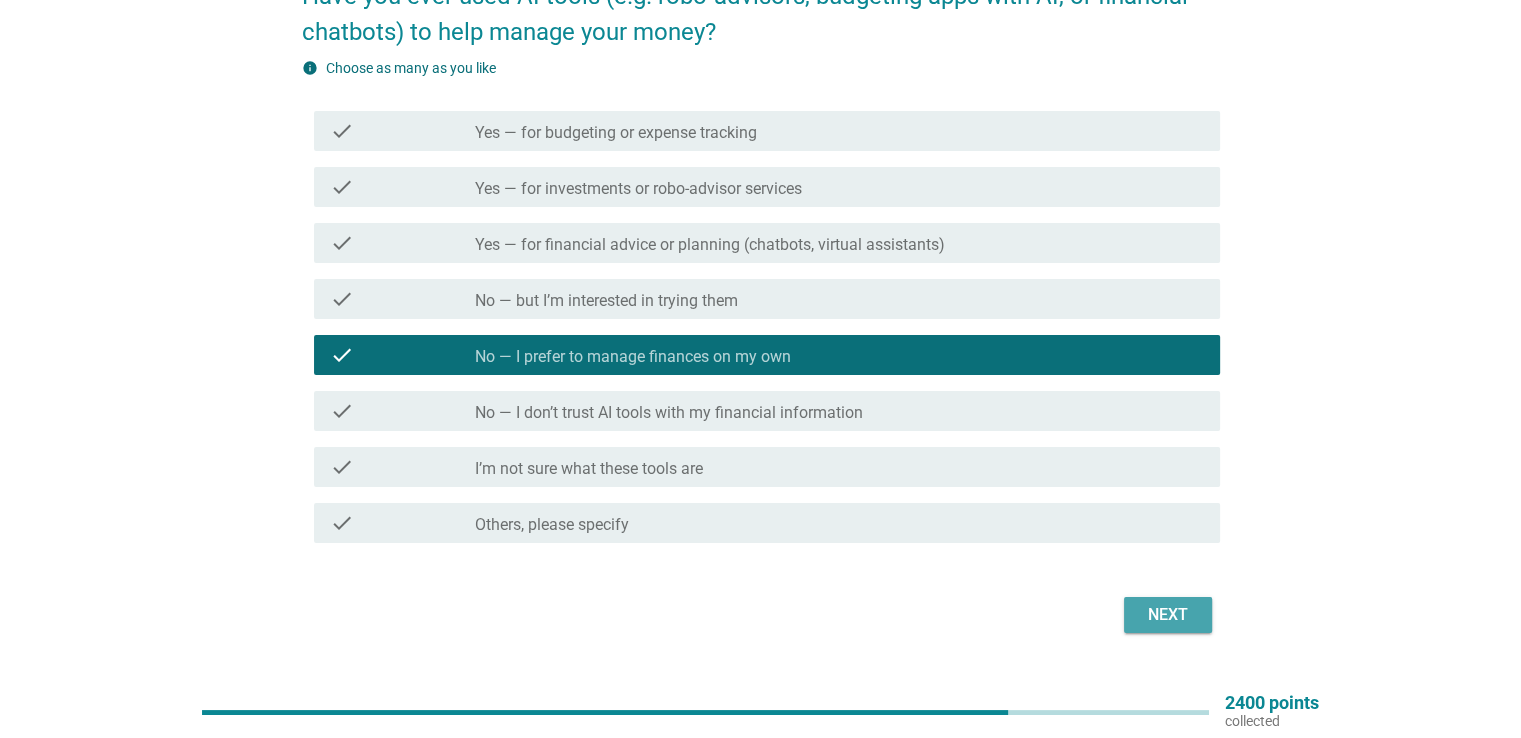 click on "Next" at bounding box center [1168, 615] 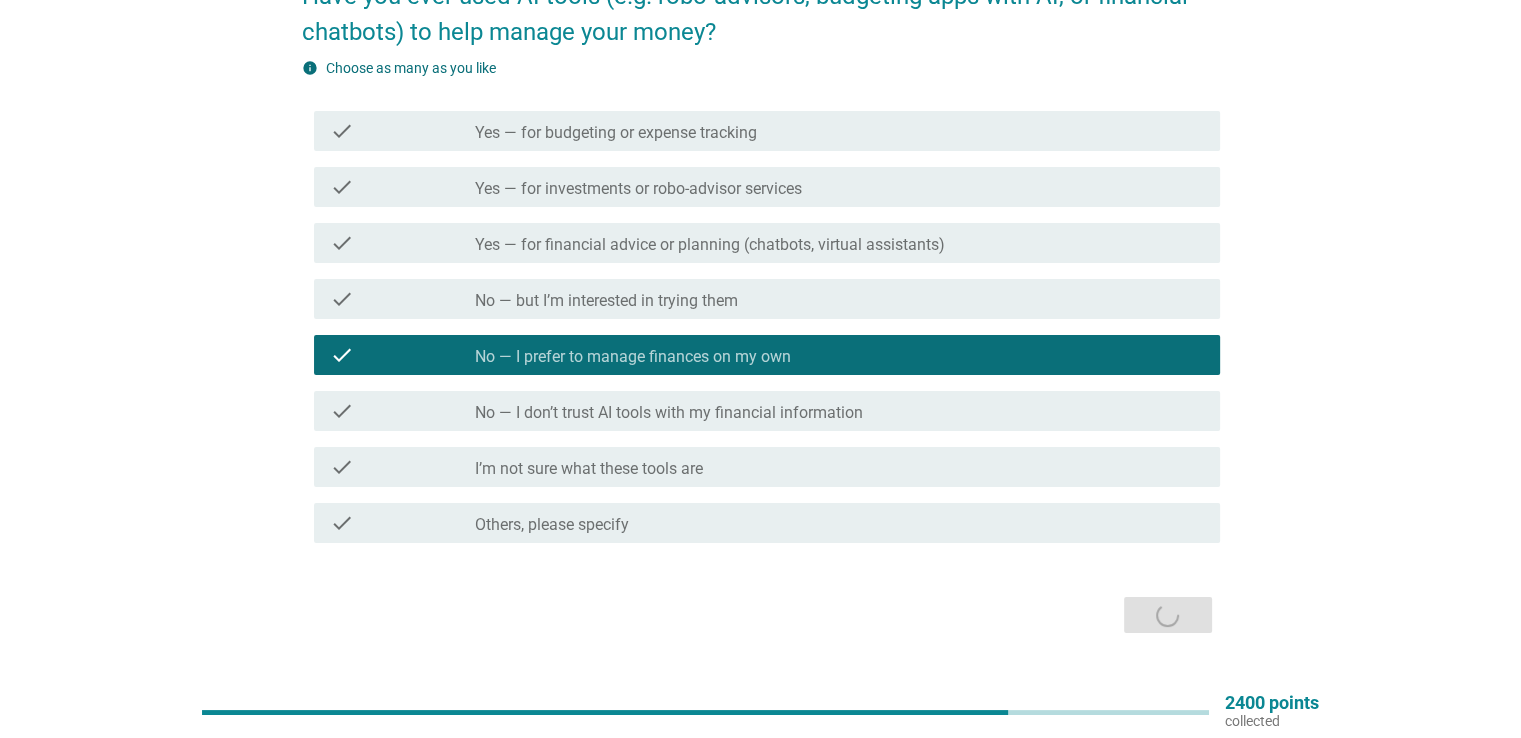 scroll, scrollTop: 0, scrollLeft: 0, axis: both 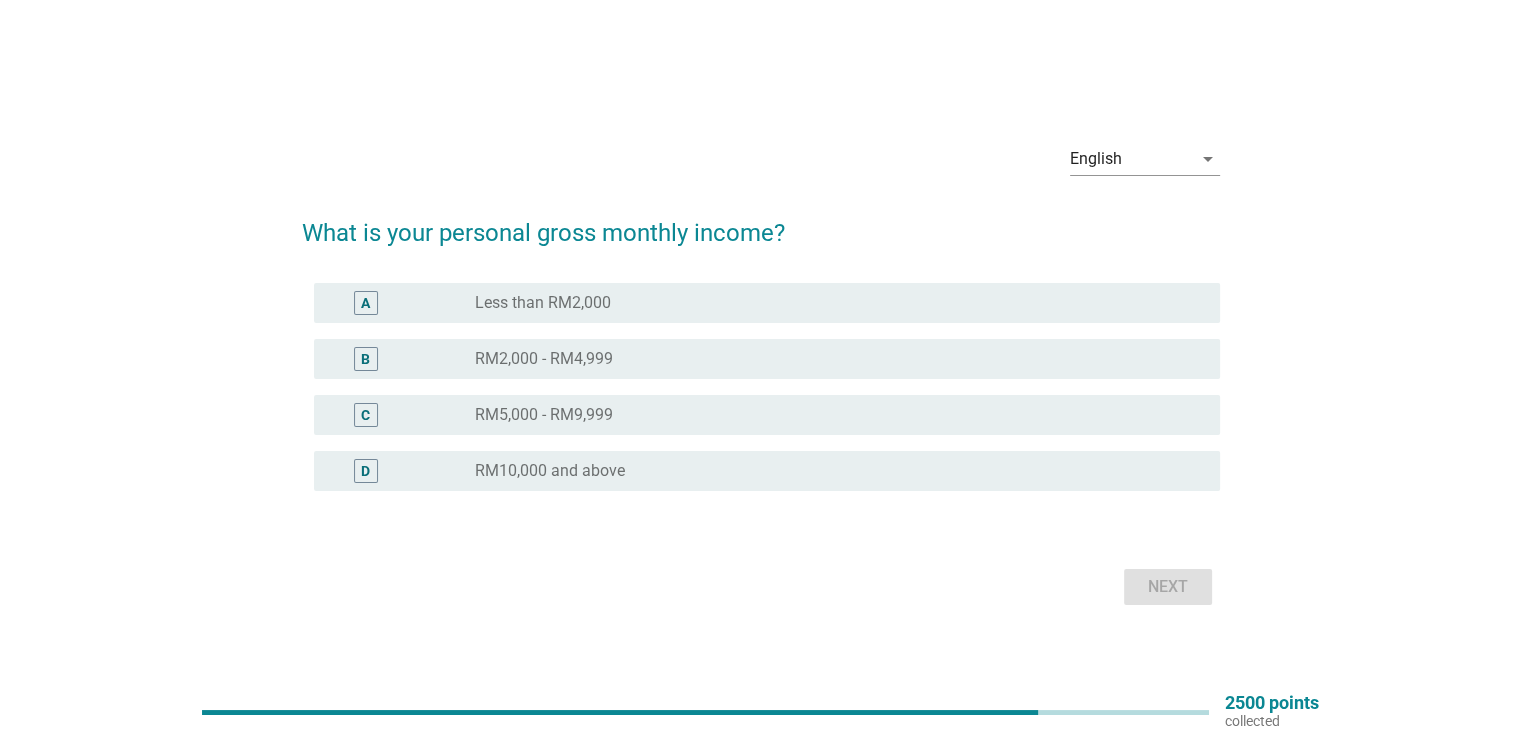 click on "radio_button_unchecked RM10,000 and above" at bounding box center (831, 471) 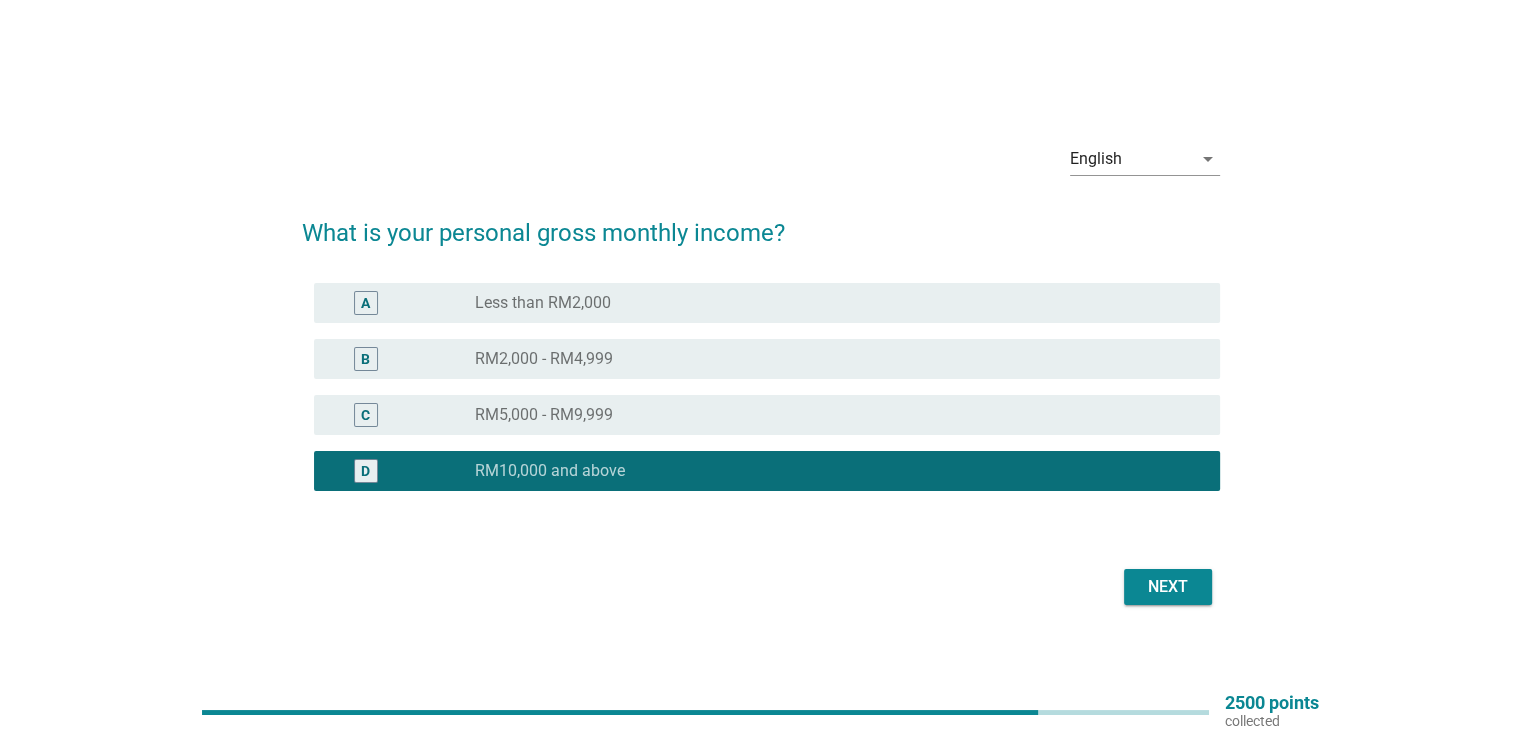 click on "Next" at bounding box center (1168, 587) 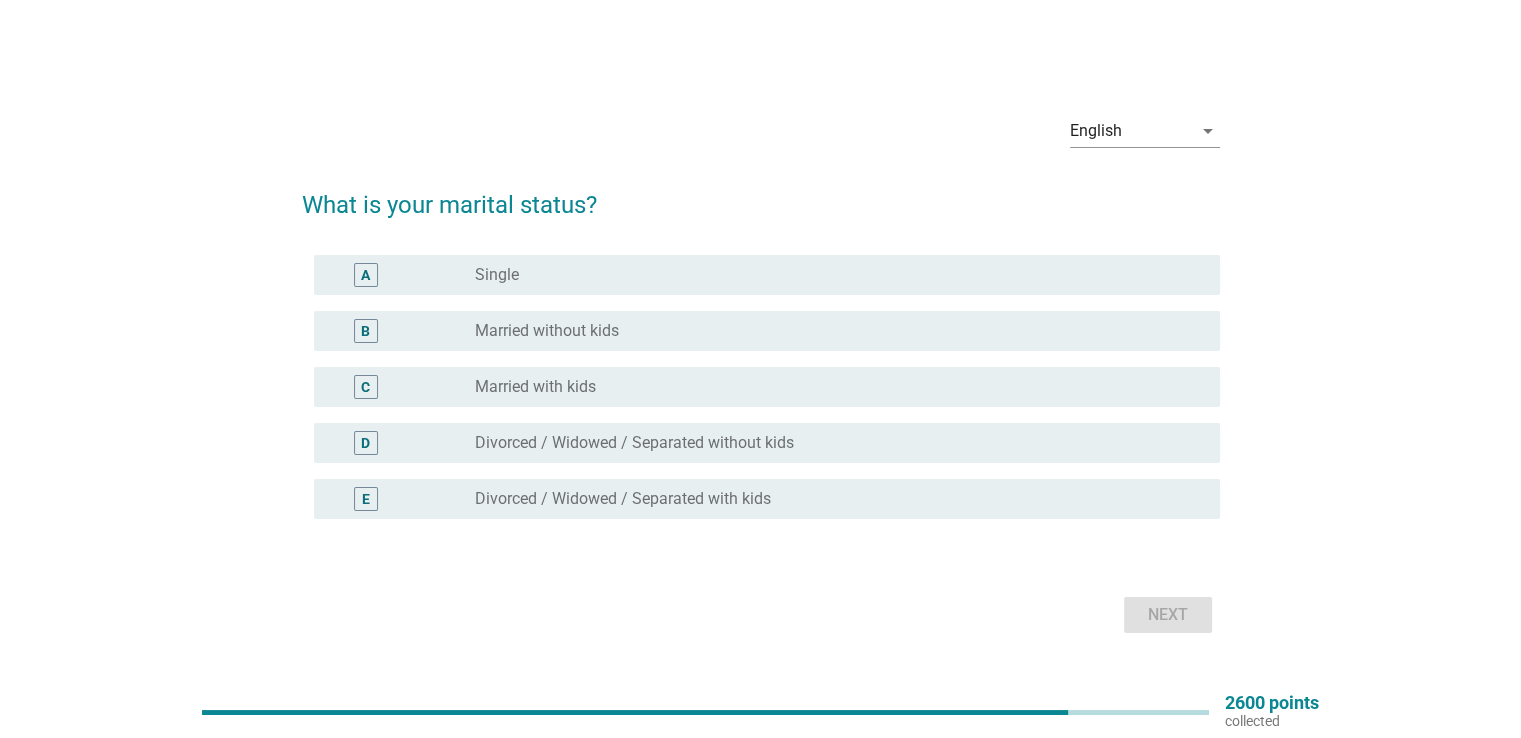 click on "radio_button_unchecked Married with kids" at bounding box center (831, 387) 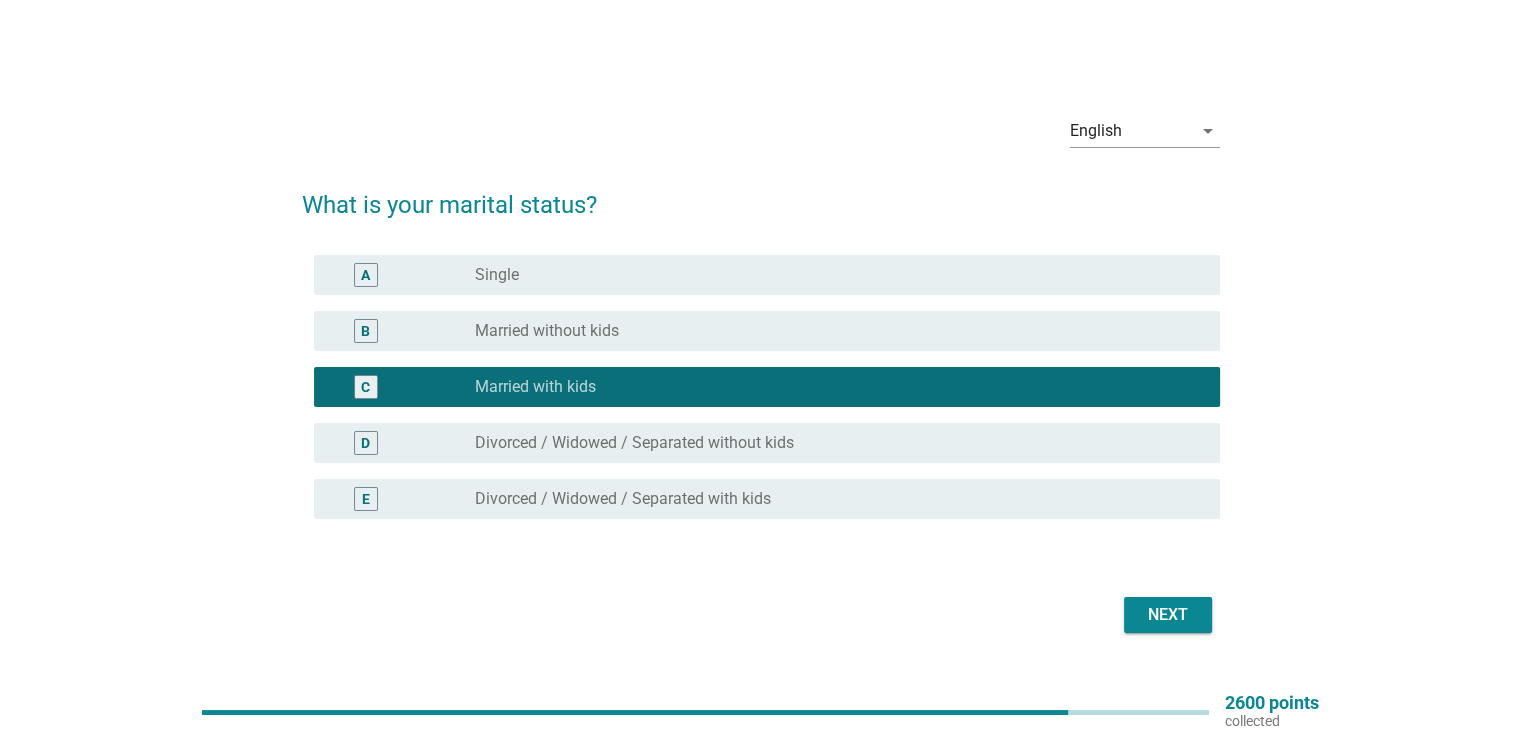 click on "Next" at bounding box center (1168, 615) 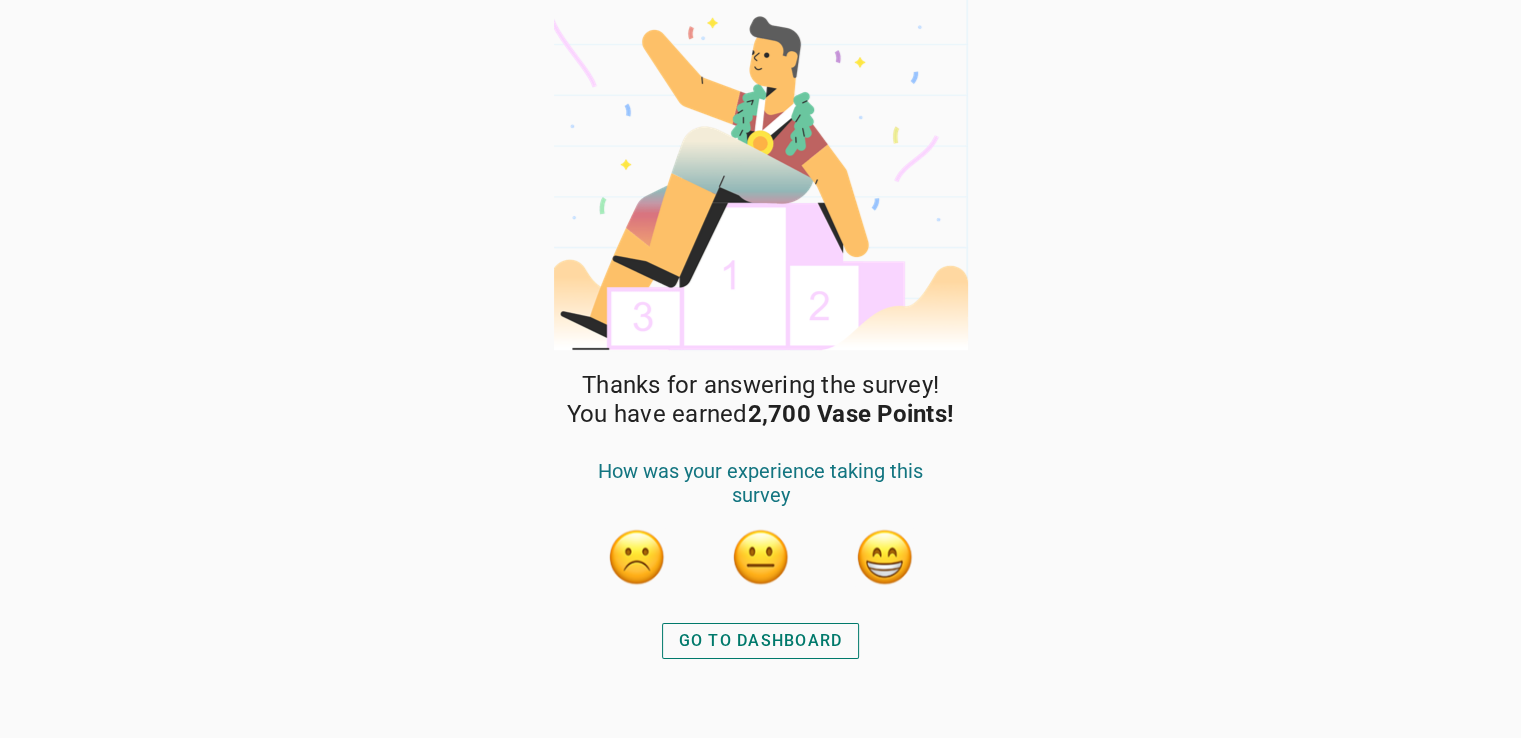 click at bounding box center (885, 557) 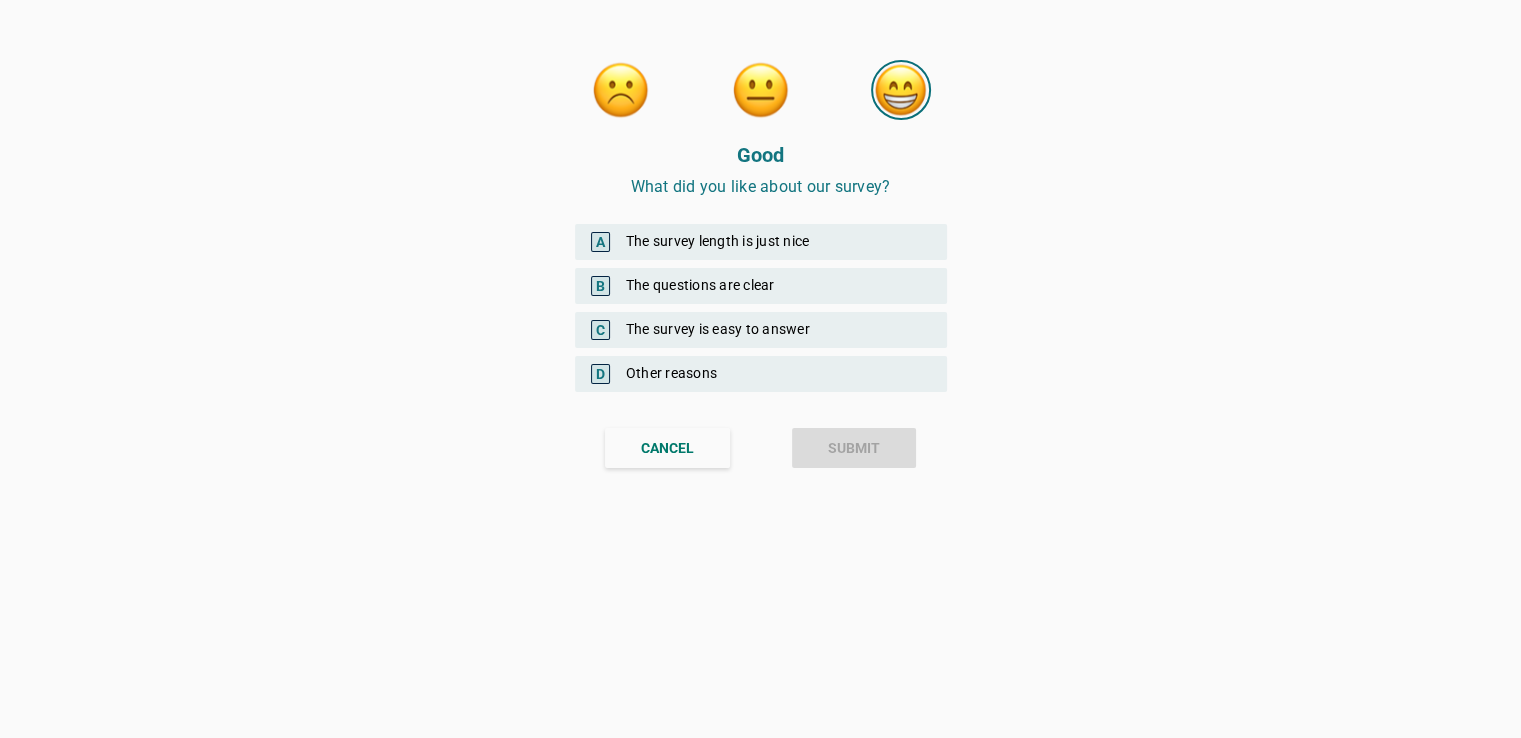 click on "A
The survey length is just nice" at bounding box center [761, 242] 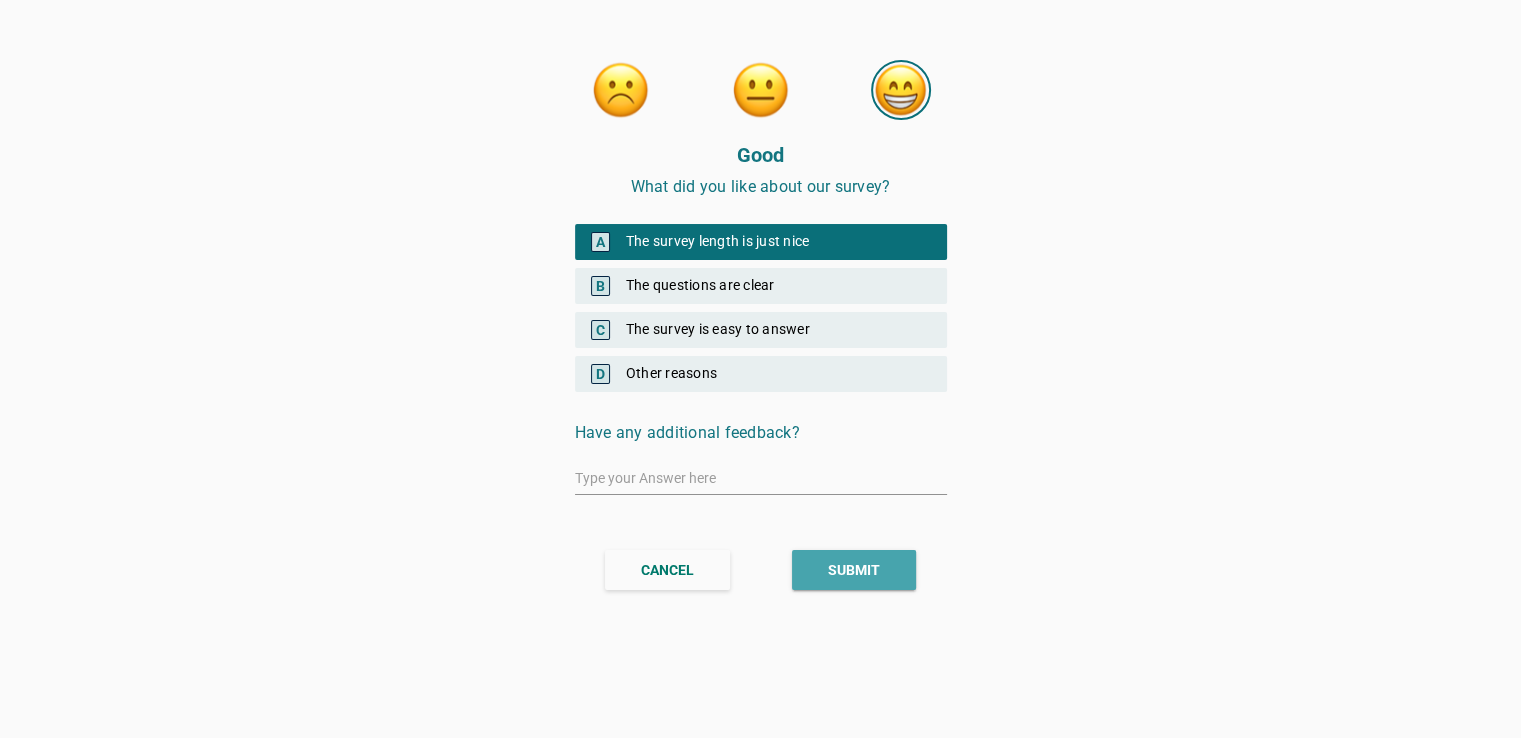 click on "SUBMIT" at bounding box center (854, 570) 